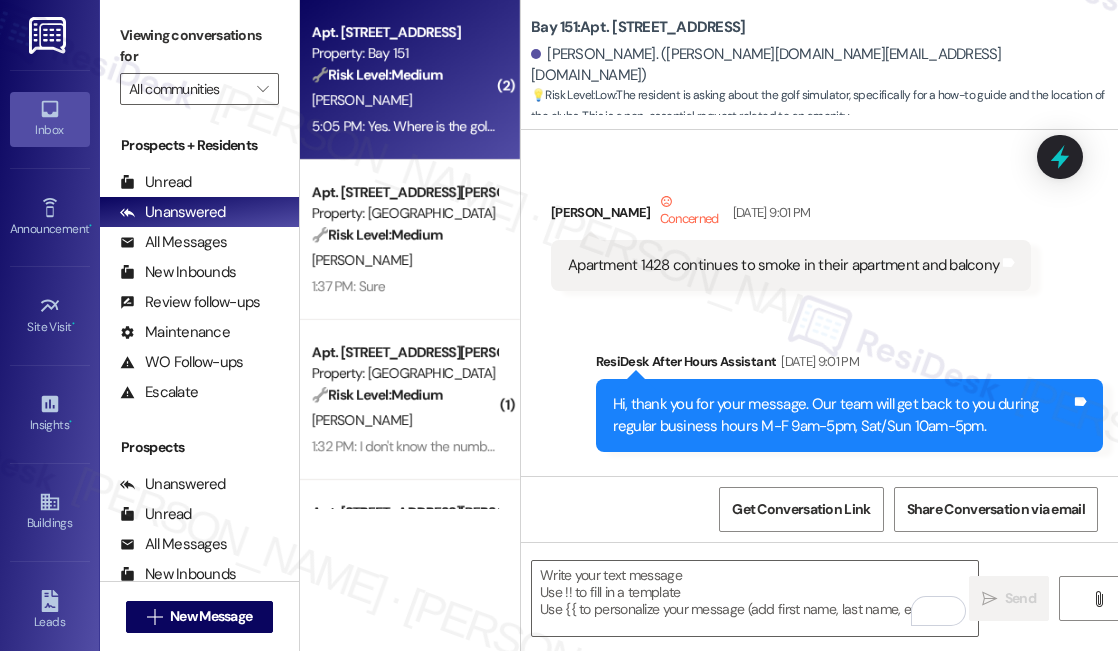 click on "Yes. Where is the golf clubs in the first floor of building 3 in the golf simulator room" at bounding box center [797, 13205] 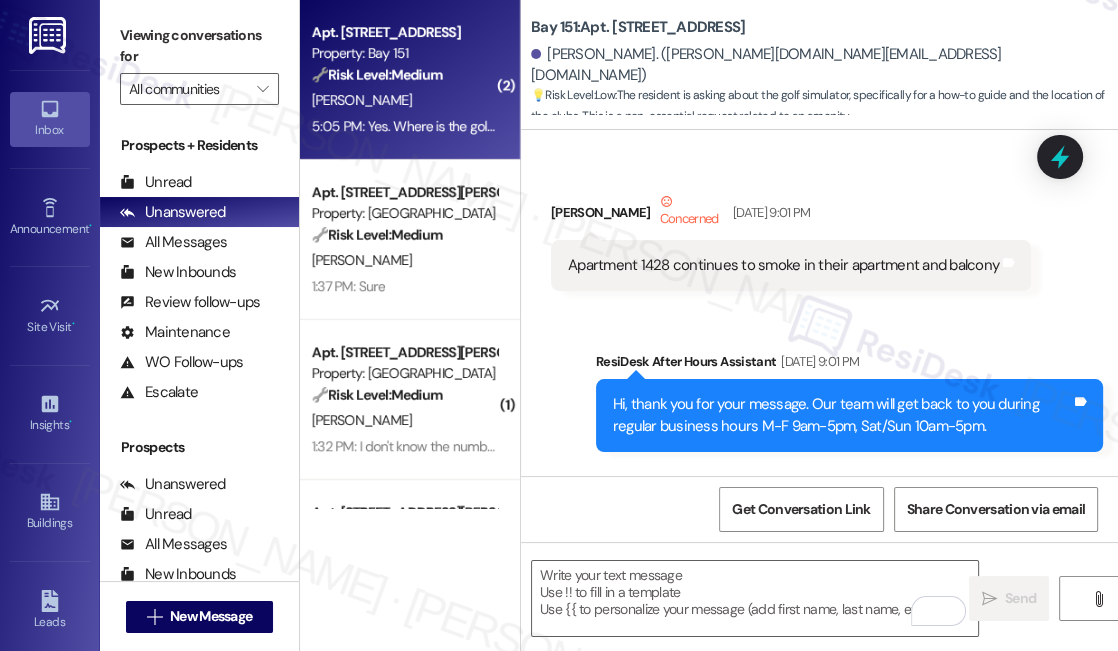 click on "Yes. Where is the golf clubs in the first floor of building 3 in the golf simulator room" at bounding box center [797, 13205] 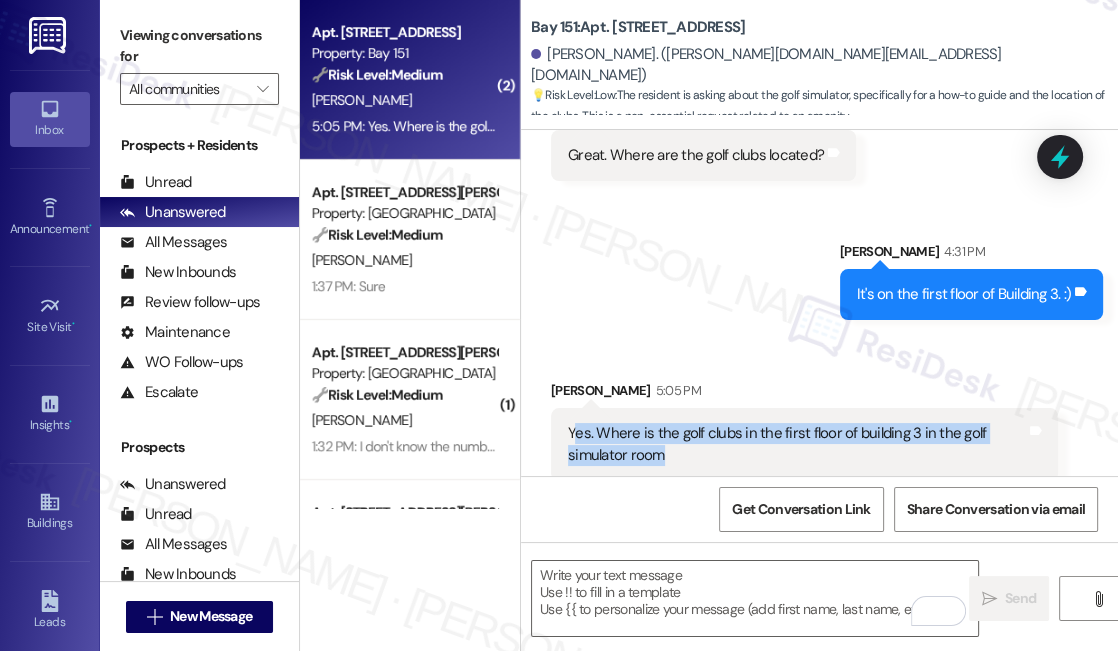 click on "Yes. Where is the golf clubs in the first floor of building 3 in the golf simulator room" at bounding box center (797, 444) 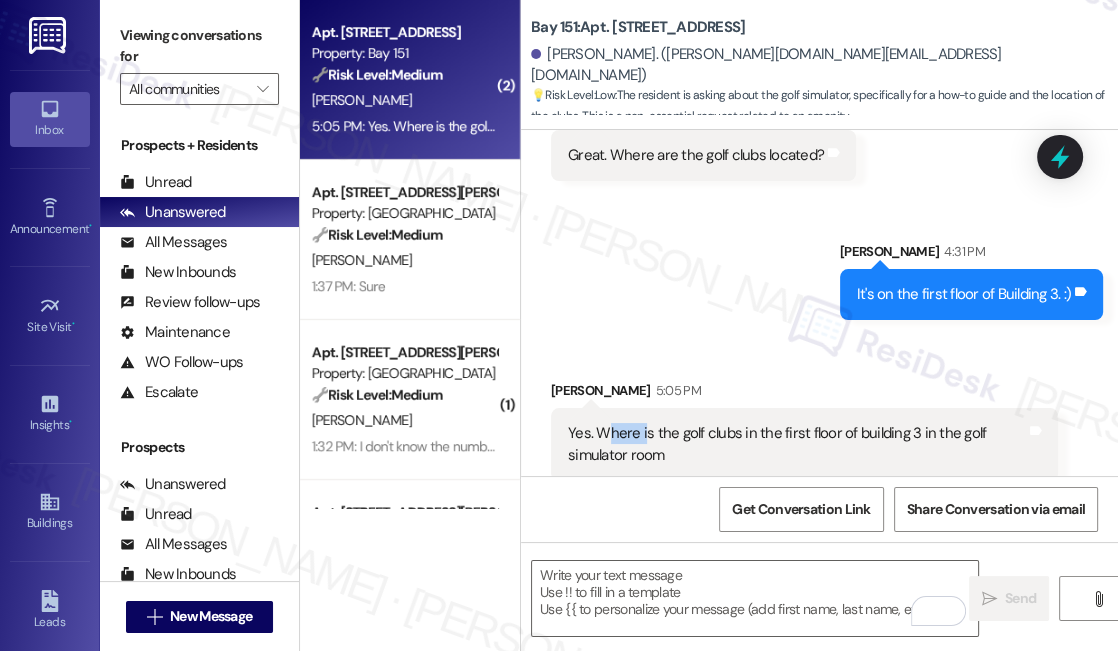 click on "Yes. Where is the golf clubs in the first floor of building 3 in the golf simulator room" at bounding box center (797, 444) 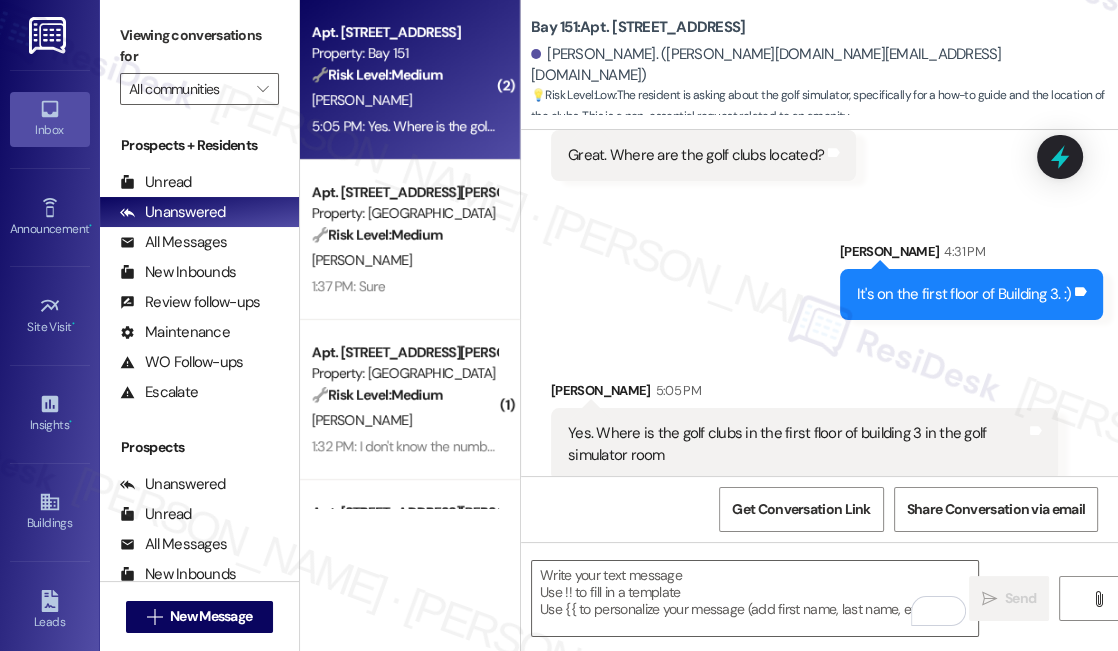 click on "Yes. Where is the golf clubs in the first floor of building 3 in the golf simulator room" at bounding box center [797, 444] 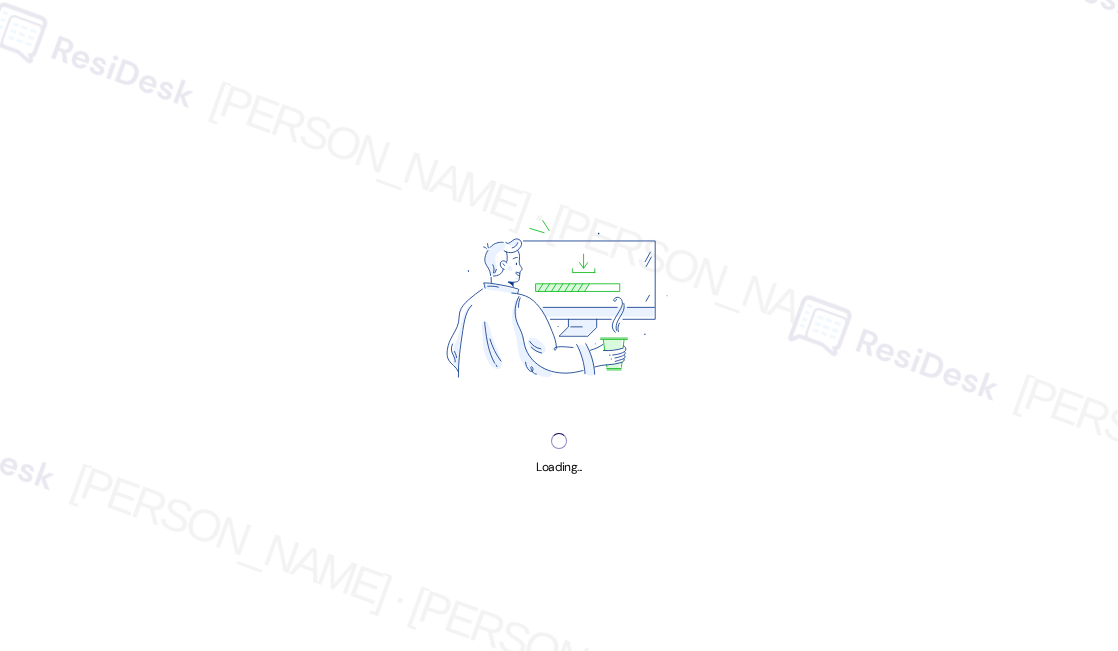 scroll, scrollTop: 0, scrollLeft: 0, axis: both 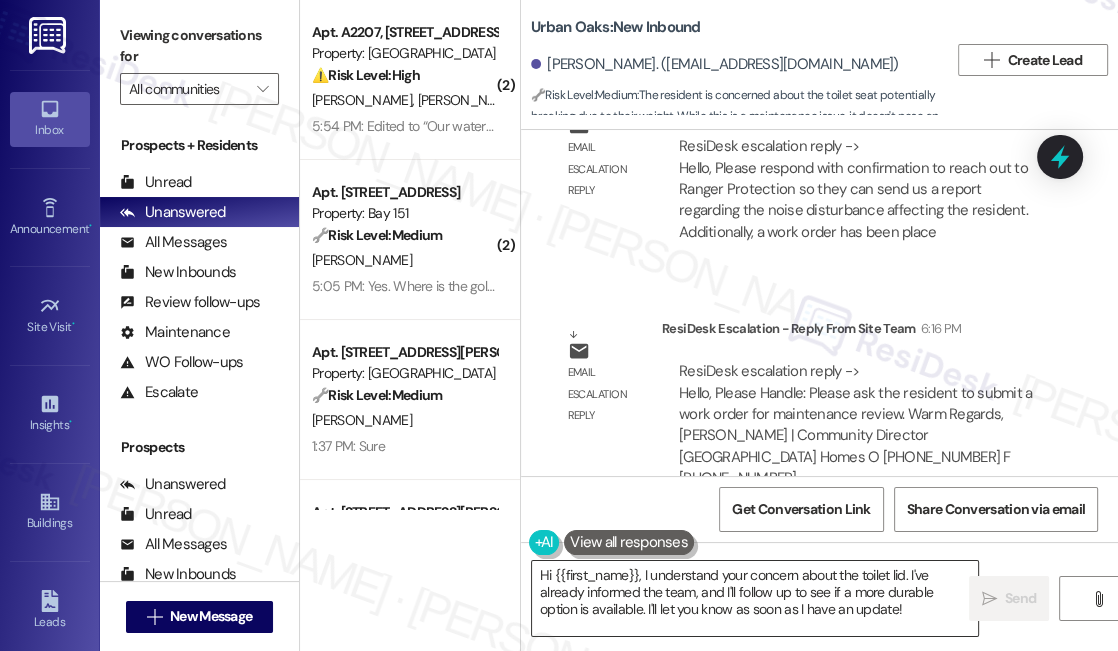 click on "Hi {{first_name}}, I understand your concern about the toilet lid. I've already informed the team, and I'll follow up to see if a more durable option is available. I'll let you know as soon as I have an update!" at bounding box center (755, 598) 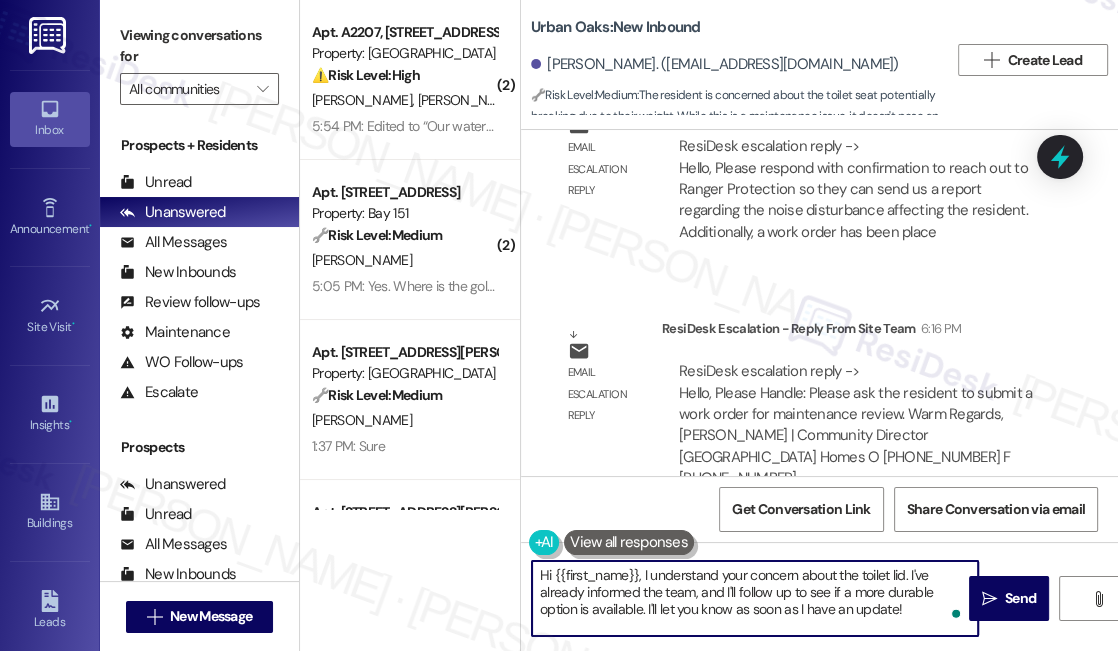 drag, startPoint x: 871, startPoint y: 608, endPoint x: 644, endPoint y: 569, distance: 230.32585 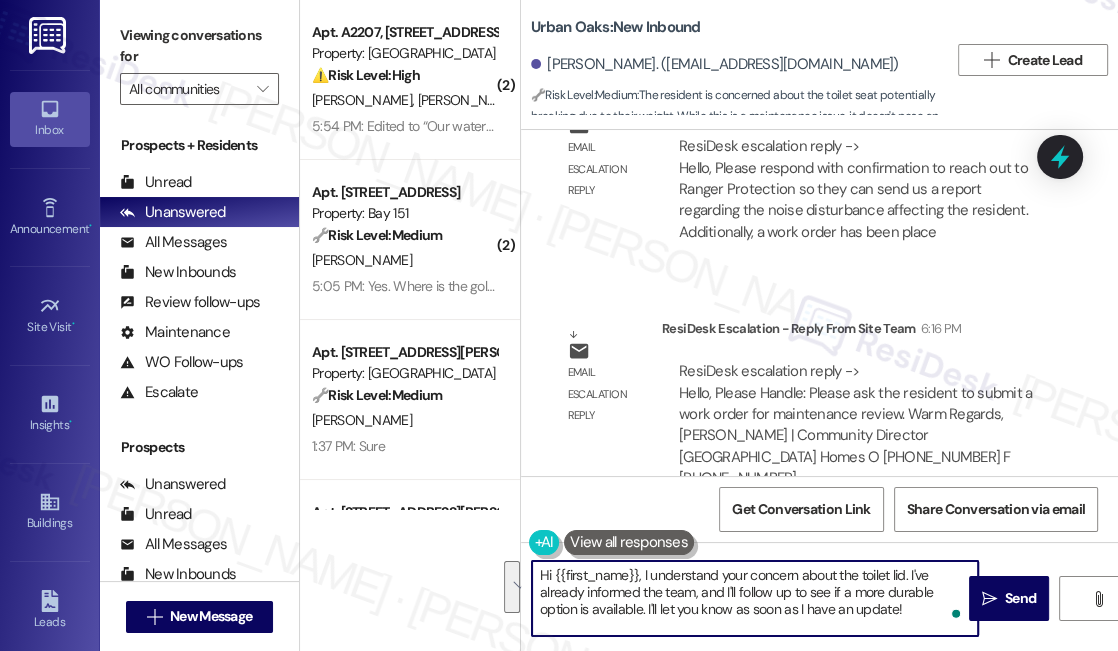 paste on "respond with confirmation to reach out to Ranger Protection so they can send us a report regarding the noise disturbance affecting the resident. Additionally, a work order has been placed for the replacement of the light fixture in the parking lot. Thank you." 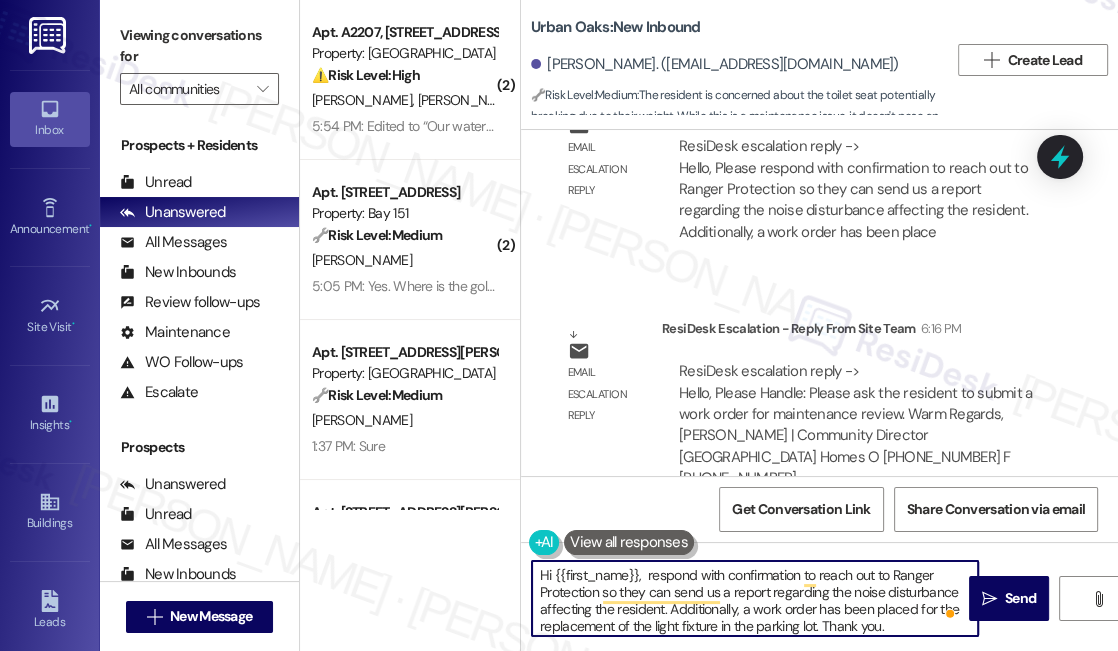 type on "Hi {{first_name}},  respond with confirmation to reach out to Ranger Protection so they can send us a report regarding the noise disturbance affecting the resident. Additionally, a work order has been placed for the replacement of the light fixture in the parking lot. Thank you." 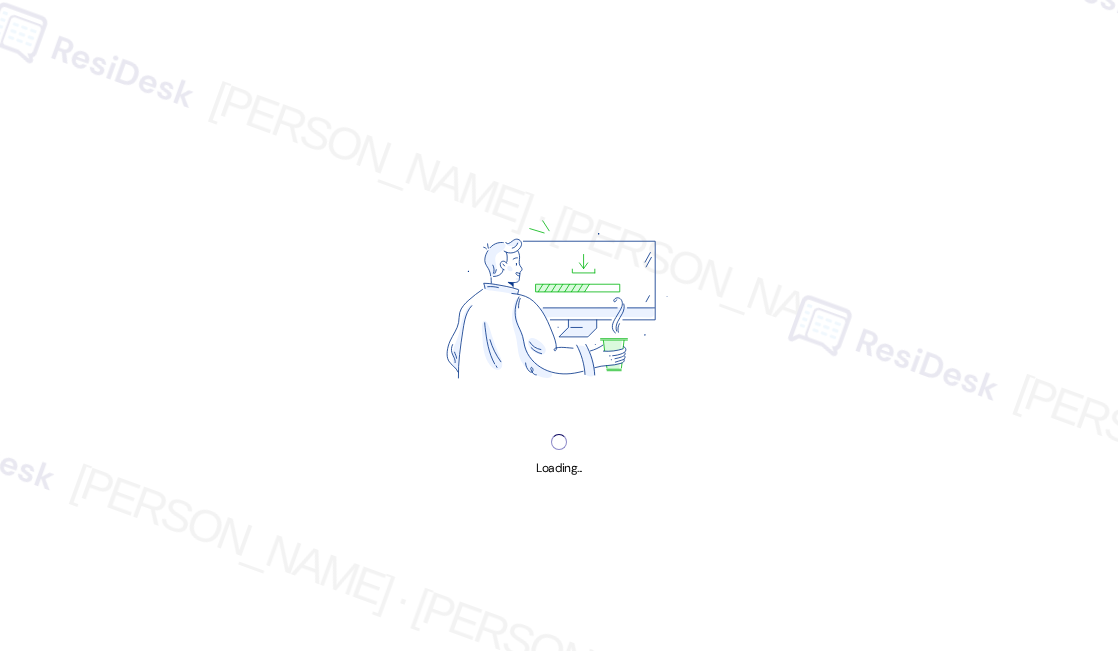 scroll, scrollTop: 0, scrollLeft: 0, axis: both 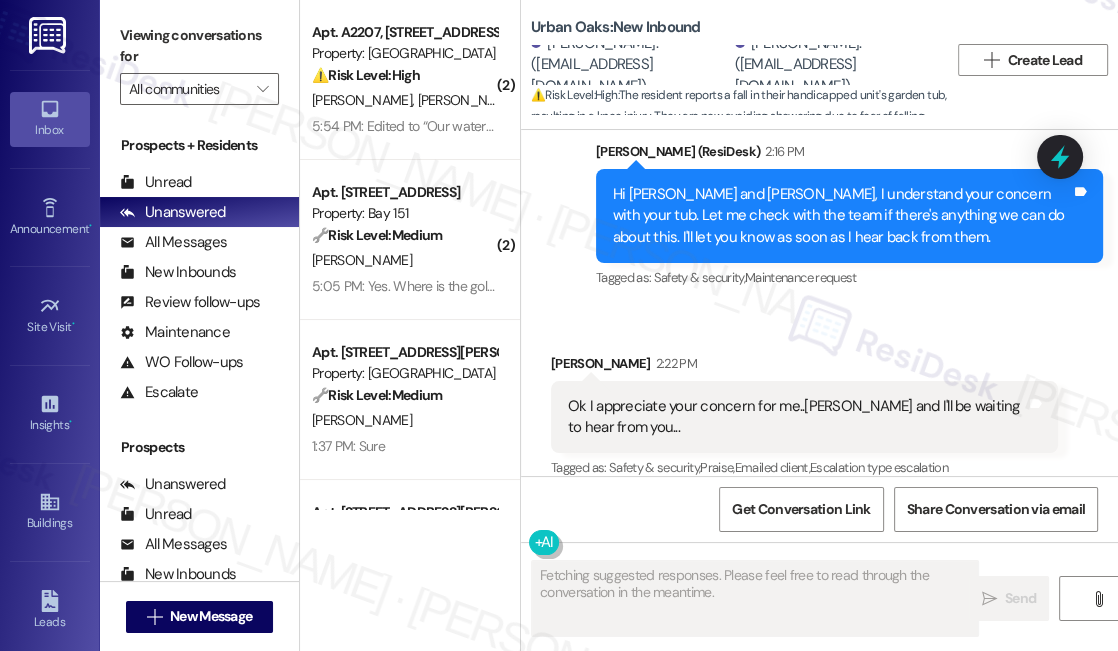 click on "Ok I appreciate your concern for me..Ty and I'll be waiting to hear from you..." at bounding box center (797, 417) 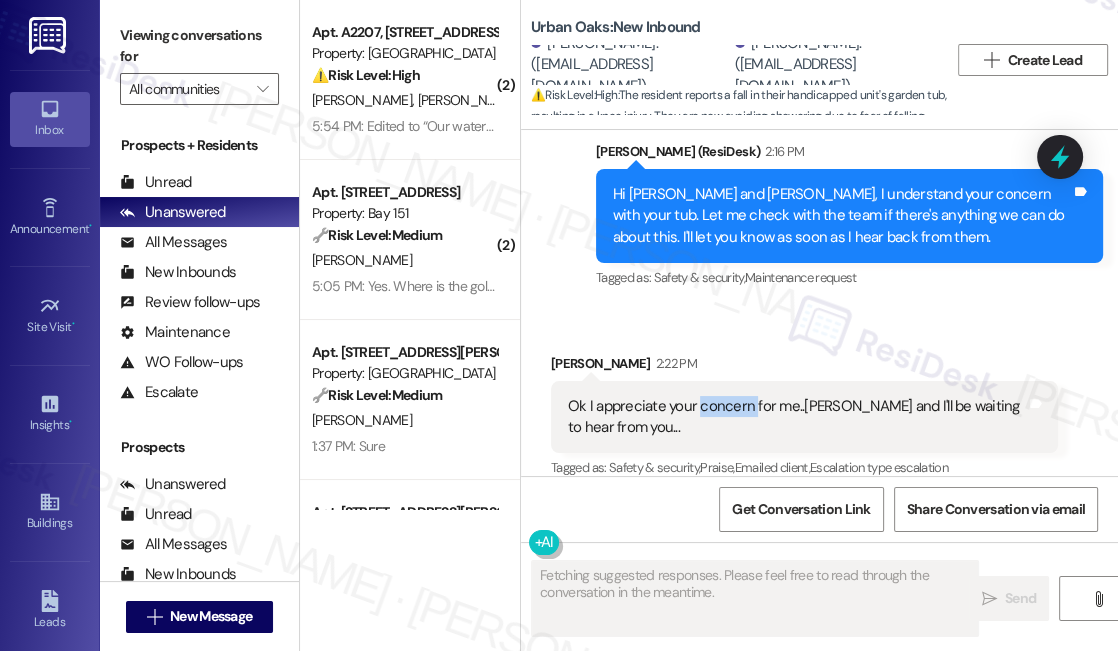 click on "Ok I appreciate your concern for me..Ty and I'll be waiting to hear from you..." at bounding box center [797, 417] 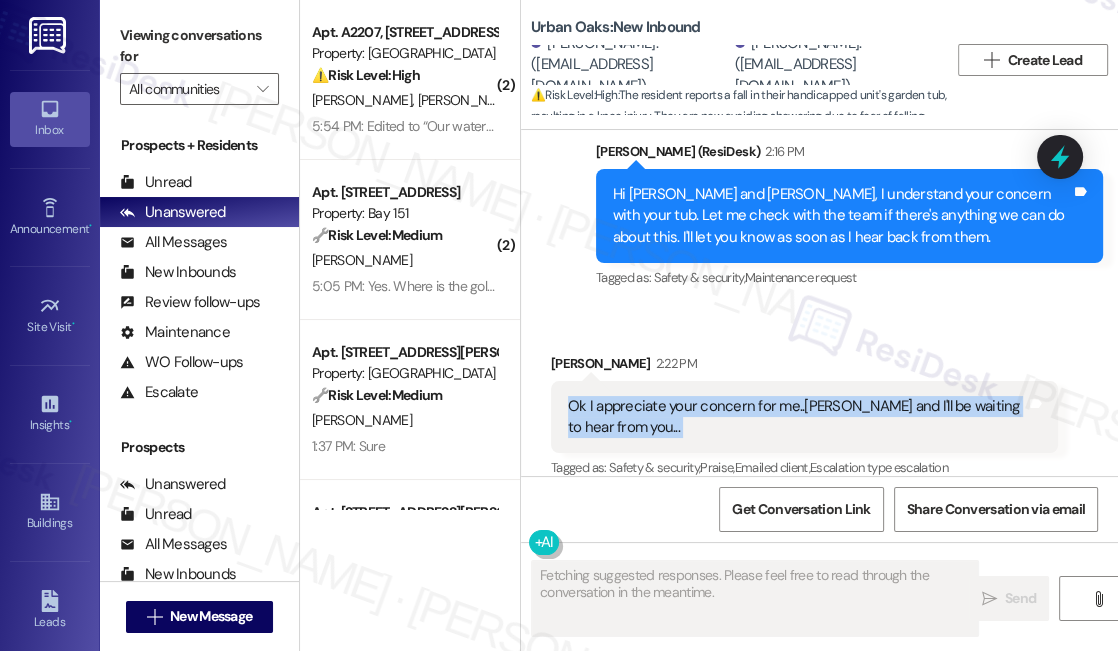 click on "Ok I appreciate your concern for me..Ty and I'll be waiting to hear from you..." at bounding box center [797, 417] 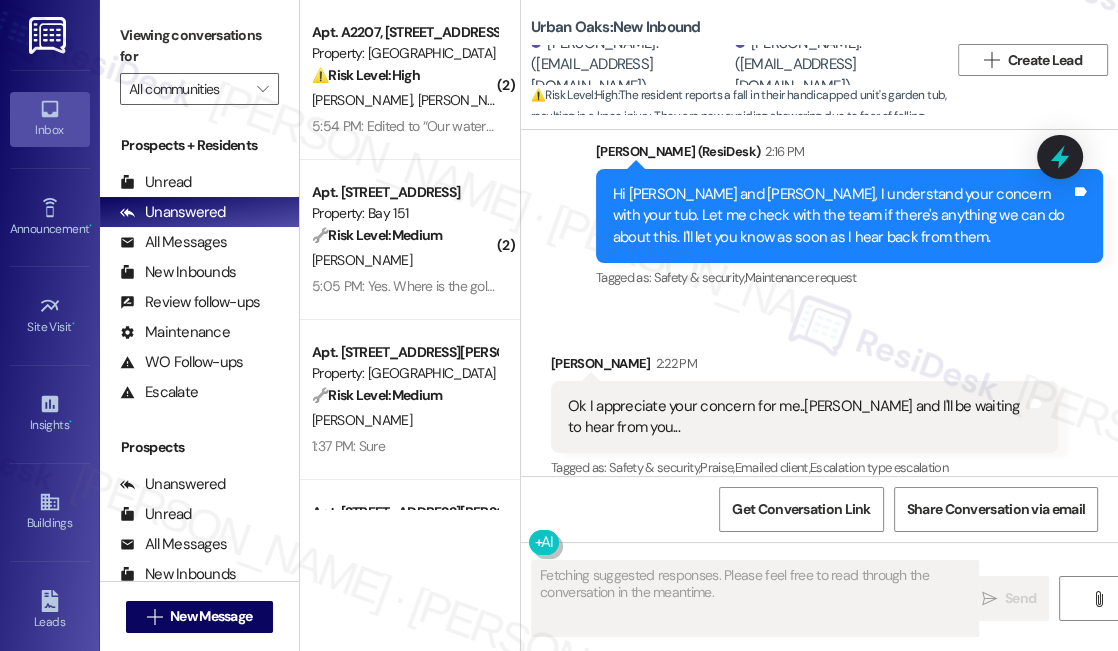 click on "Hi Marcy and Daron, I understand your concern with your tub. Let me check with the team if there's anything we can do about this. I'll let you know as soon as I hear back from them." at bounding box center [842, 216] 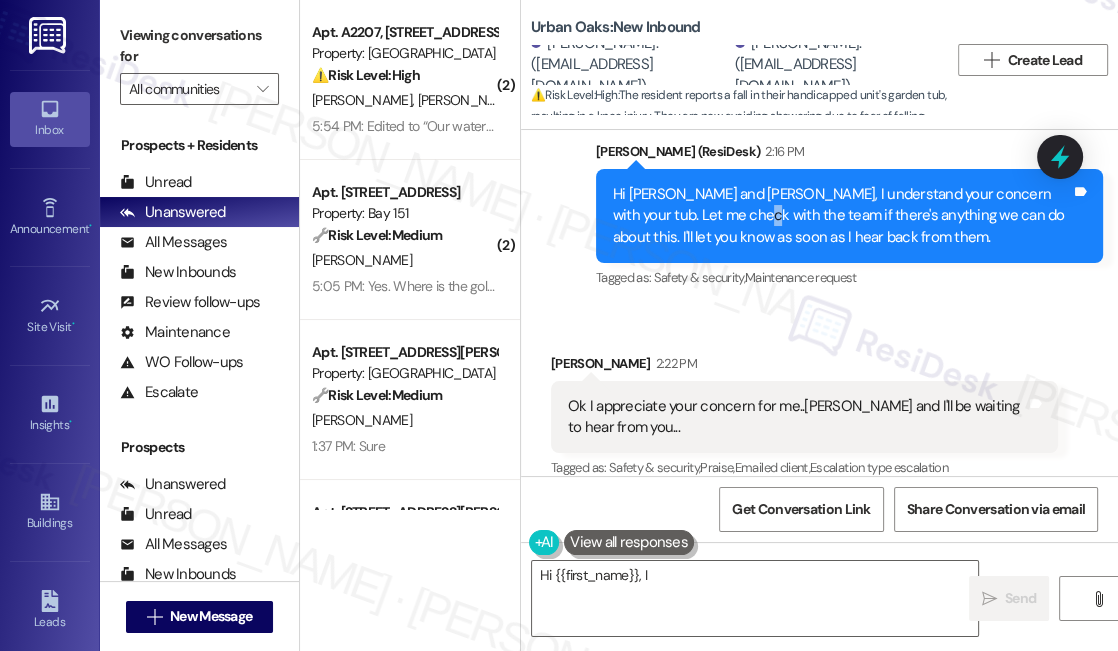 click on "Hi Marcy and Daron, I understand your concern with your tub. Let me check with the team if there's anything we can do about this. I'll let you know as soon as I hear back from them." at bounding box center (842, 216) 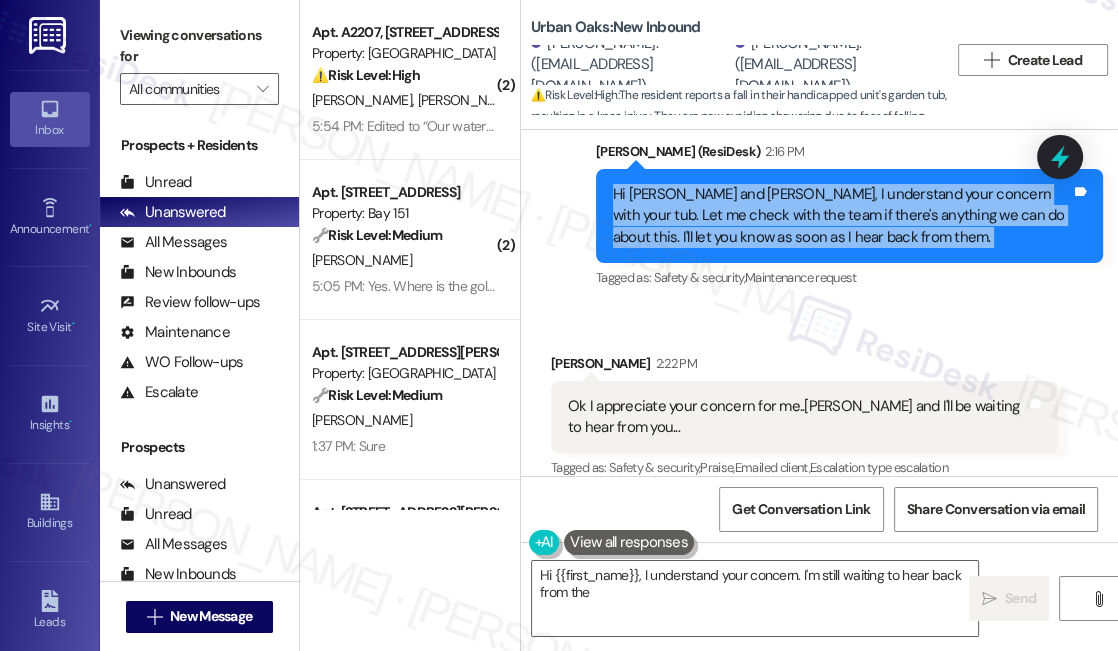 click on "Hi Marcy and Daron, I understand your concern with your tub. Let me check with the team if there's anything we can do about this. I'll let you know as soon as I hear back from them." at bounding box center (842, 216) 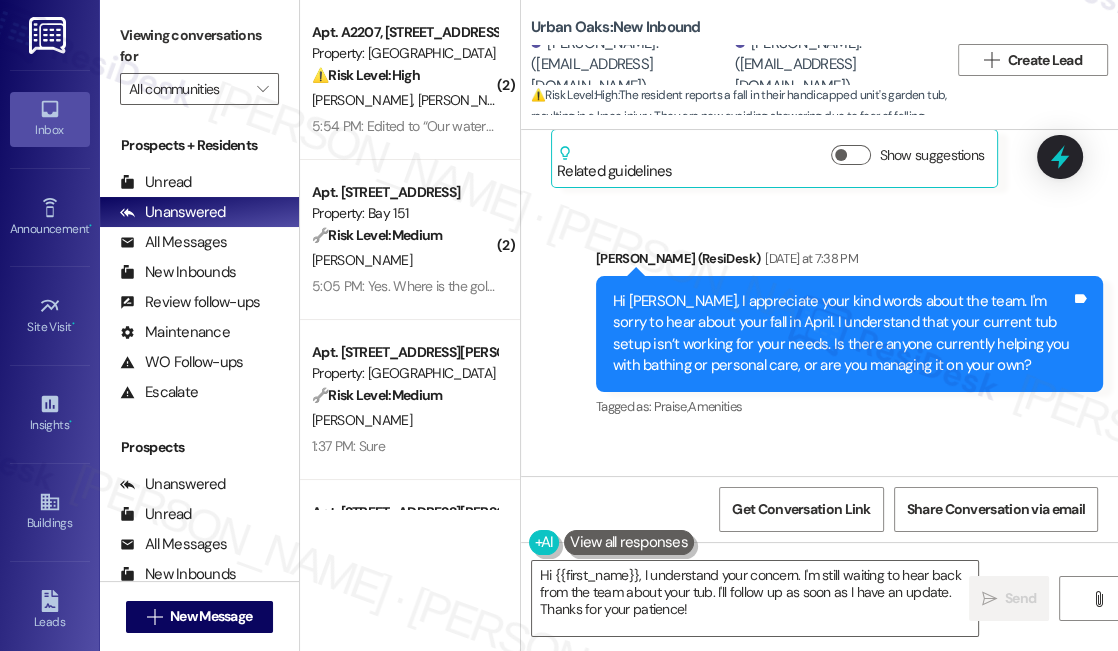 scroll, scrollTop: 2903, scrollLeft: 0, axis: vertical 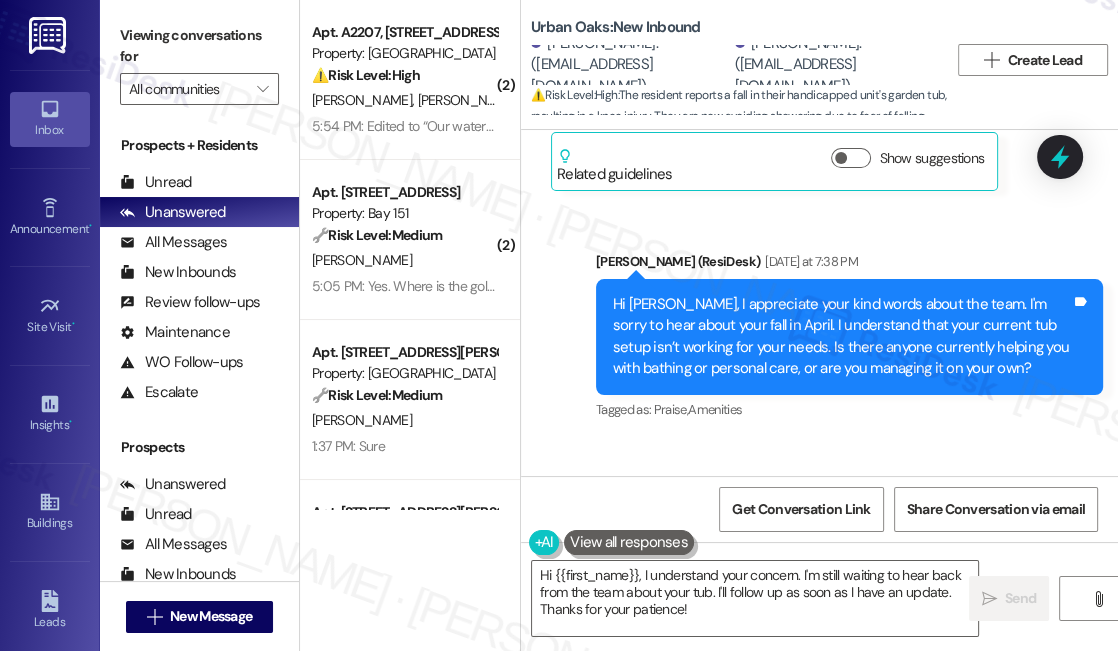click on "Hi Marcy, I appreciate your kind words about the team. I'm sorry to hear about your fall in April. I understand that your current tub setup isn’t working for your needs. Is there anyone currently helping you with bathing or personal care, or are you managing it on your own?" at bounding box center (842, 337) 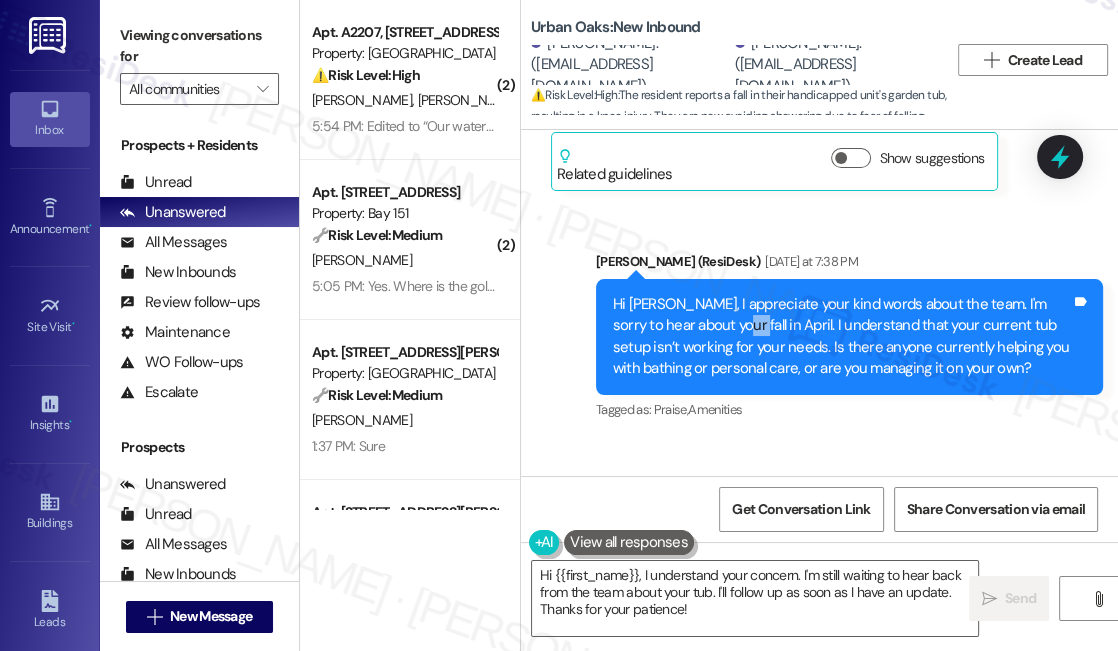 click on "Hi Marcy, I appreciate your kind words about the team. I'm sorry to hear about your fall in April. I understand that your current tub setup isn’t working for your needs. Is there anyone currently helping you with bathing or personal care, or are you managing it on your own?" at bounding box center (842, 337) 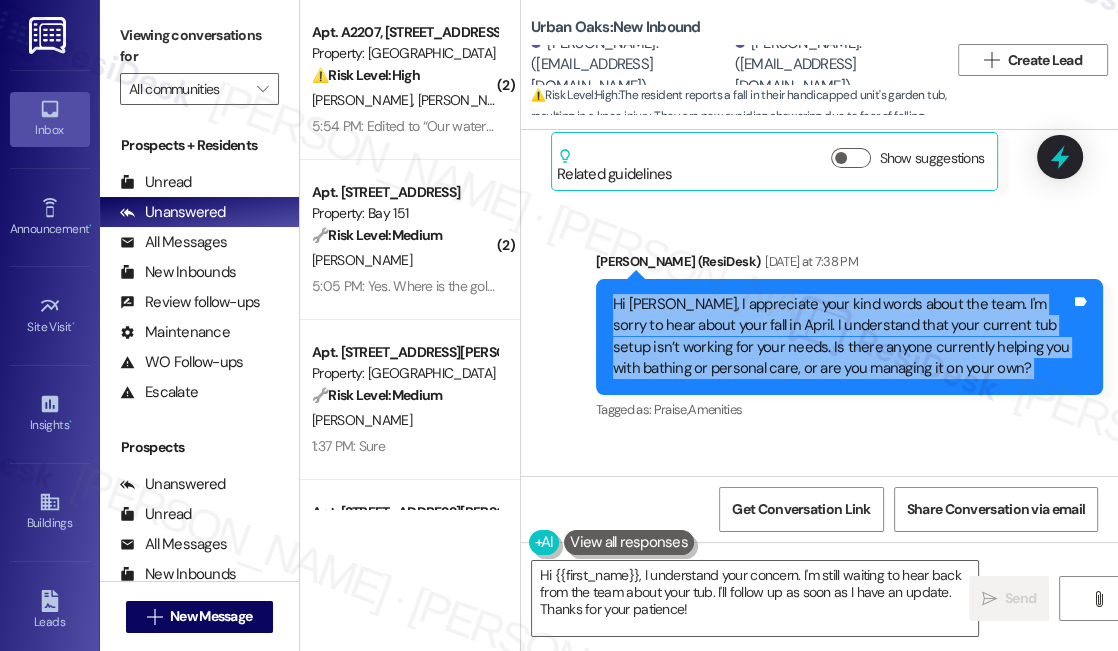 click on "Hi Marcy, I appreciate your kind words about the team. I'm sorry to hear about your fall in April. I understand that your current tub setup isn’t working for your needs. Is there anyone currently helping you with bathing or personal care, or are you managing it on your own?" at bounding box center [842, 337] 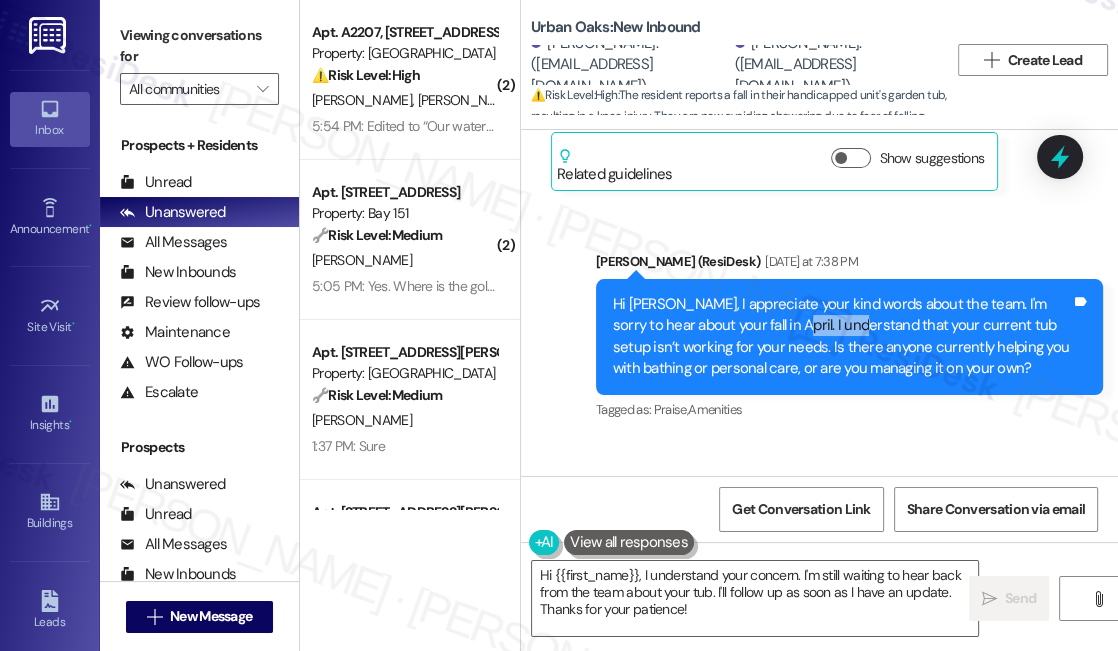 click on "Hi Marcy, I appreciate your kind words about the team. I'm sorry to hear about your fall in April. I understand that your current tub setup isn’t working for your needs. Is there anyone currently helping you with bathing or personal care, or are you managing it on your own?" at bounding box center (842, 337) 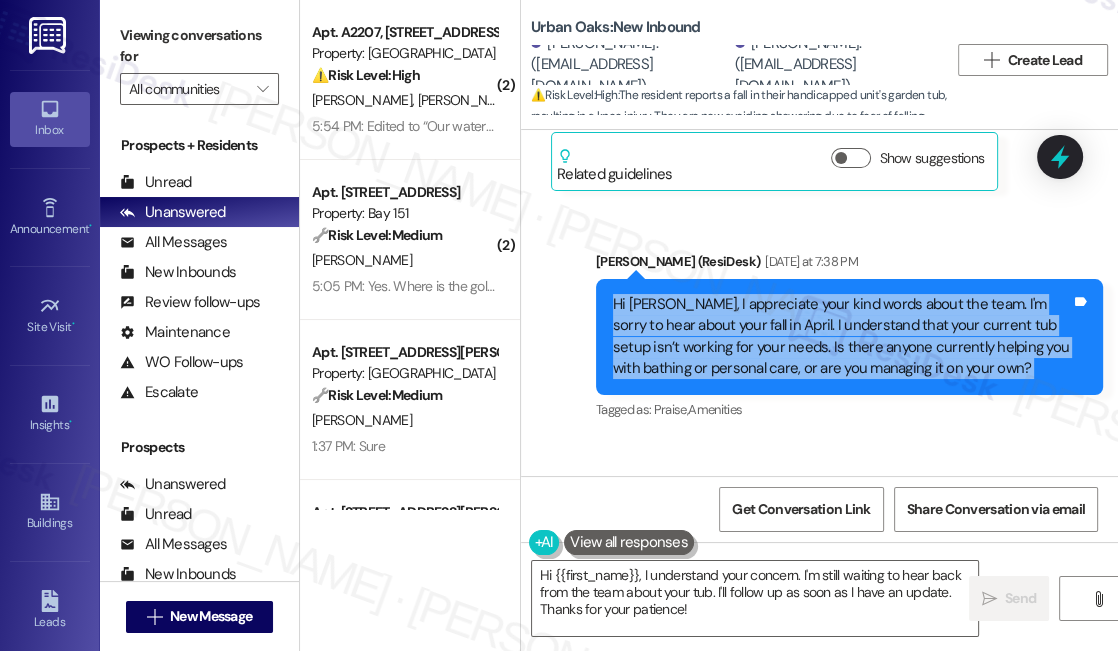 click on "Hi Marcy, I appreciate your kind words about the team. I'm sorry to hear about your fall in April. I understand that your current tub setup isn’t working for your needs. Is there anyone currently helping you with bathing or personal care, or are you managing it on your own?" at bounding box center (842, 337) 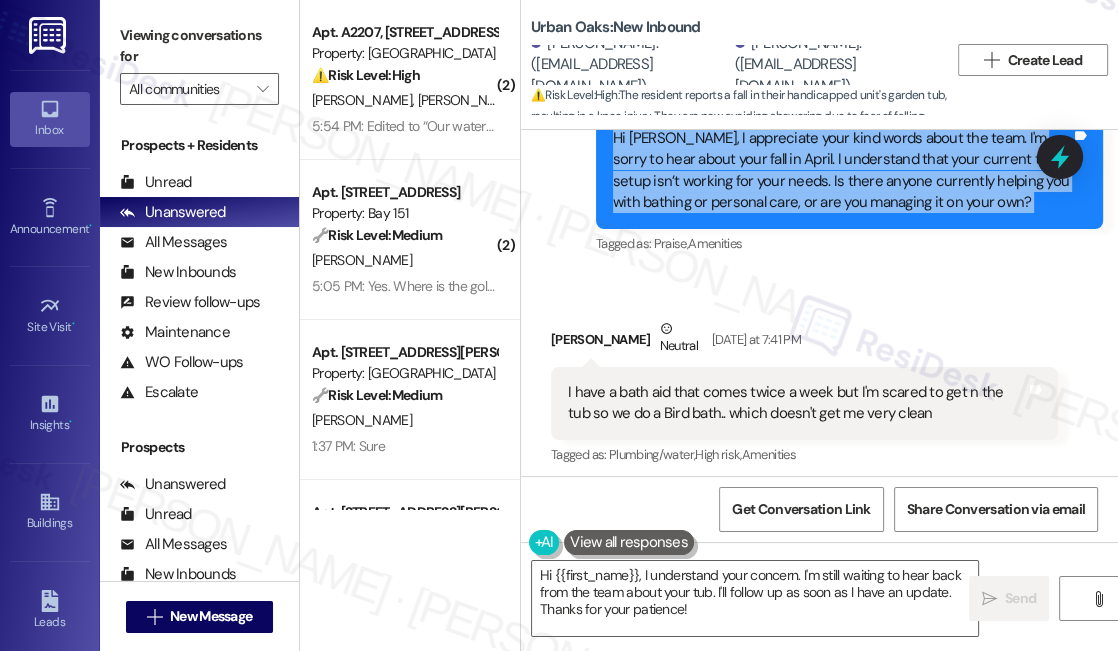 scroll, scrollTop: 3176, scrollLeft: 0, axis: vertical 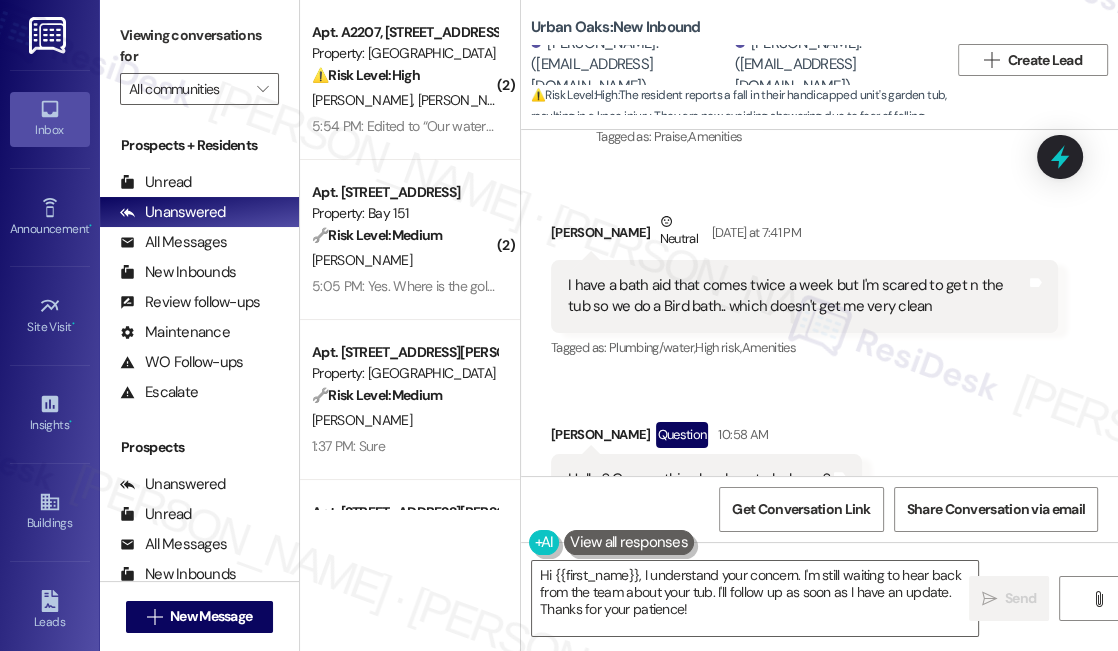 click on "I have a bath aid that comes twice a week but I'm scared to get n the tub so we do a Bird bath.. which doesn't get me very clean" at bounding box center (797, 296) 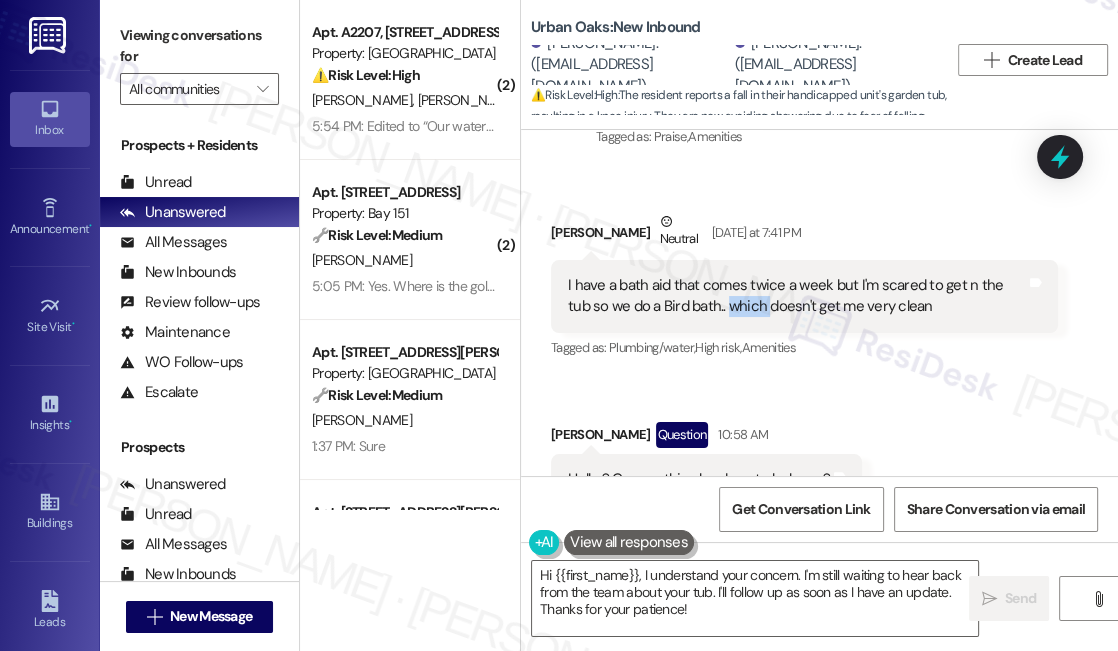 click on "I have a bath aid that comes twice a week but I'm scared to get n the tub so we do a Bird bath.. which doesn't get me very clean" at bounding box center [797, 296] 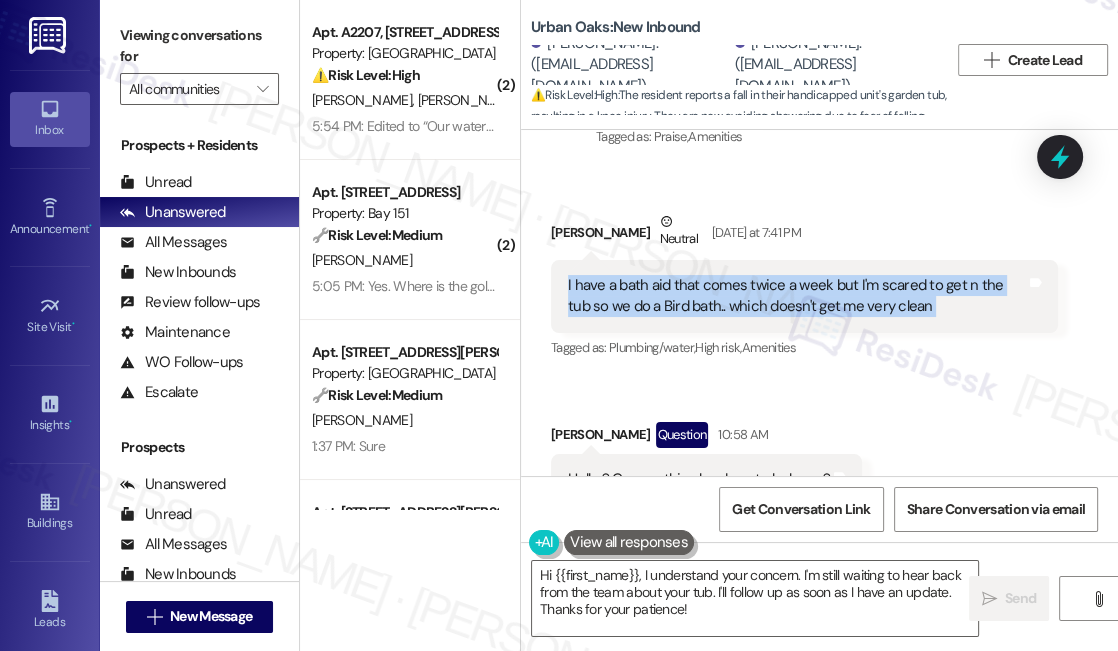 click on "I have a bath aid that comes twice a week but I'm scared to get n the tub so we do a Bird bath.. which doesn't get me very clean" at bounding box center [797, 296] 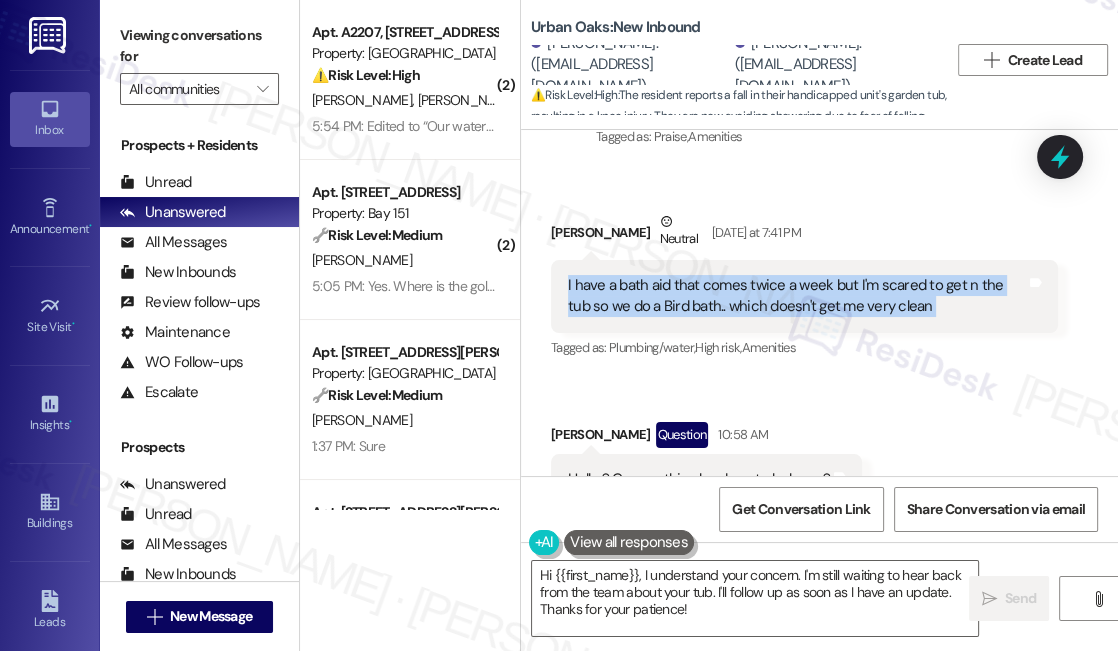 scroll, scrollTop: 3357, scrollLeft: 0, axis: vertical 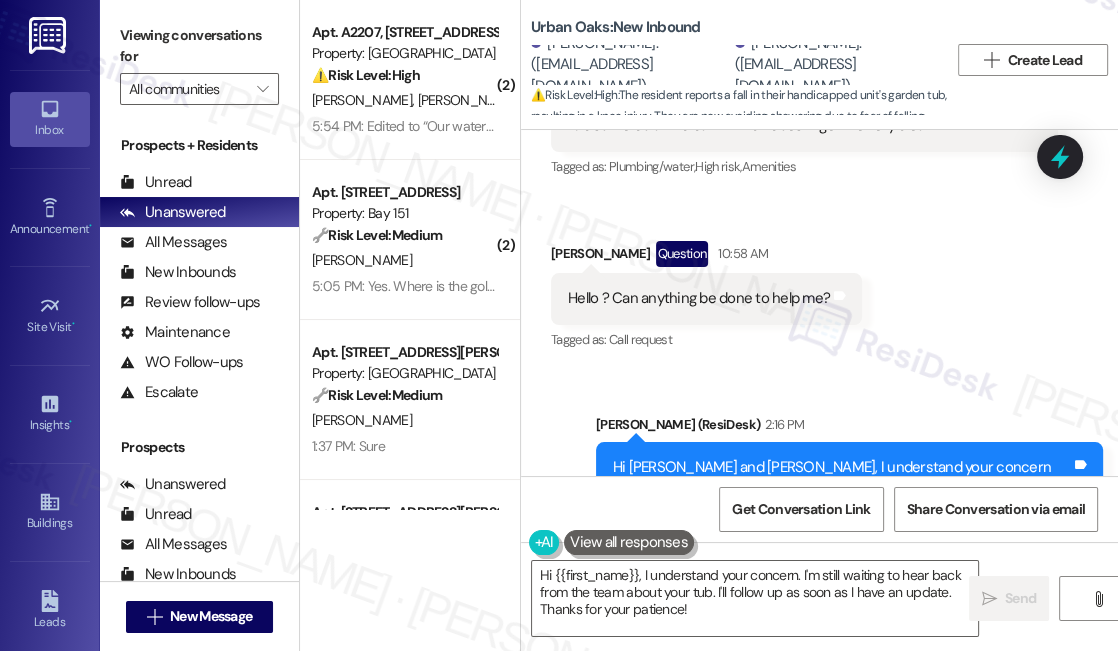 click on "Hello ? Can anything be done to help me?" at bounding box center [699, 298] 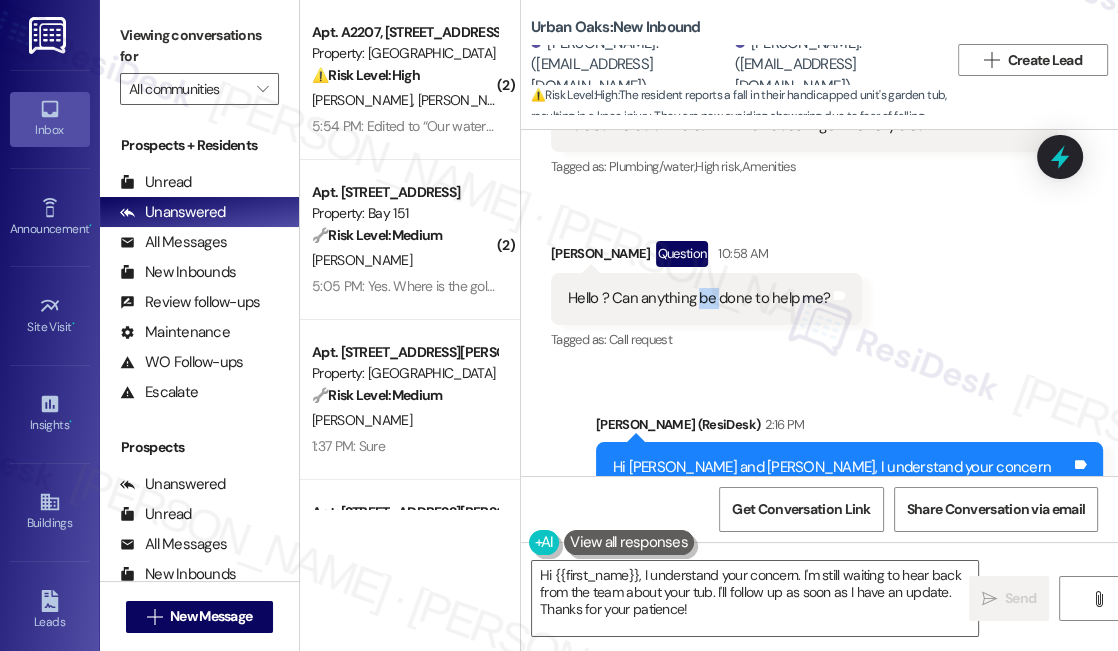 click on "Hello ? Can anything be done to help me?" at bounding box center [699, 298] 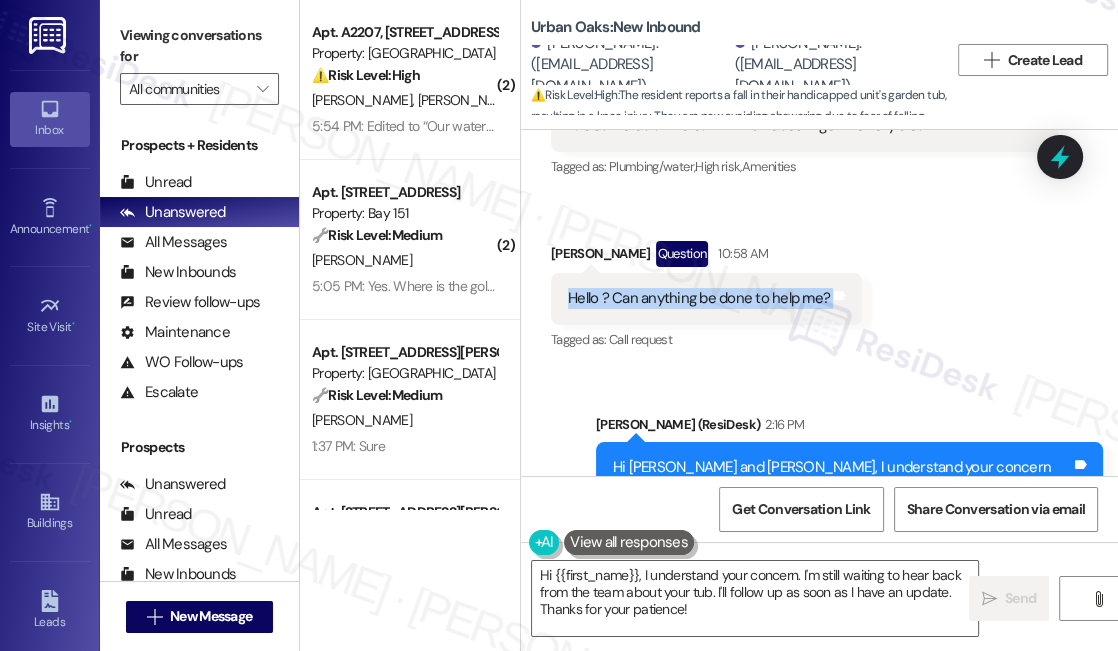 click on "Hello ? Can anything be done to help me?" at bounding box center (699, 298) 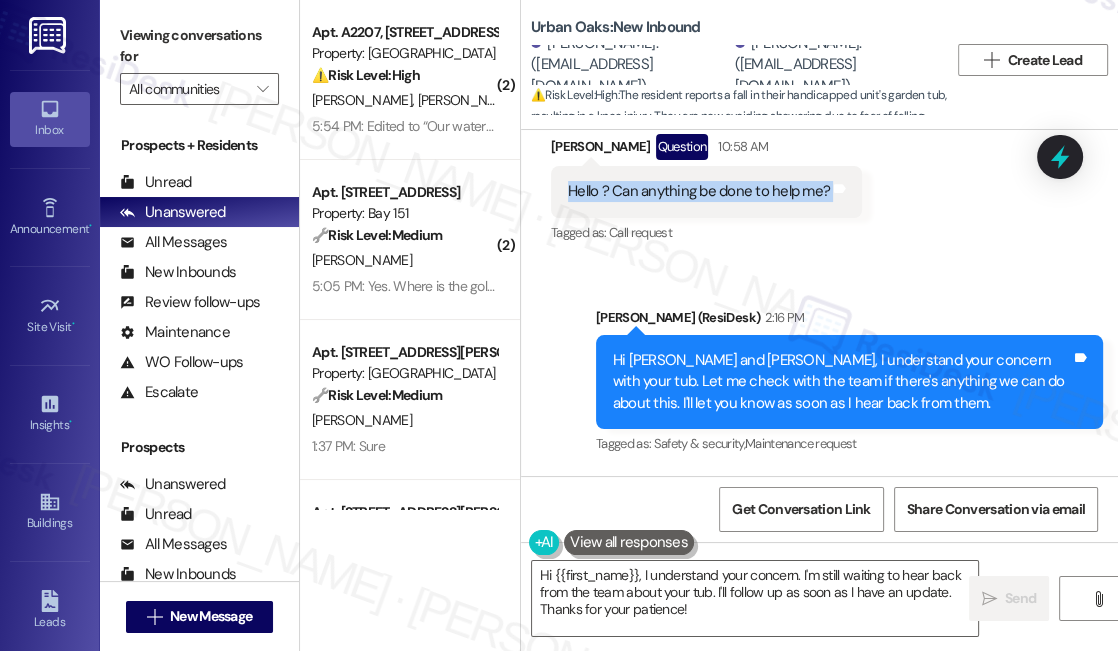 scroll, scrollTop: 3630, scrollLeft: 0, axis: vertical 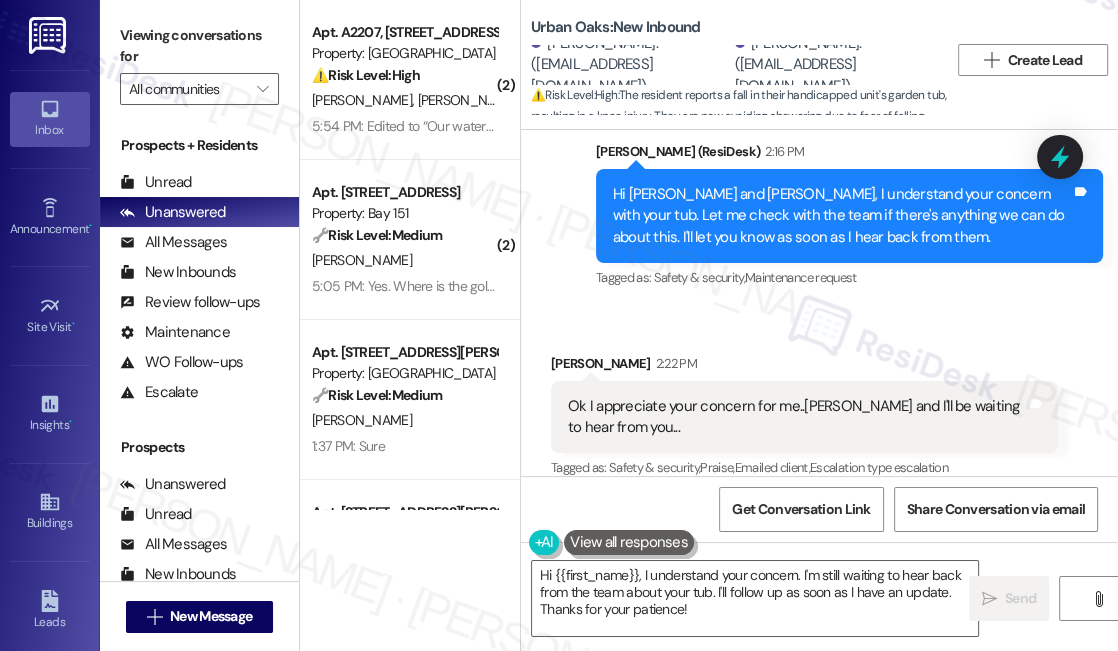 click on "Hi Marcy and Daron, I understand your concern with your tub. Let me check with the team if there's anything we can do about this. I'll let you know as soon as I hear back from them." at bounding box center (842, 216) 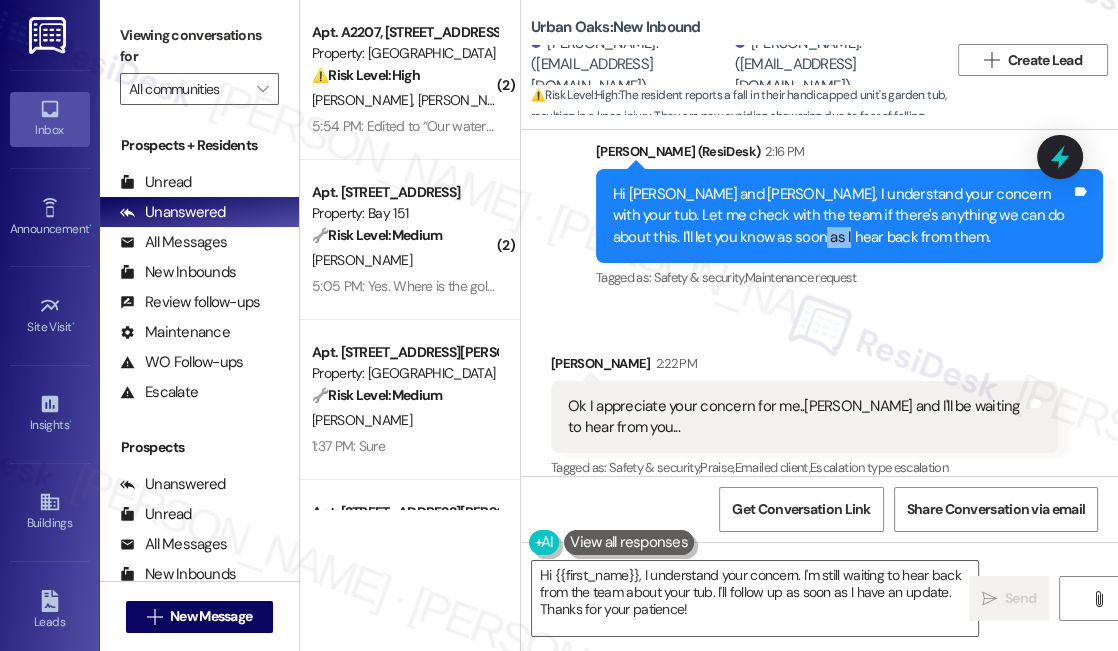 click on "Hi Marcy and Daron, I understand your concern with your tub. Let me check with the team if there's anything we can do about this. I'll let you know as soon as I hear back from them." at bounding box center [842, 216] 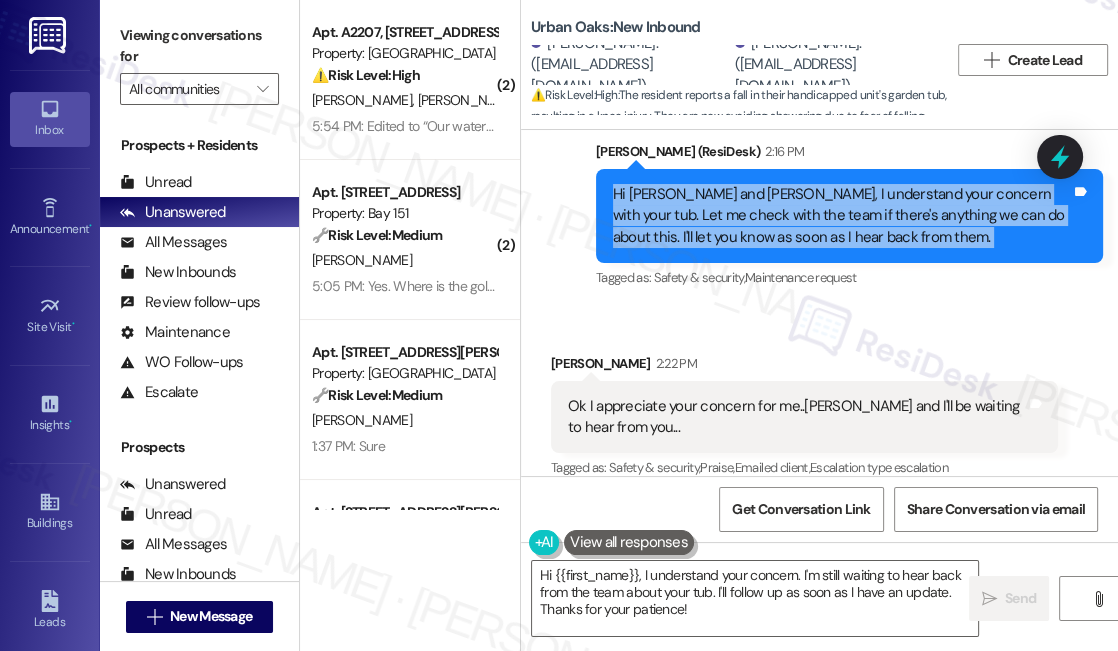 click on "Hi Marcy and Daron, I understand your concern with your tub. Let me check with the team if there's anything we can do about this. I'll let you know as soon as I hear back from them." at bounding box center (842, 216) 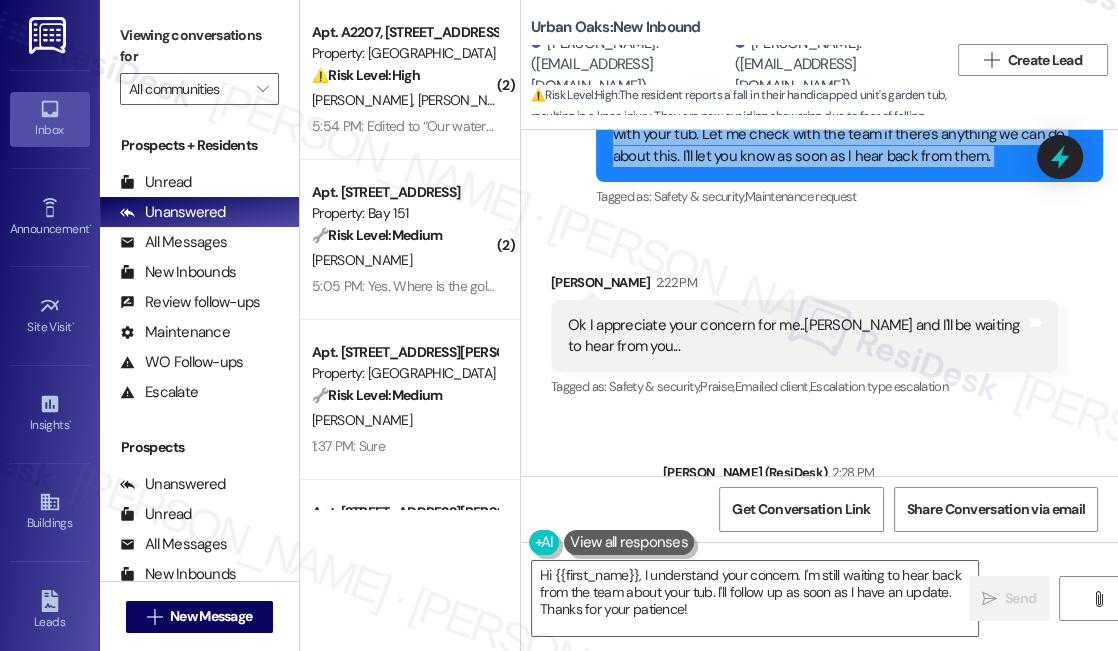 scroll, scrollTop: 3812, scrollLeft: 0, axis: vertical 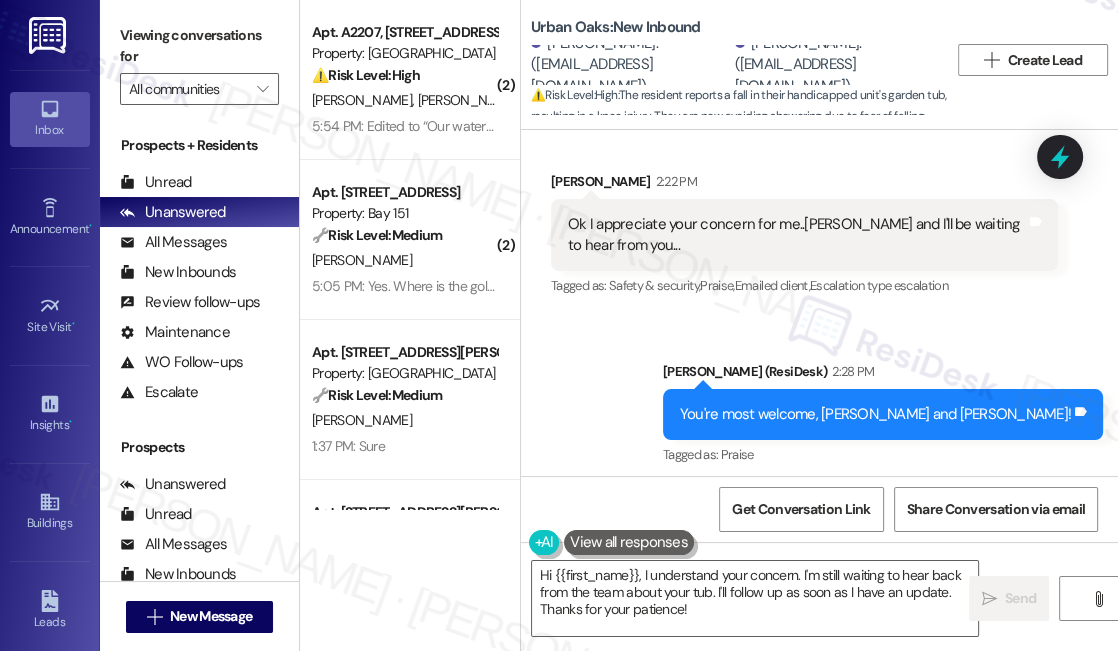 click on "Ok I appreciate your concern for me..Ty and I'll be waiting to hear from you..." at bounding box center (797, 235) 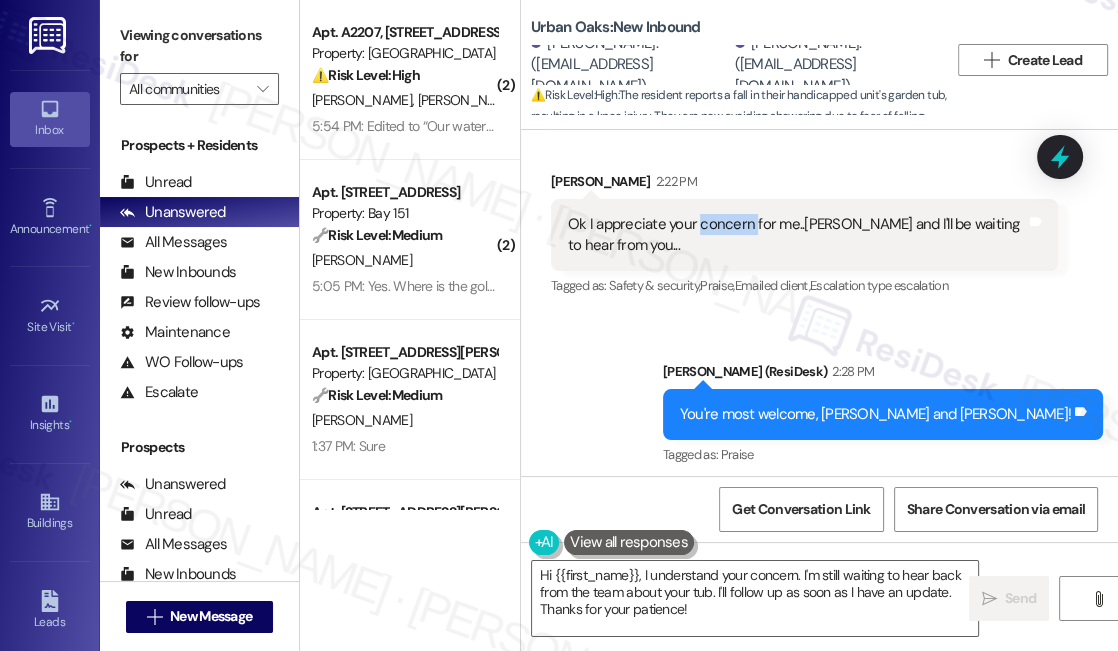 click on "Ok I appreciate your concern for me..Ty and I'll be waiting to hear from you..." at bounding box center [797, 235] 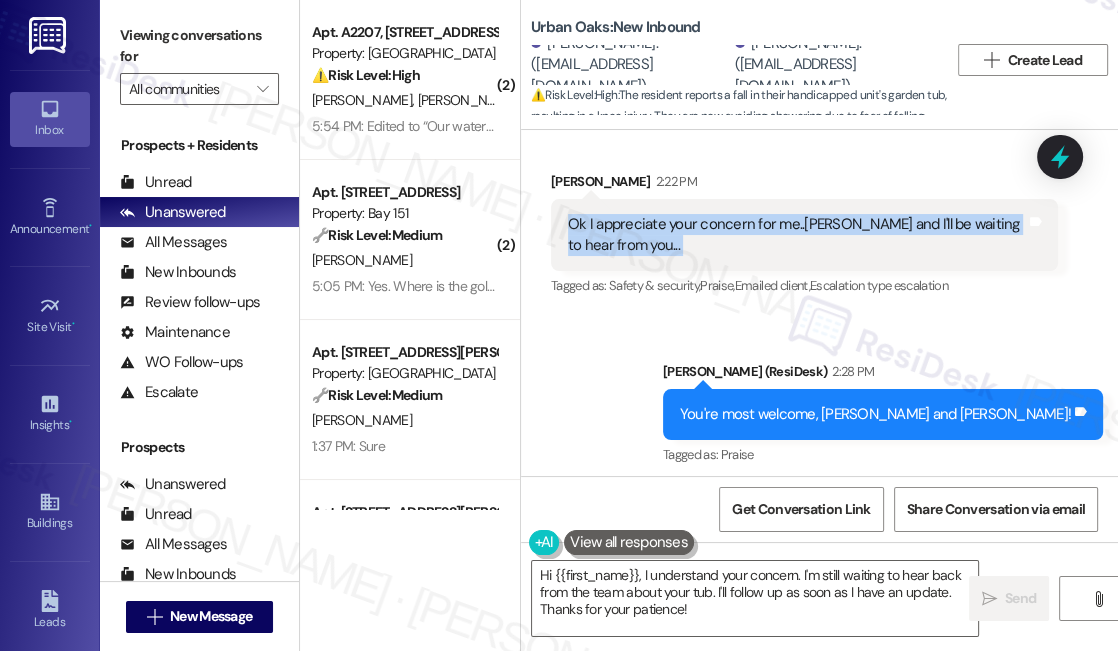 click on "Ok I appreciate your concern for me..Ty and I'll be waiting to hear from you..." at bounding box center (797, 235) 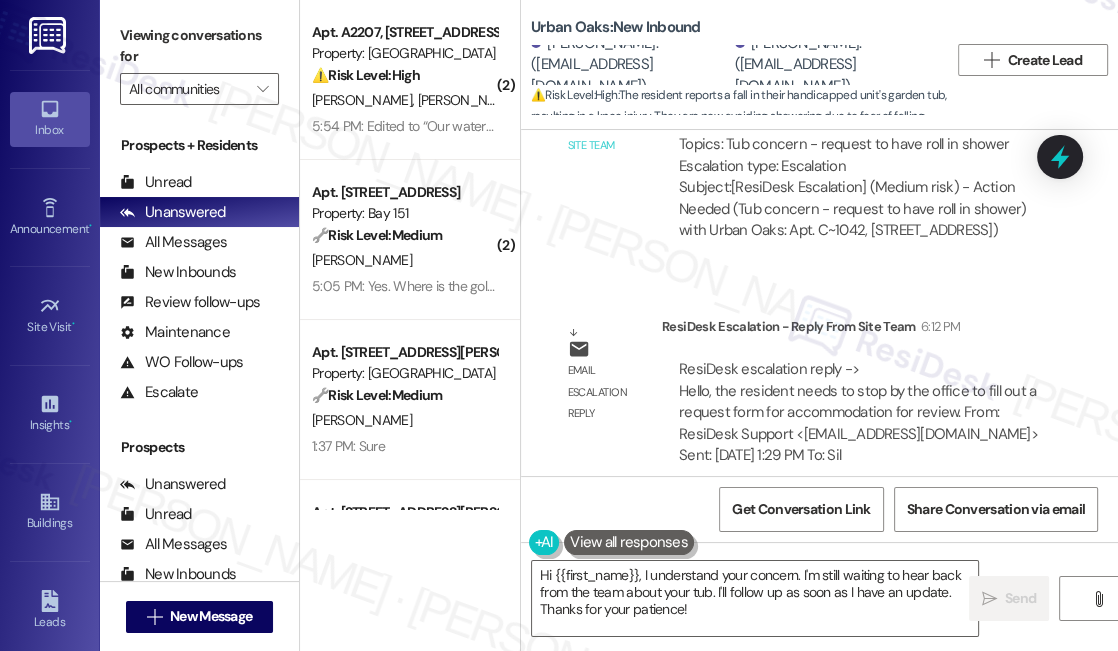 scroll, scrollTop: 4202, scrollLeft: 0, axis: vertical 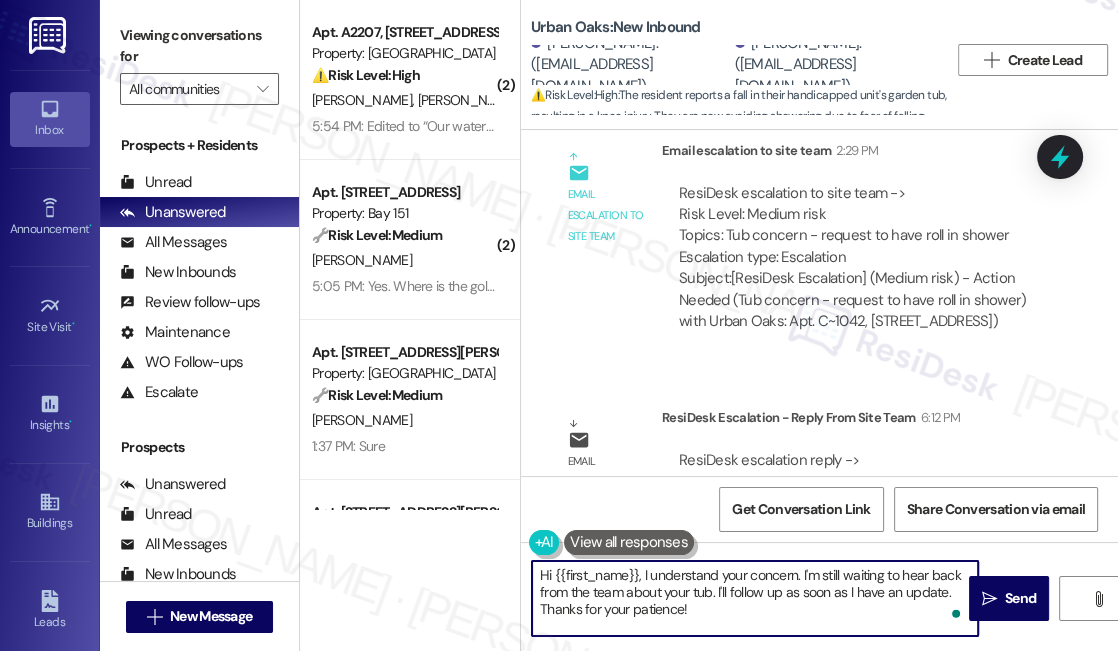 drag, startPoint x: 653, startPoint y: 582, endPoint x: 643, endPoint y: 573, distance: 13.453624 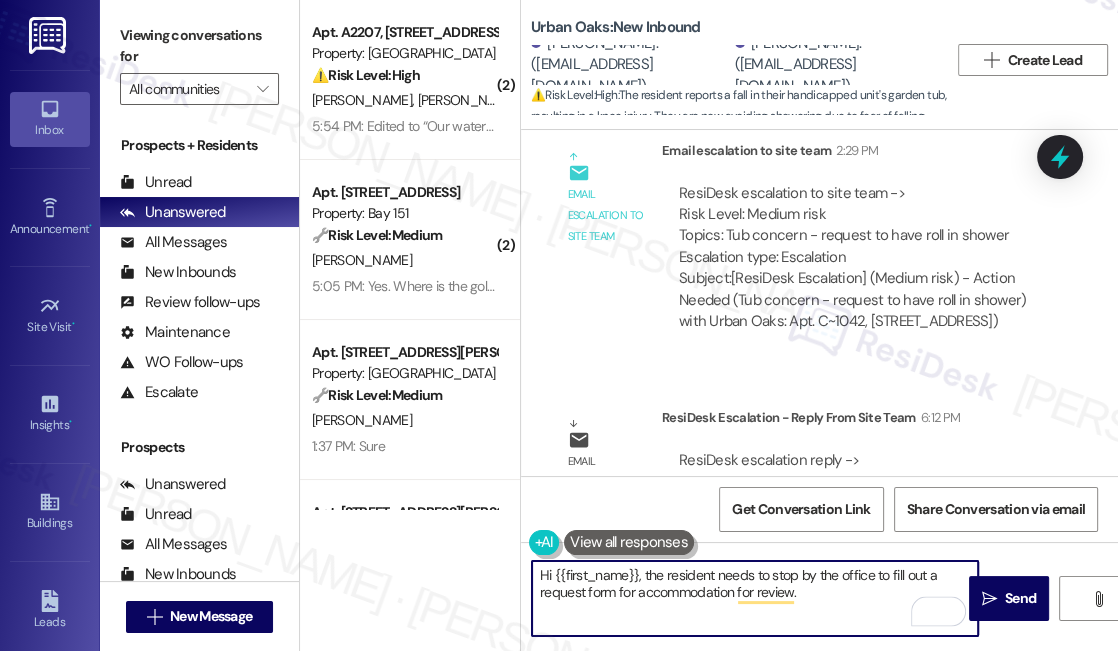 click on "Hi {{first_name}}, the resident needs to stop by the office to fill out a request form for accommodation for review." at bounding box center [755, 598] 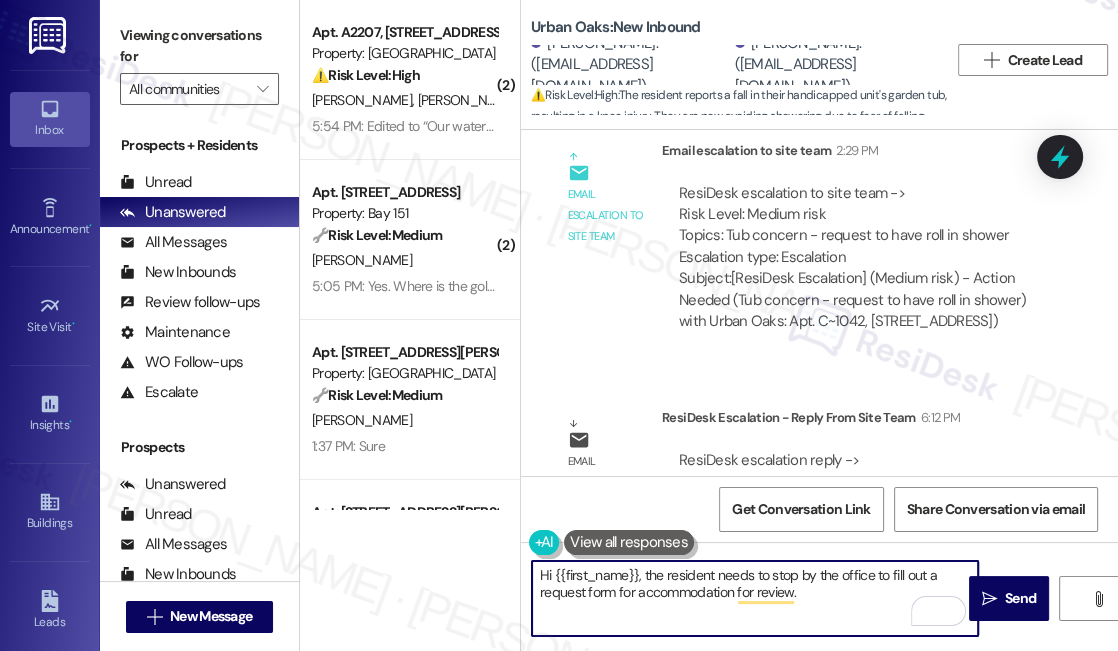 click on "Hi {{first_name}}, the resident needs to stop by the office to fill out a request form for accommodation for review." at bounding box center (755, 598) 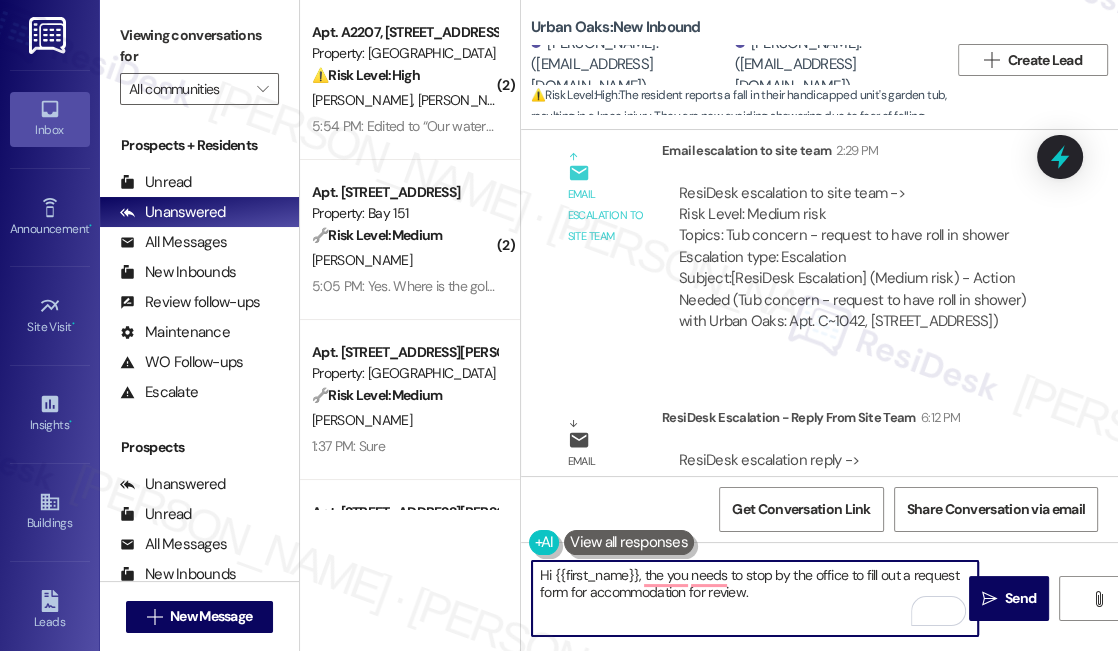 click on "Marcy Fields. (marcyfields66@gmail.com)" at bounding box center [630, 65] 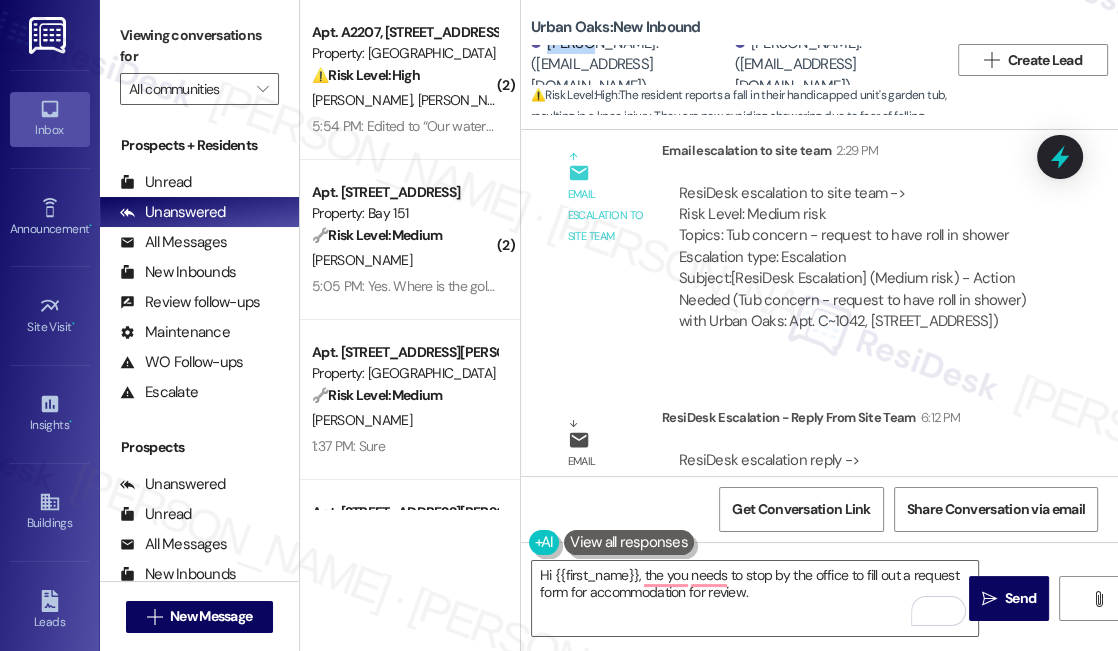 click on "Marcy Fields. (marcyfields66@gmail.com)" at bounding box center [630, 65] 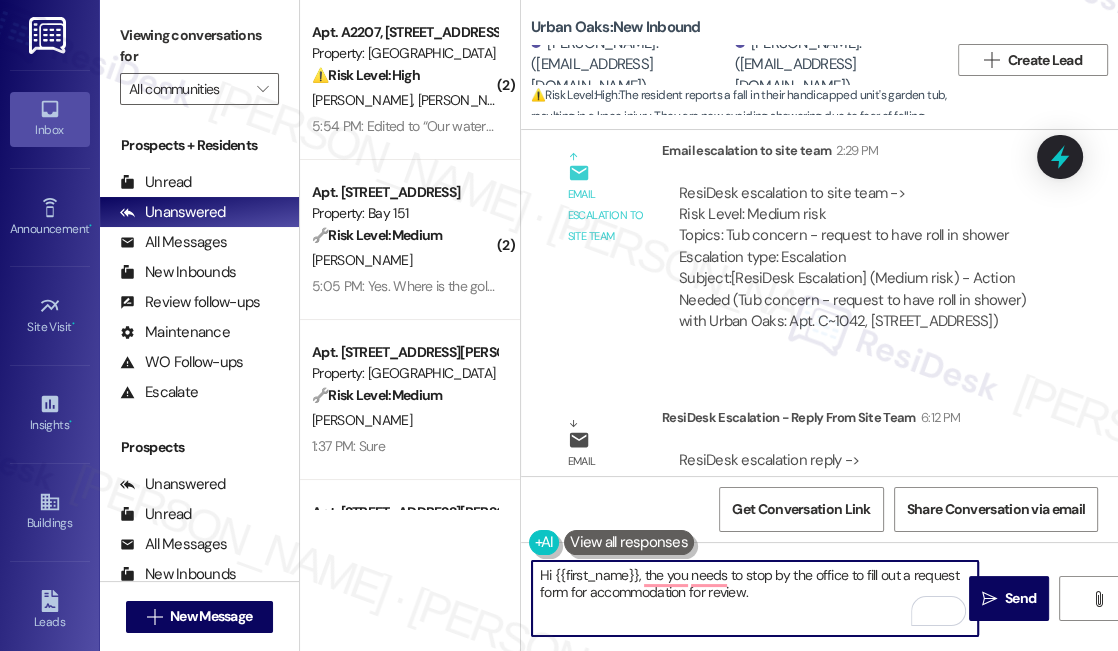 drag, startPoint x: 555, startPoint y: 579, endPoint x: 637, endPoint y: 561, distance: 83.95237 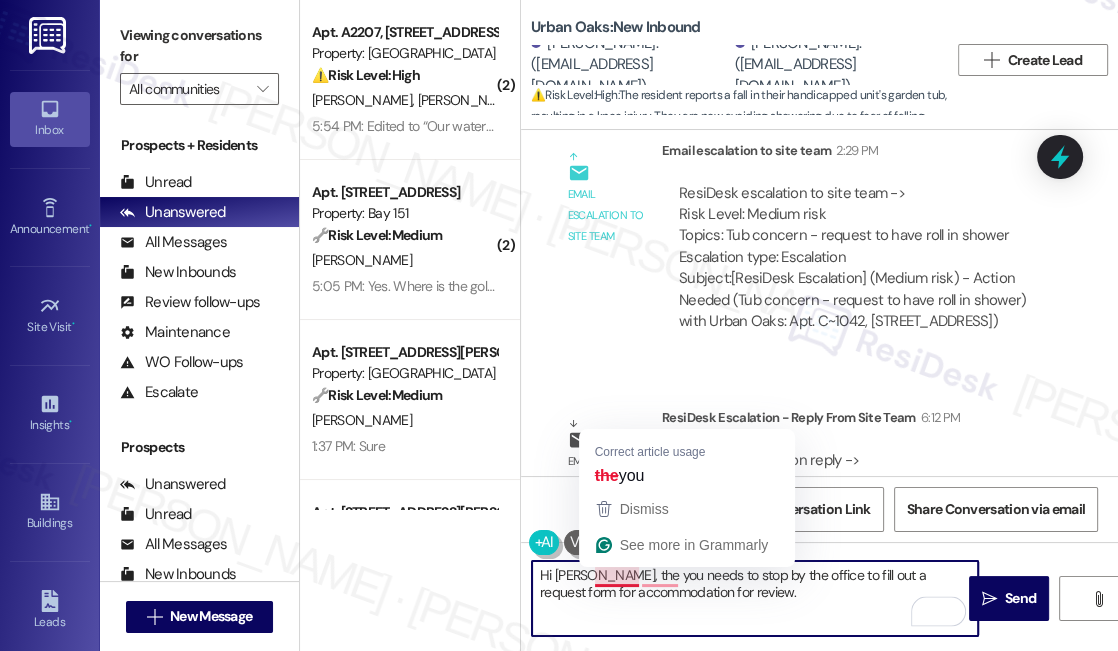 click on "Hi Marcy, the you needs to stop by the office to fill out a request form for accommodation for review." at bounding box center (755, 598) 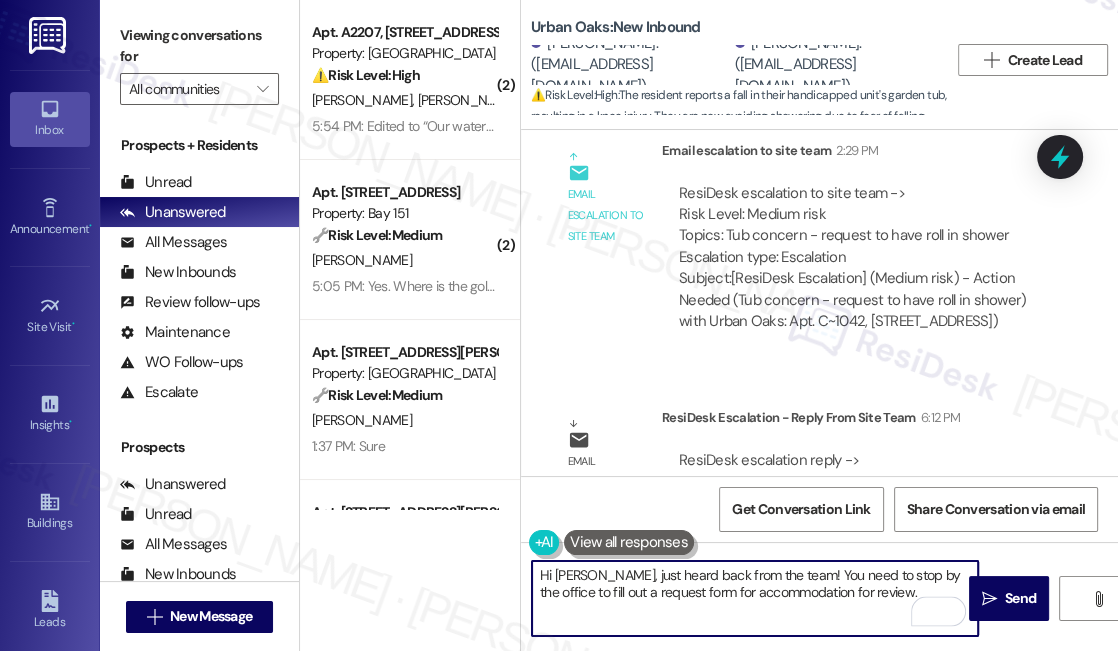 click on "Hi Marcy, just heard back from the team! You need to stop by the office to fill out a request form for accommodation for review." at bounding box center (755, 598) 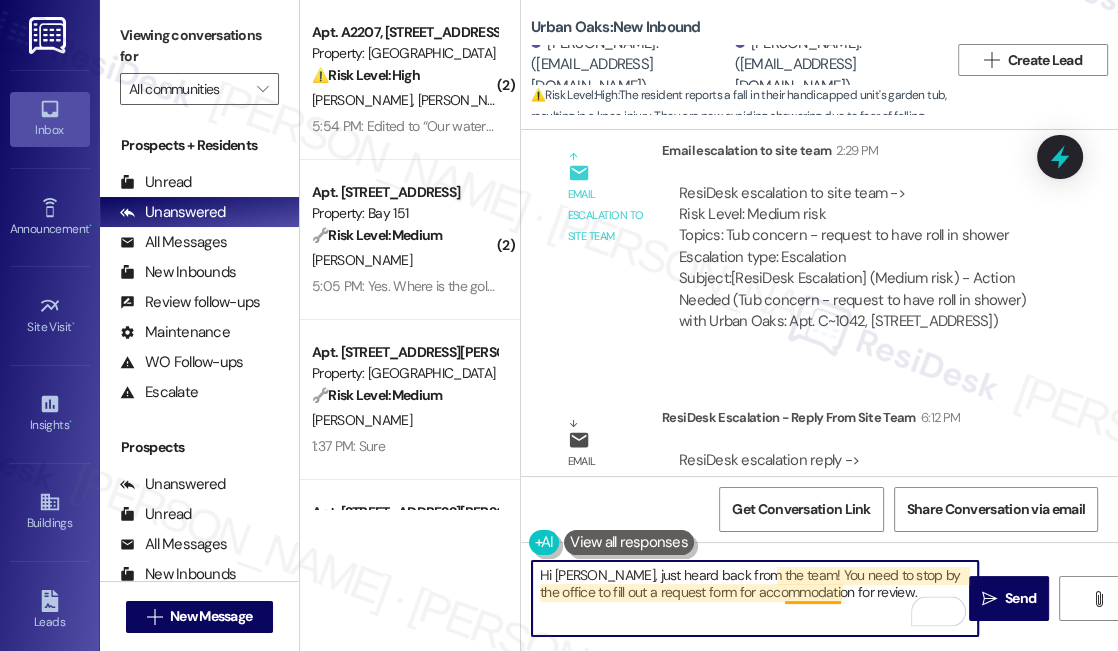 drag, startPoint x: 648, startPoint y: 594, endPoint x: 856, endPoint y: 586, distance: 208.1538 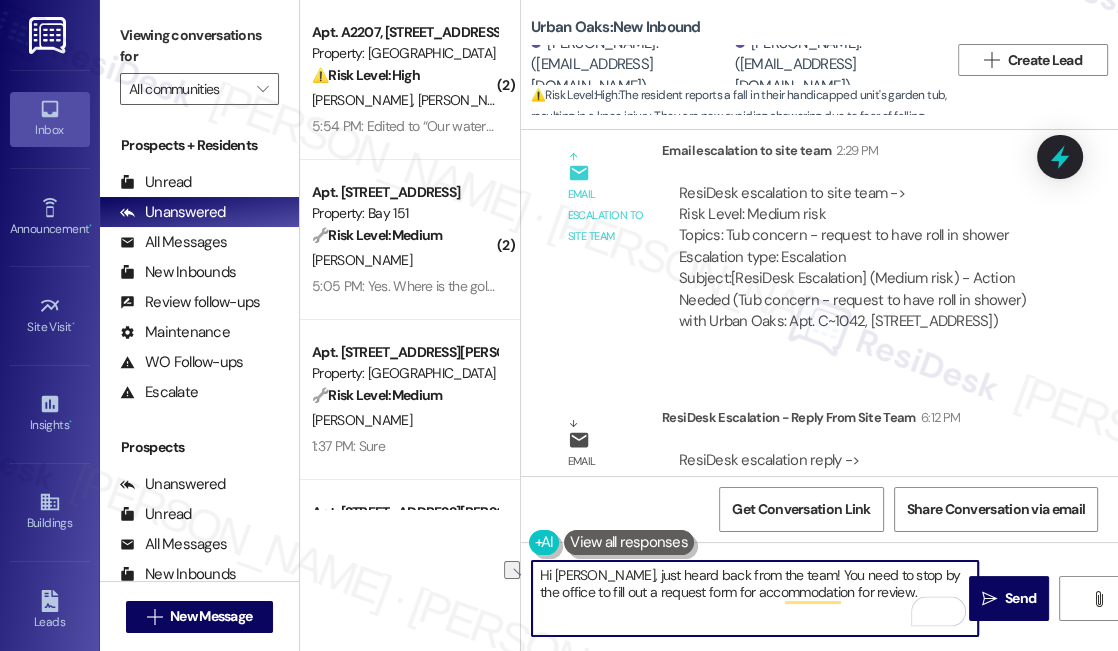 click on "Hi Marcy, just heard back from the team! You need to stop by the office to fill out a request form for accommodation for review." at bounding box center [755, 598] 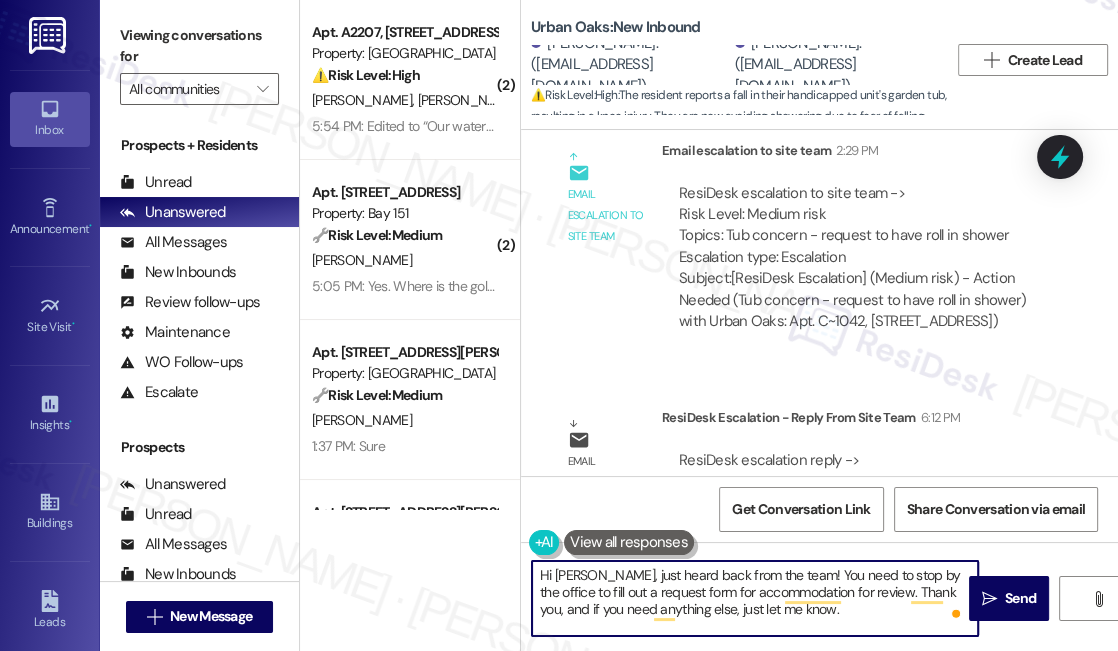 click on "Hi Marcy, just heard back from the team! You need to stop by the office to fill out a request form for accommodation for review. Thank you, and if you need anything else, just let me know." at bounding box center (755, 598) 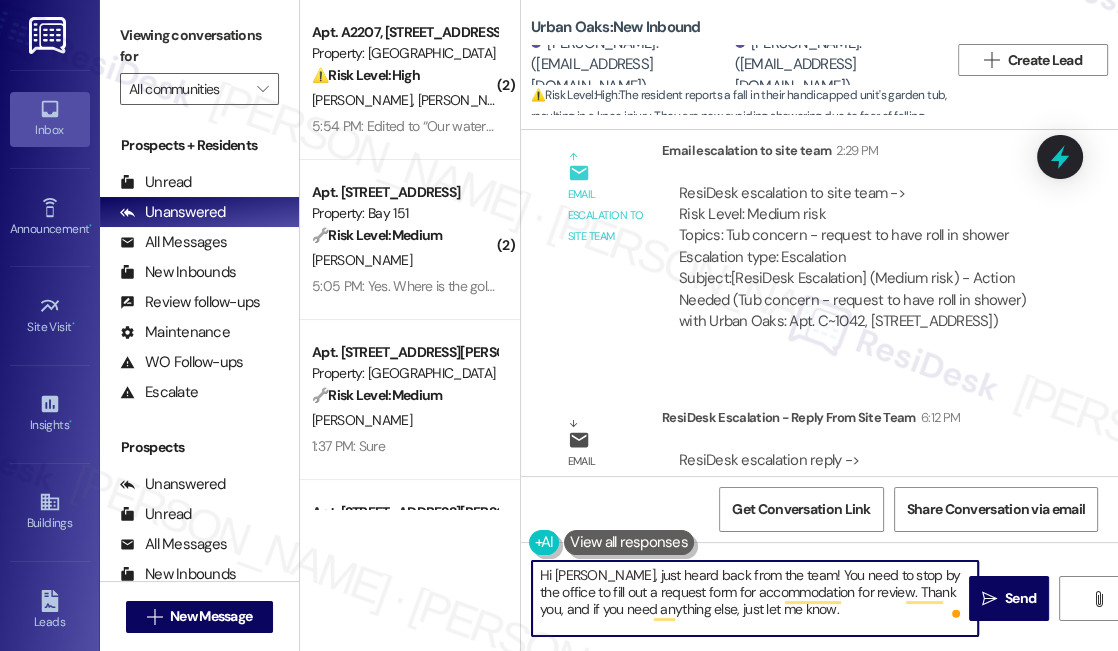 click on "Hi Marcy, just heard back from the team! You need to stop by the office to fill out a request form for accommodation for review. Thank you, and if you need anything else, just let me know." at bounding box center [755, 598] 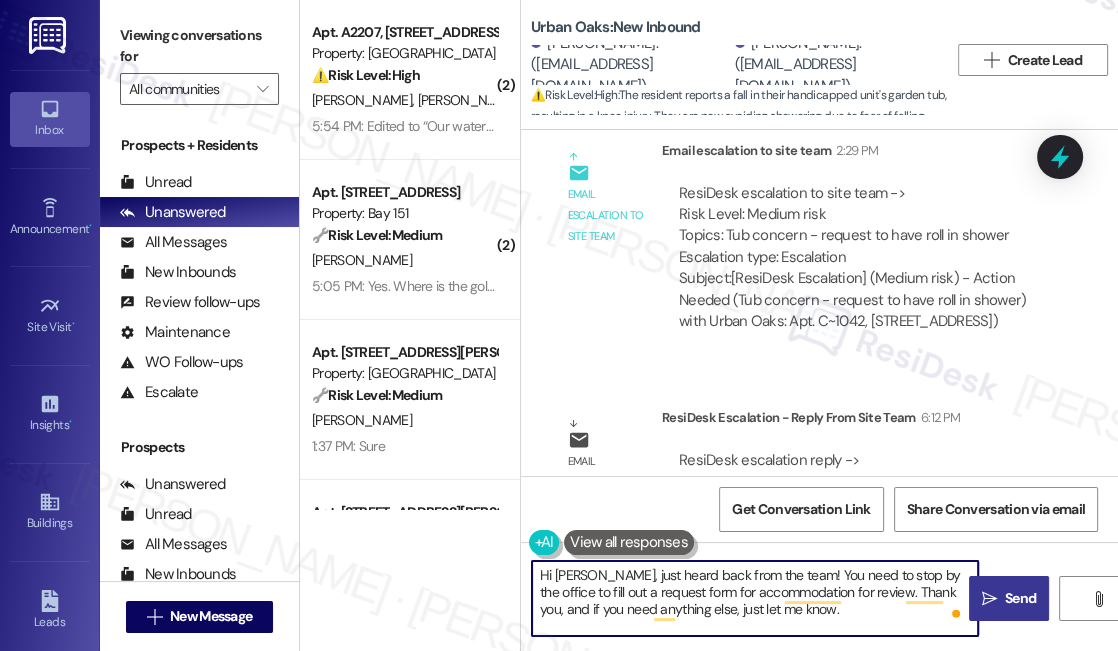 type on "Hi Marcy, just heard back from the team! You need to stop by the office to fill out a request form for accommodation for review. Thank you, and if you need anything else, just let me know." 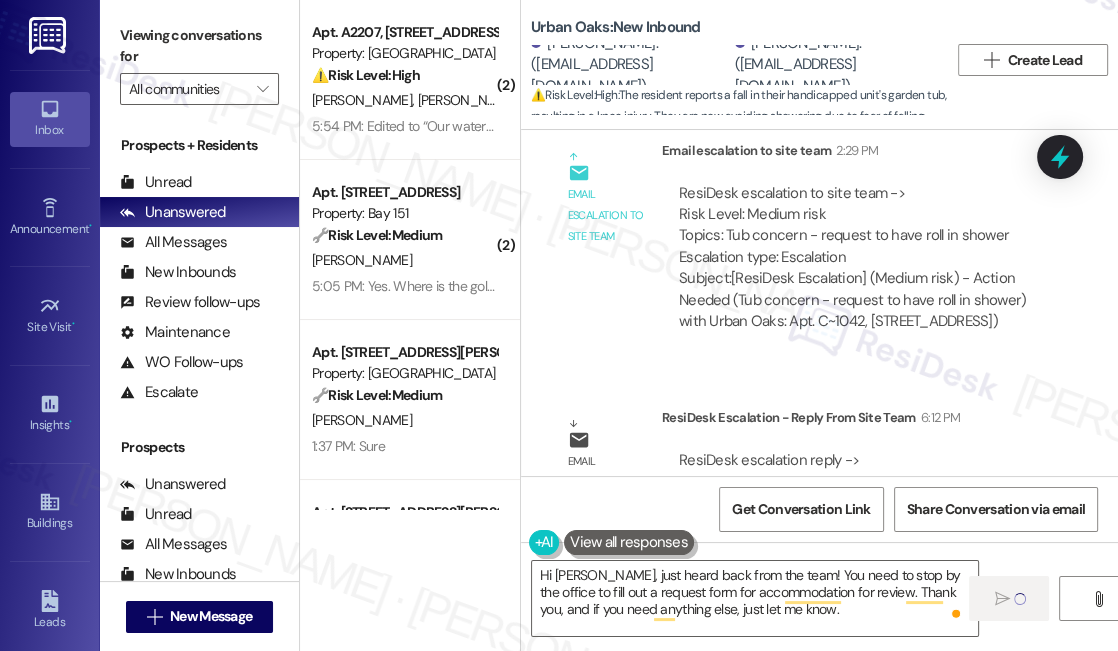 type 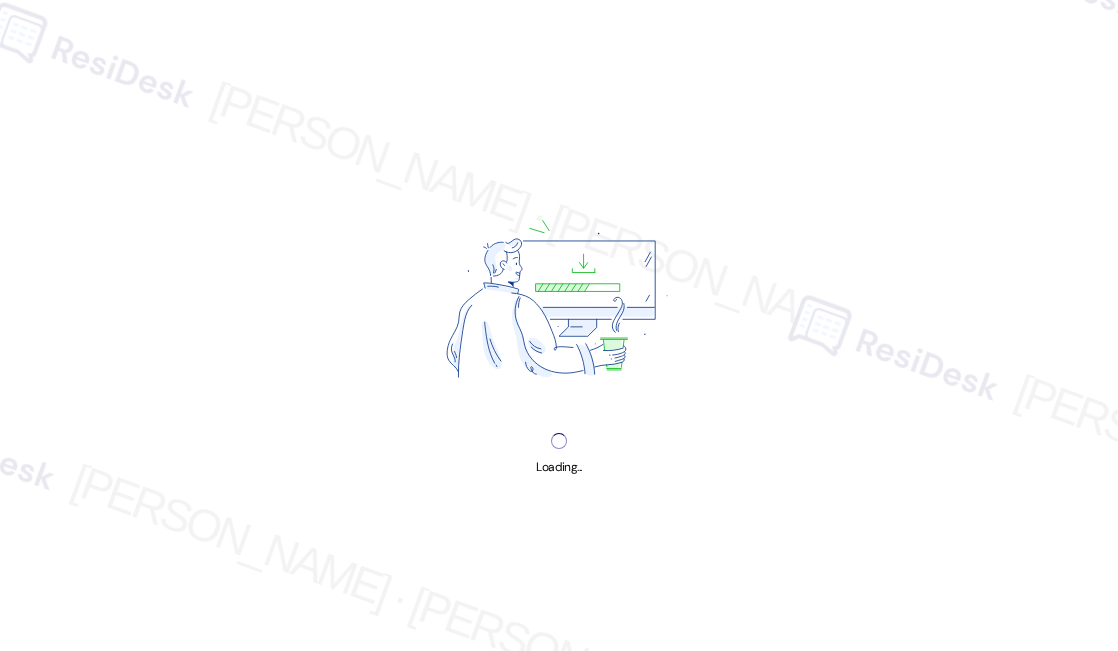 scroll, scrollTop: 0, scrollLeft: 0, axis: both 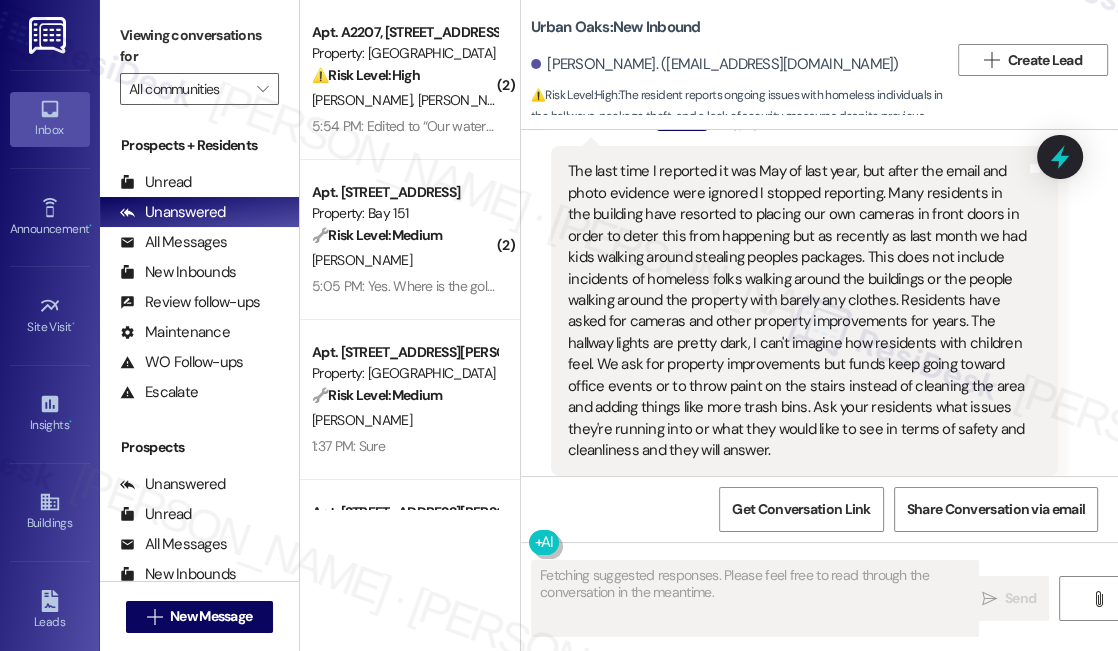 click on "The last time I reported it was May of last year, but after the email and photo evidence were ignored I stopped reporting. Many residents in the building have resorted to placing our own cameras in front doors in order to deter this from happening but as recently as last month we had kids walking around stealing peoples packages. This does not include incidents of homeless folks walking around the buildings or the people walking around the property with barely any clothes. Residents have asked for cameras and other property improvements for years. The hallway lights are pretty dark, I can't imagine how residents with children feel. We ask for property improvements but funds keep going toward office events or to throw paint on the stairs instead of cleaning the area and adding things like more trash bins. Ask your residents what issues they're running into or what they would like to see in terms of safety and cleanliness and they will answer." at bounding box center (797, 311) 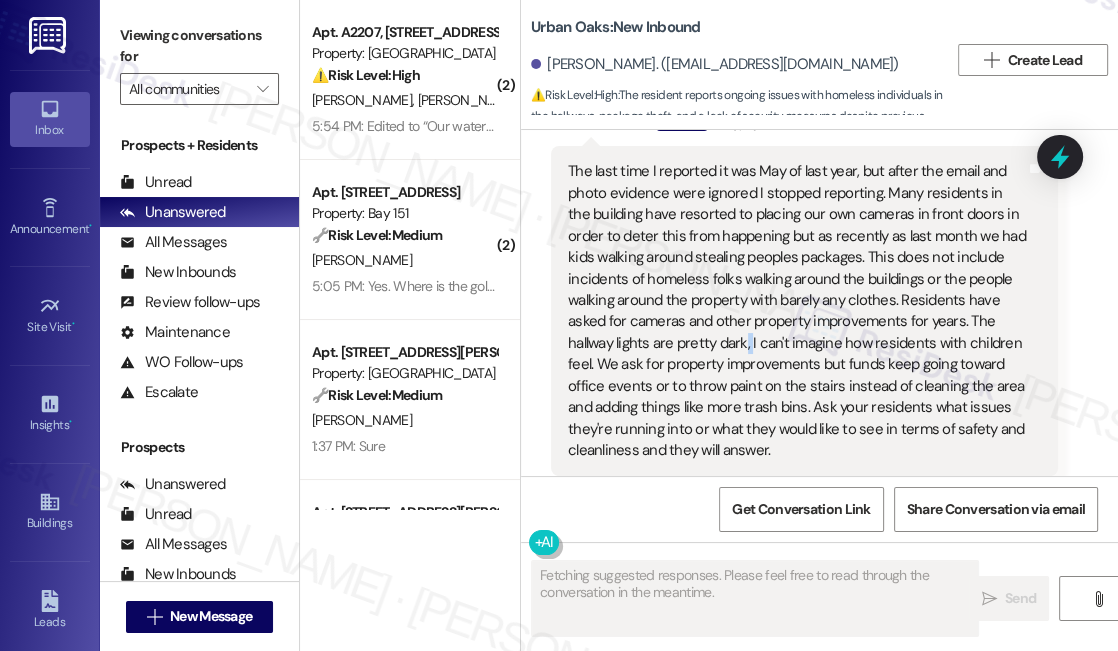 click on "The last time I reported it was May of last year, but after the email and photo evidence were ignored I stopped reporting. Many residents in the building have resorted to placing our own cameras in front doors in order to deter this from happening but as recently as last month we had kids walking around stealing peoples packages. This does not include incidents of homeless folks walking around the buildings or the people walking around the property with barely any clothes. Residents have asked for cameras and other property improvements for years. The hallway lights are pretty dark, I can't imagine how residents with children feel. We ask for property improvements but funds keep going toward office events or to throw paint on the stairs instead of cleaning the area and adding things like more trash bins. Ask your residents what issues they're running into or what they would like to see in terms of safety and cleanliness and they will answer." at bounding box center [797, 311] 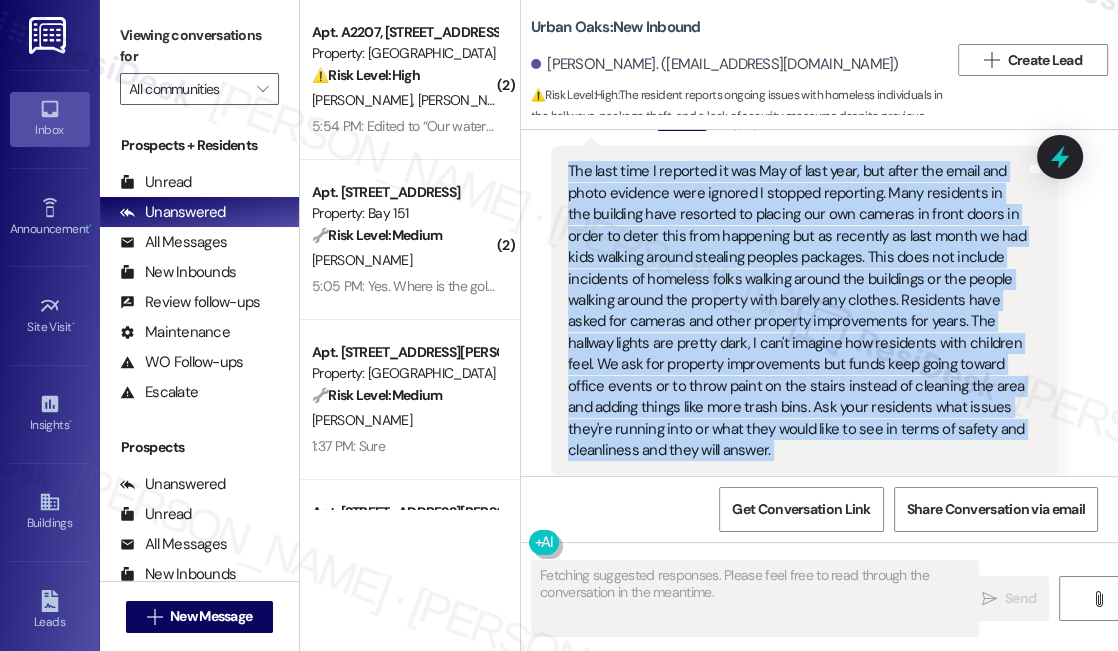 click on "The last time I reported it was May of last year, but after the email and photo evidence were ignored I stopped reporting. Many residents in the building have resorted to placing our own cameras in front doors in order to deter this from happening but as recently as last month we had kids walking around stealing peoples packages. This does not include incidents of homeless folks walking around the buildings or the people walking around the property with barely any clothes. Residents have asked for cameras and other property improvements for years. The hallway lights are pretty dark, I can't imagine how residents with children feel. We ask for property improvements but funds keep going toward office events or to throw paint on the stairs instead of cleaning the area and adding things like more trash bins. Ask your residents what issues they're running into or what they would like to see in terms of safety and cleanliness and they will answer." at bounding box center (797, 311) 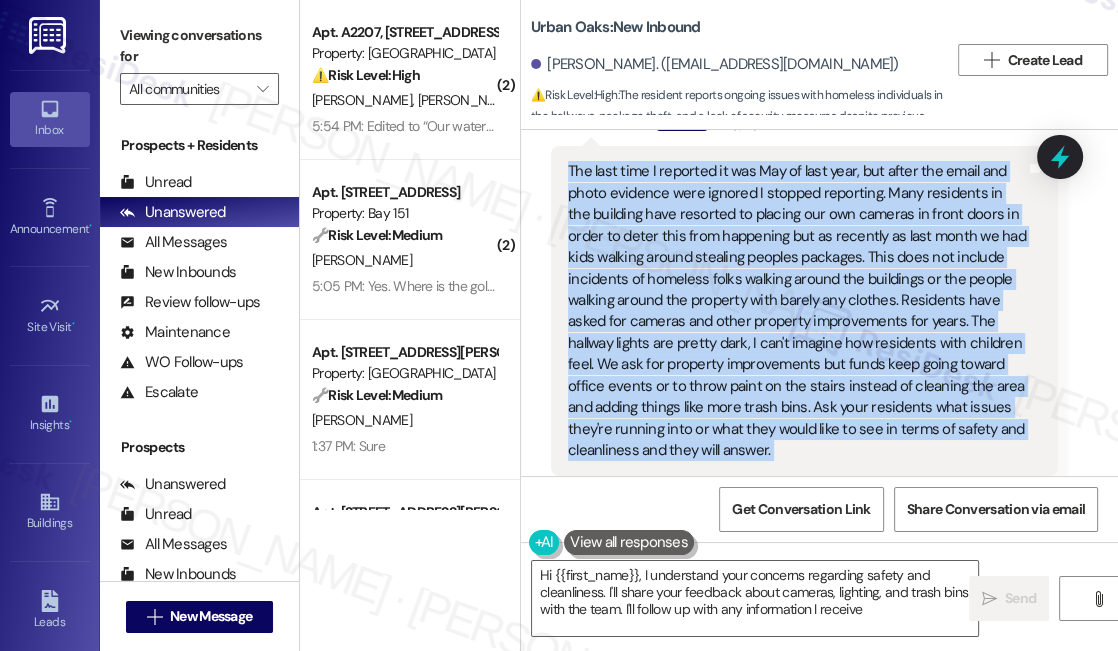 type on "Hi {{first_name}}, I understand your concerns regarding safety and cleanliness. I'll share your feedback about cameras, lighting, and trash bins with the team. I'll follow up with any information I receive." 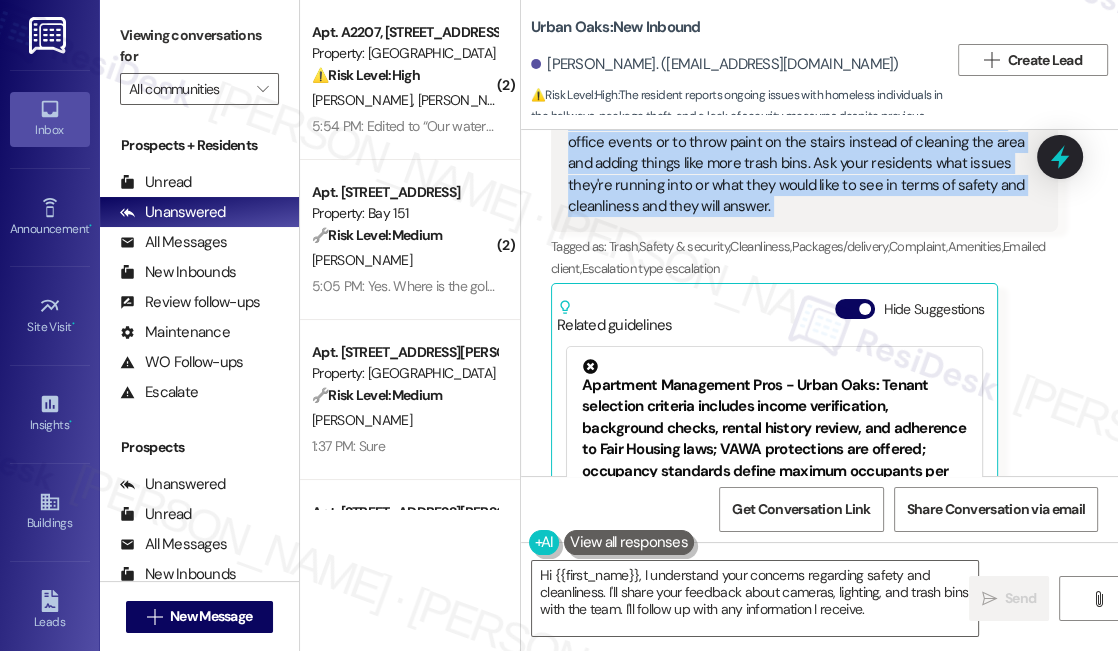 scroll, scrollTop: 2365, scrollLeft: 0, axis: vertical 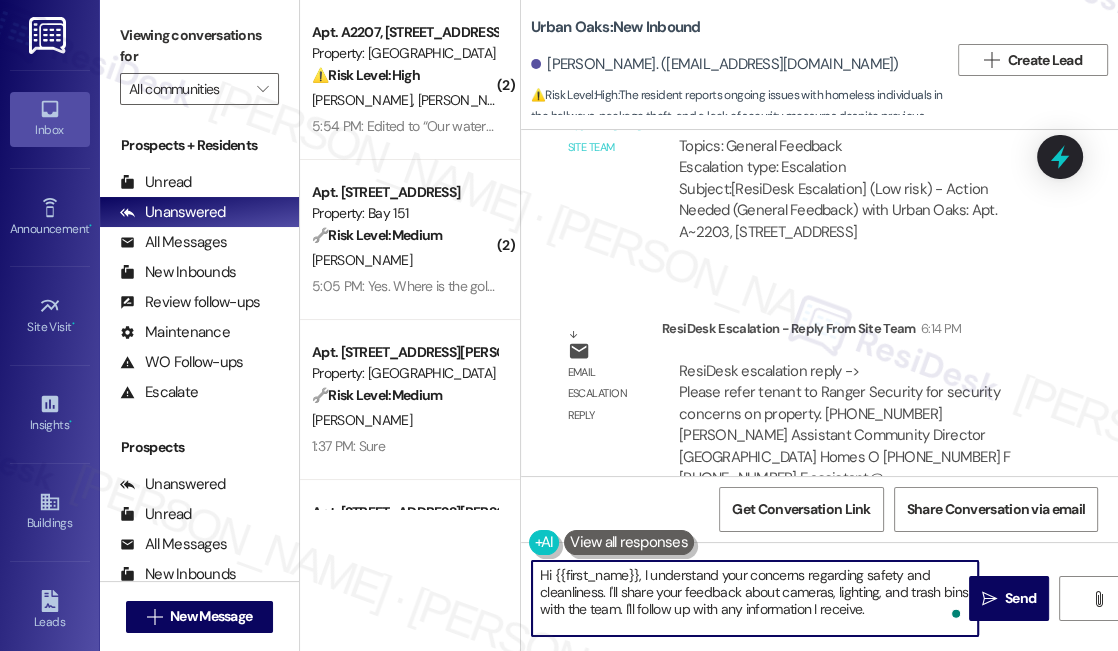 drag, startPoint x: 643, startPoint y: 572, endPoint x: 926, endPoint y: 637, distance: 290.36874 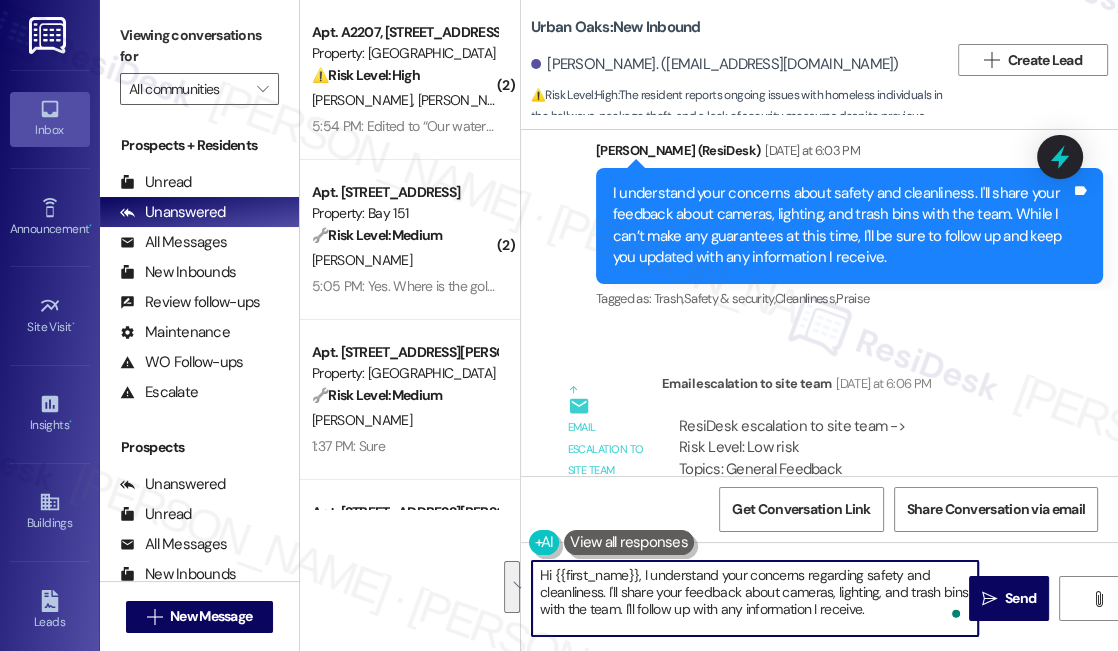 scroll, scrollTop: 2546, scrollLeft: 0, axis: vertical 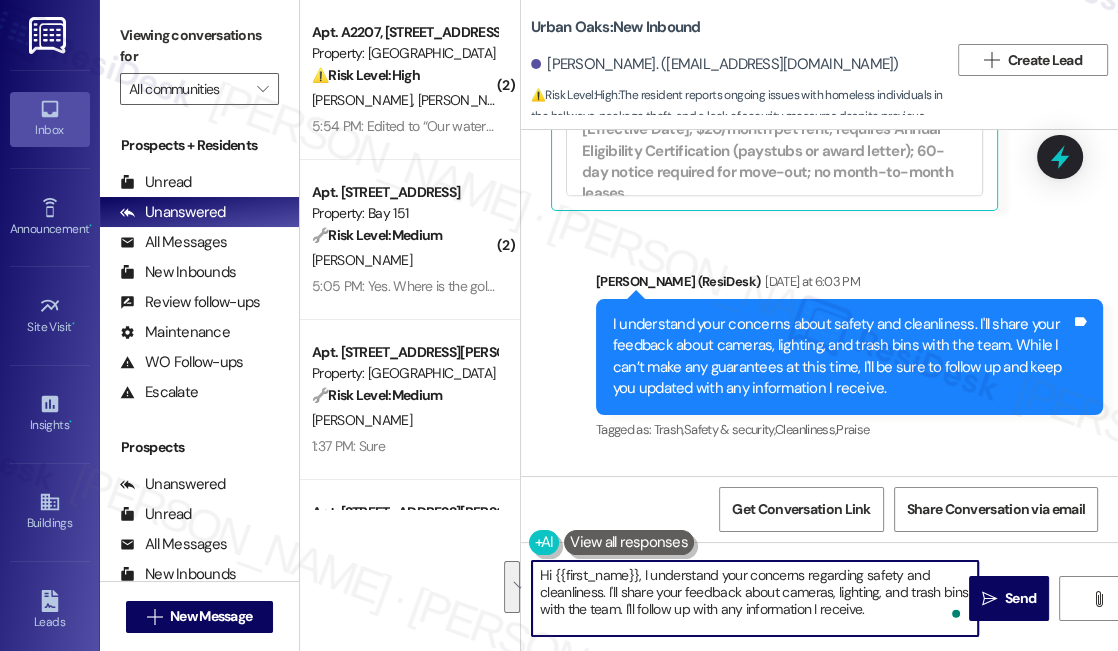 click on "I understand your concerns about safety and cleanliness. I'll share your feedback about cameras, lighting, and trash bins with the team. While I can’t make any guarantees at this time, I'll be sure to follow up and keep you updated with any information I receive." at bounding box center (842, 357) 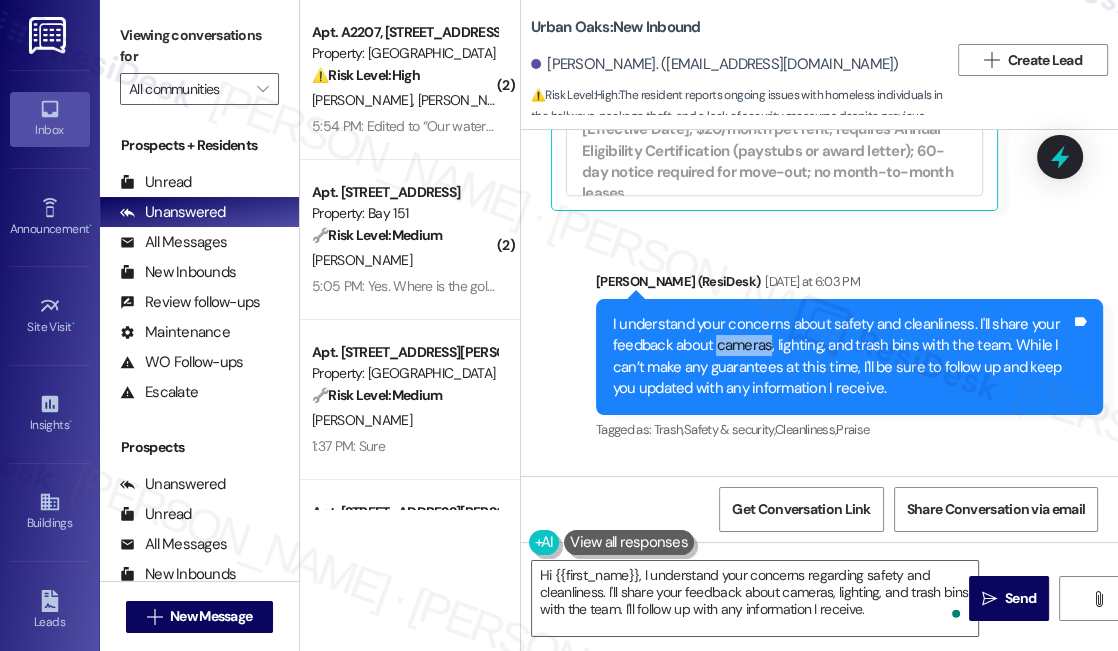 click on "I understand your concerns about safety and cleanliness. I'll share your feedback about cameras, lighting, and trash bins with the team. While I can’t make any guarantees at this time, I'll be sure to follow up and keep you updated with any information I receive." at bounding box center [842, 357] 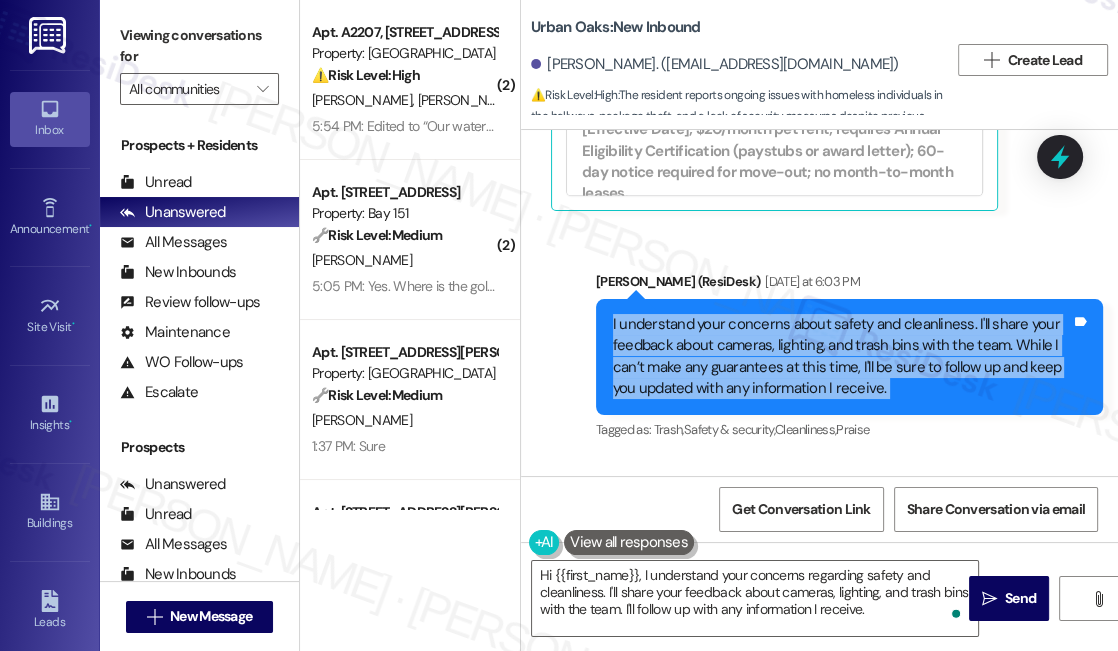 click on "I understand your concerns about safety and cleanliness. I'll share your feedback about cameras, lighting, and trash bins with the team. While I can’t make any guarantees at this time, I'll be sure to follow up and keep you updated with any information I receive." at bounding box center [842, 357] 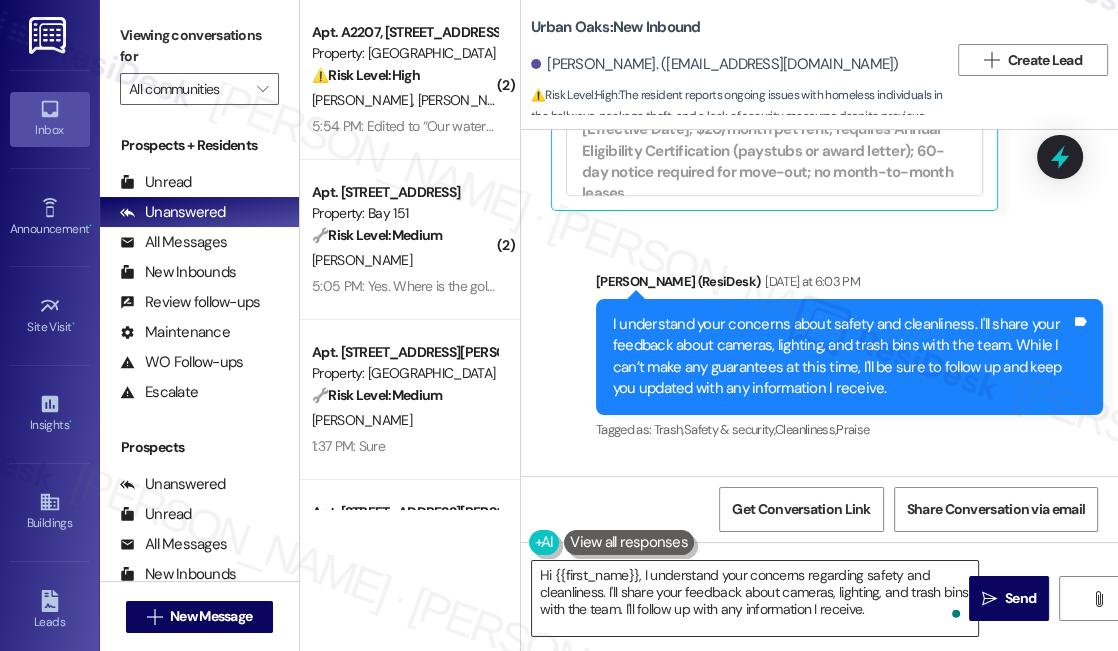 click on "Hi {{first_name}}, I understand your concerns regarding safety and cleanliness. I'll share your feedback about cameras, lighting, and trash bins with the team. I'll follow up with any information I receive." at bounding box center [755, 598] 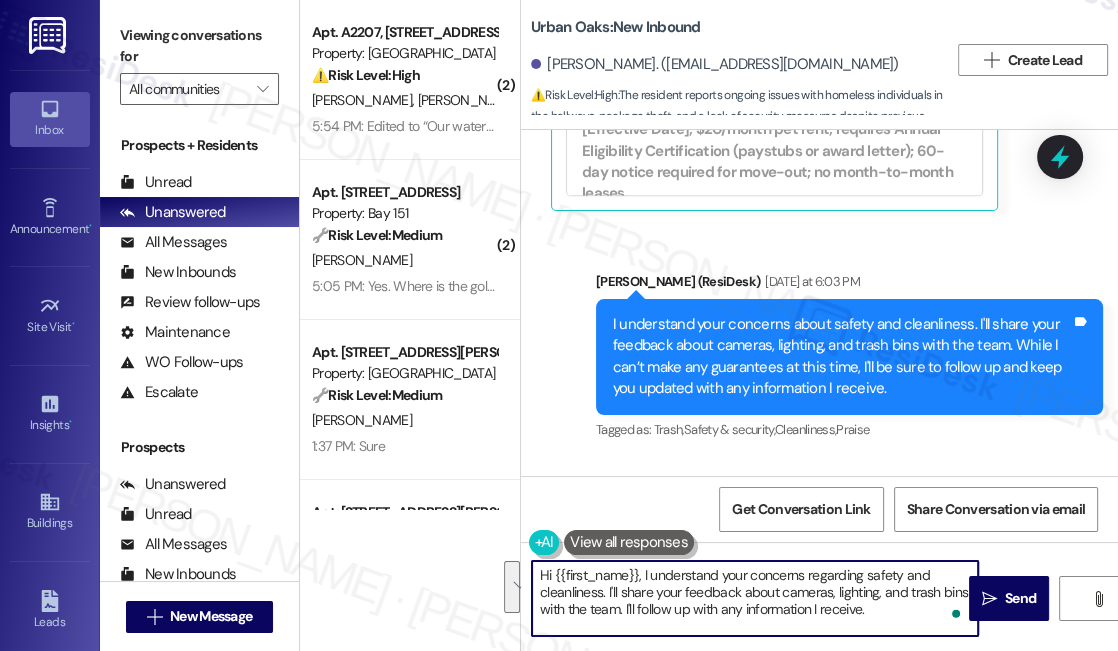 drag, startPoint x: 891, startPoint y: 610, endPoint x: 643, endPoint y: 565, distance: 252.04959 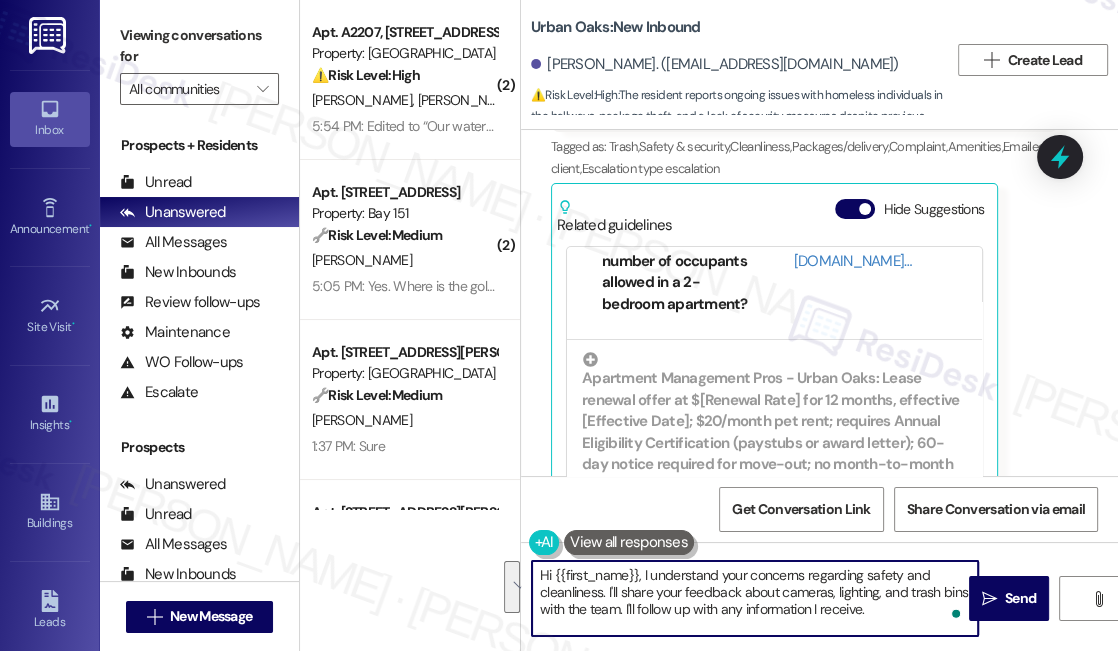 scroll, scrollTop: 2182, scrollLeft: 0, axis: vertical 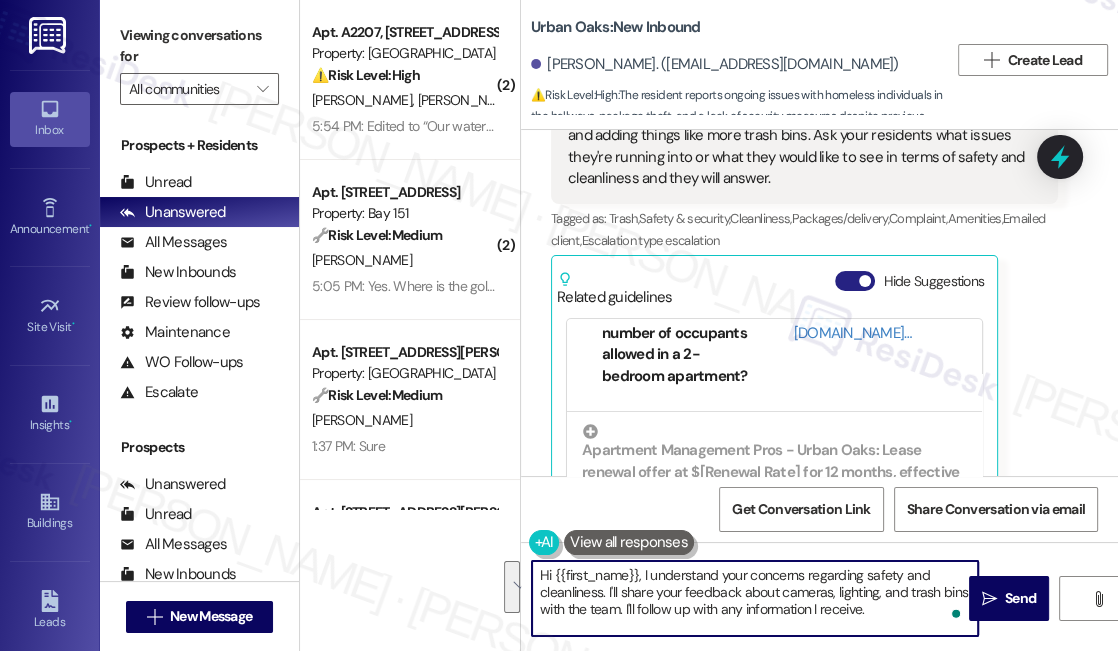 click on "Hide Suggestions" at bounding box center (855, 281) 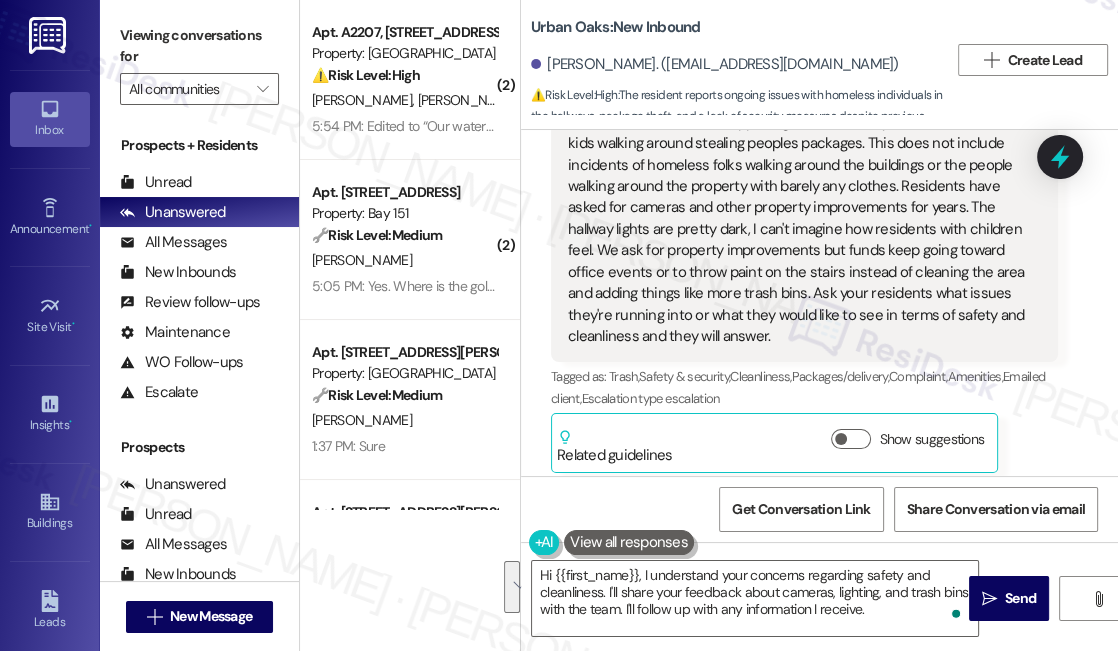 scroll, scrollTop: 1909, scrollLeft: 0, axis: vertical 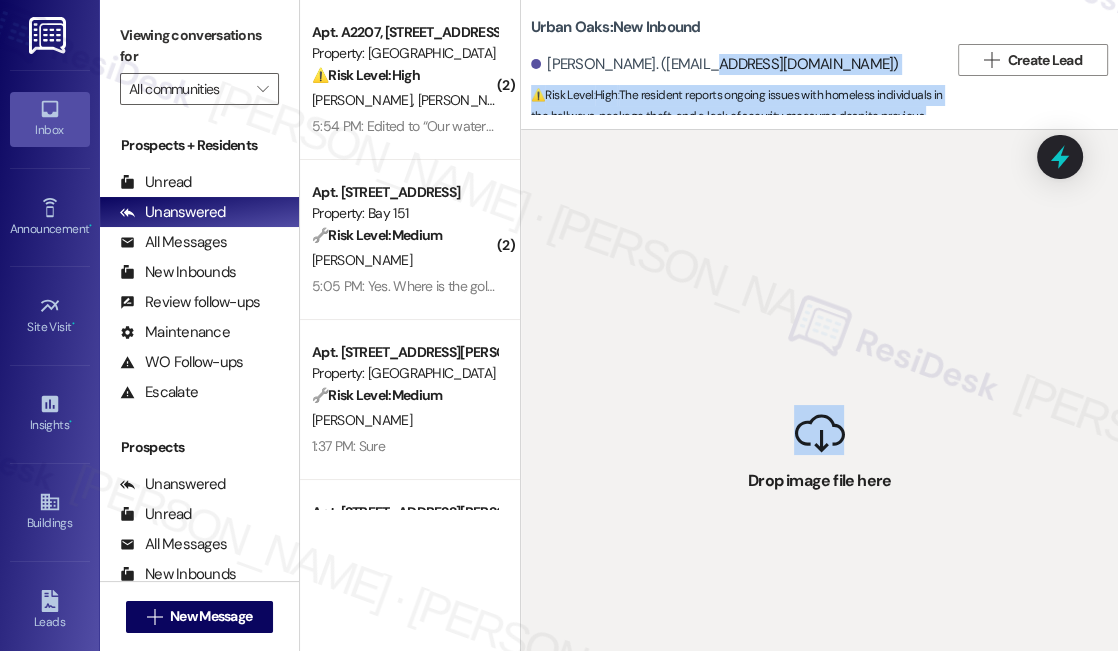 drag, startPoint x: 823, startPoint y: 456, endPoint x: 678, endPoint y: 48, distance: 433 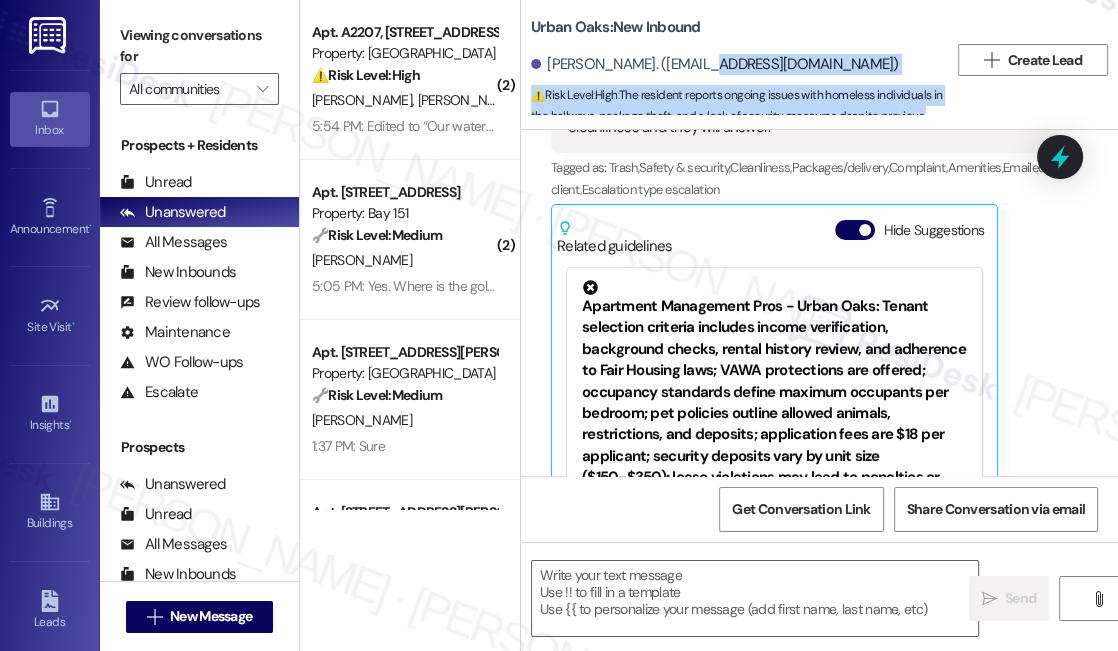 scroll, scrollTop: 2274, scrollLeft: 0, axis: vertical 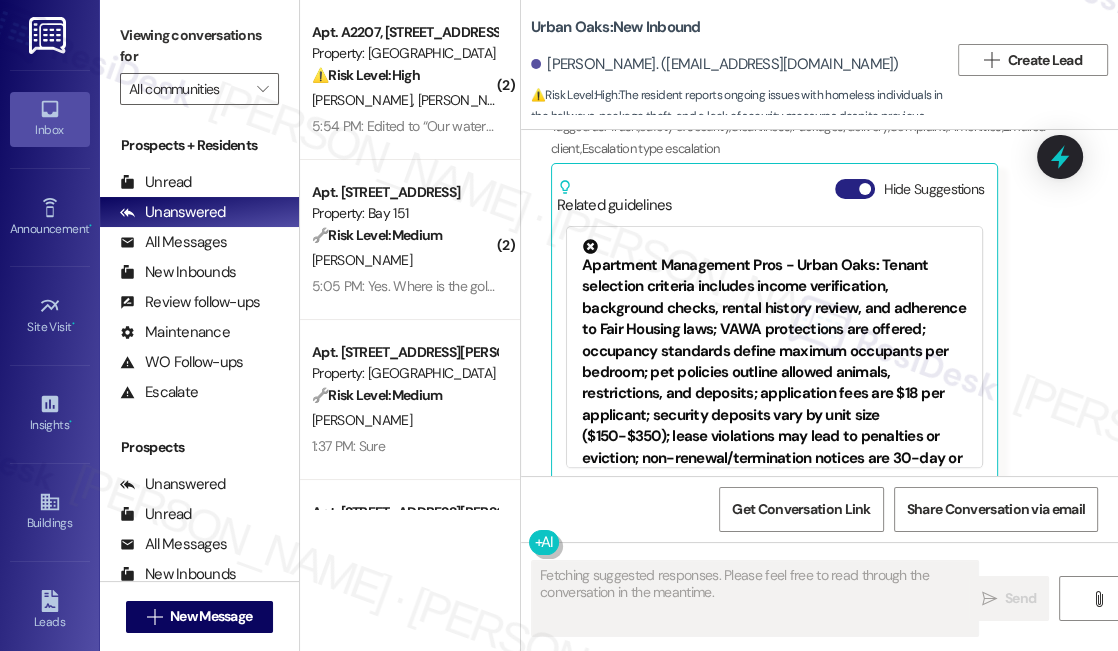 click at bounding box center (865, 189) 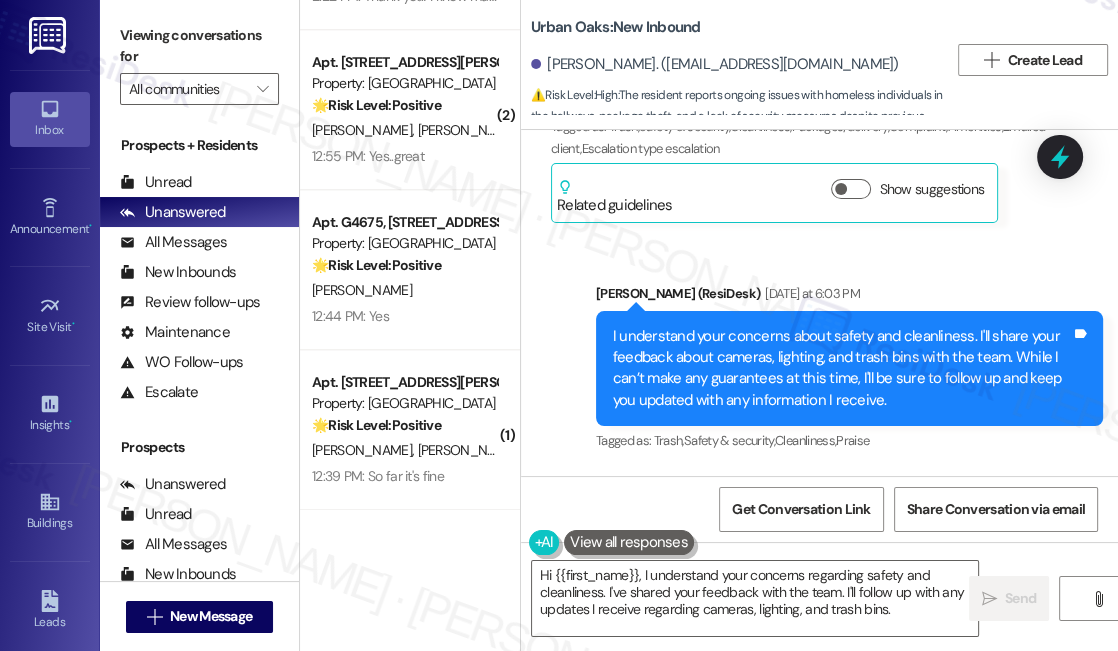 scroll, scrollTop: 1730, scrollLeft: 0, axis: vertical 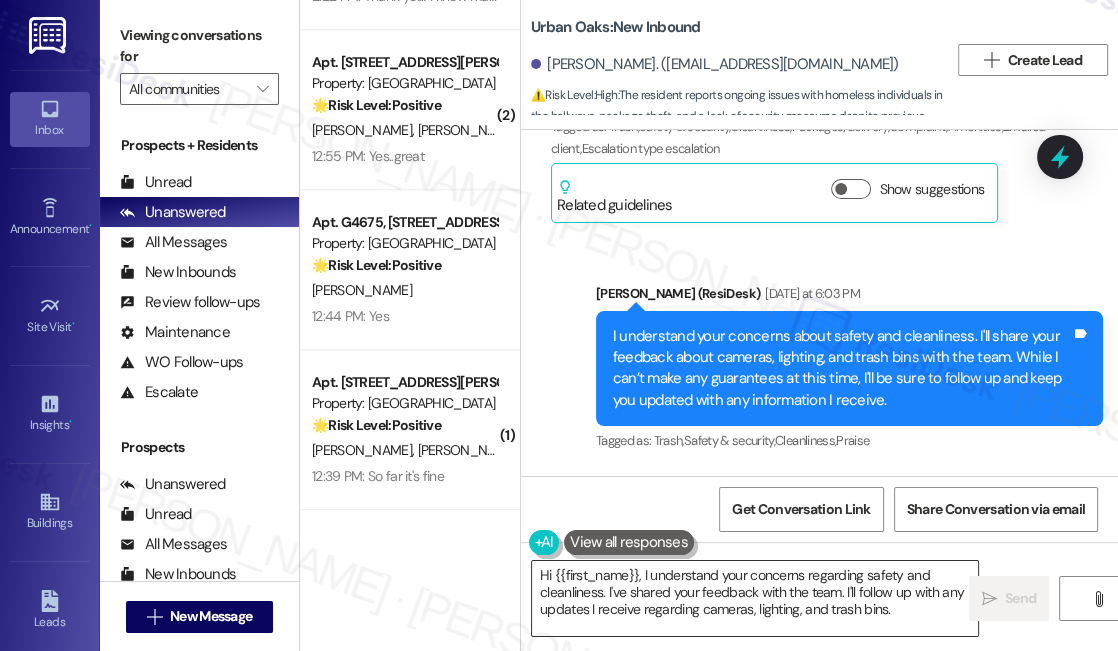 click on "Hi {{first_name}}, I understand your concerns regarding safety and cleanliness. I've shared your feedback with the team. I'll follow up with any updates I receive regarding cameras, lighting, and trash bins." at bounding box center [755, 598] 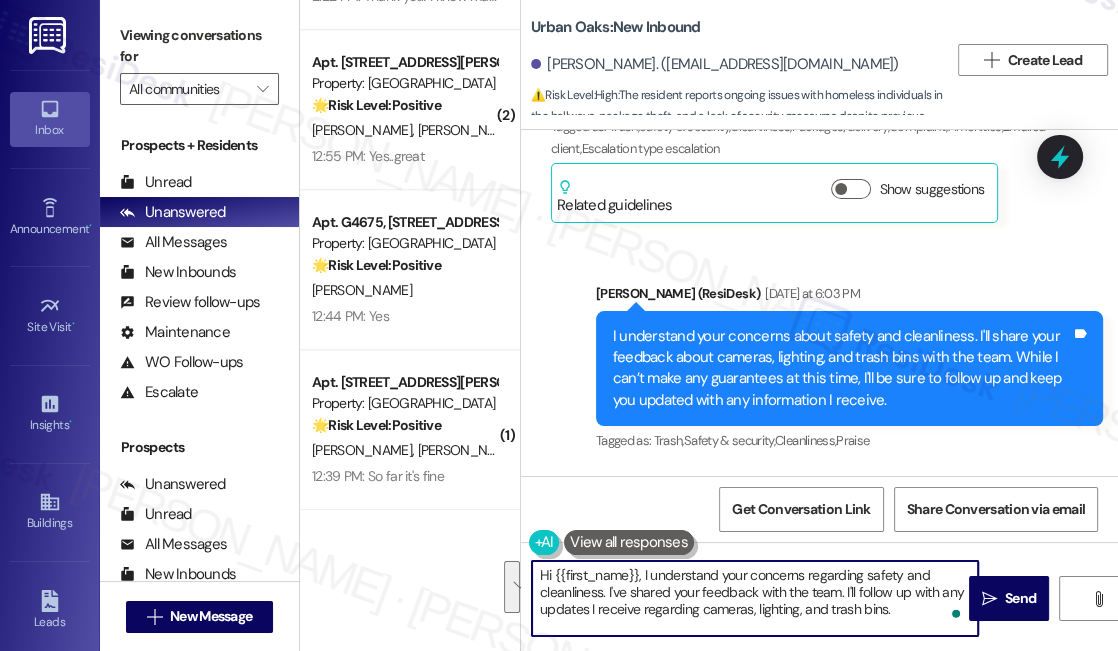 drag, startPoint x: 901, startPoint y: 611, endPoint x: 642, endPoint y: 571, distance: 262.0706 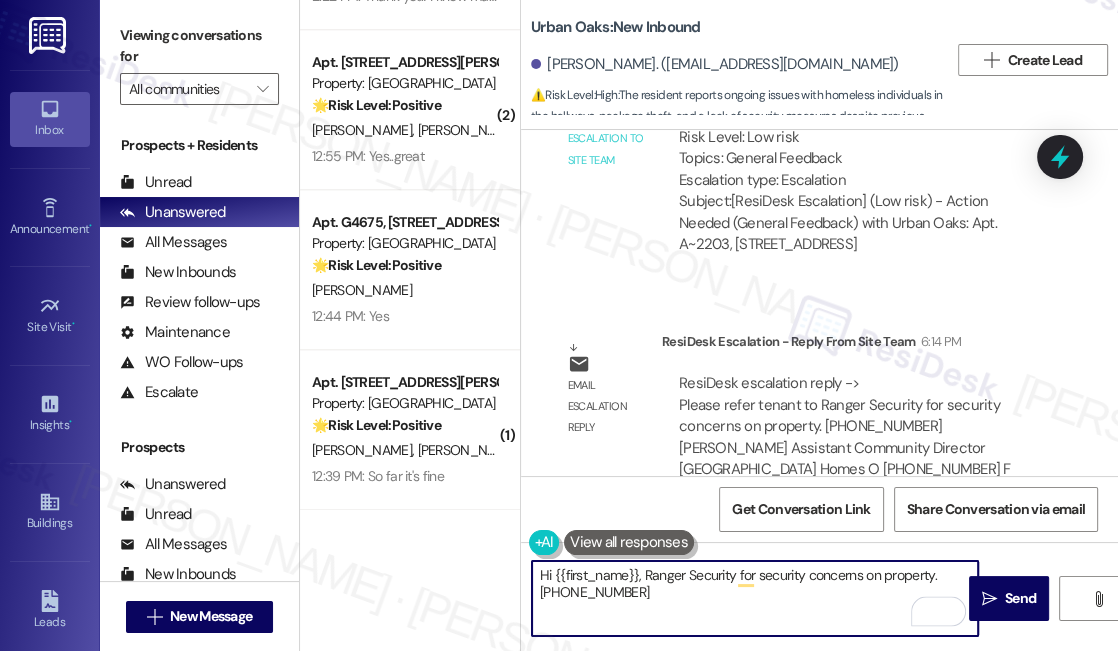 scroll, scrollTop: 2740, scrollLeft: 0, axis: vertical 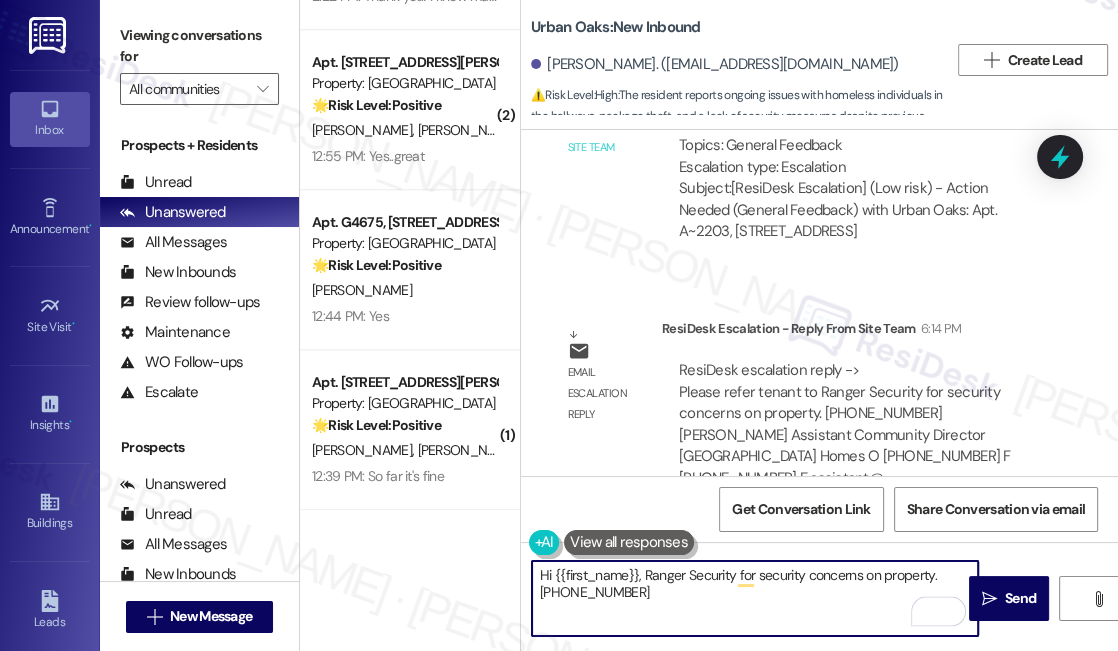 click on "Hi {{first_name}}, Ranger Security for security concerns on property. 1-844-272-6437" at bounding box center (755, 598) 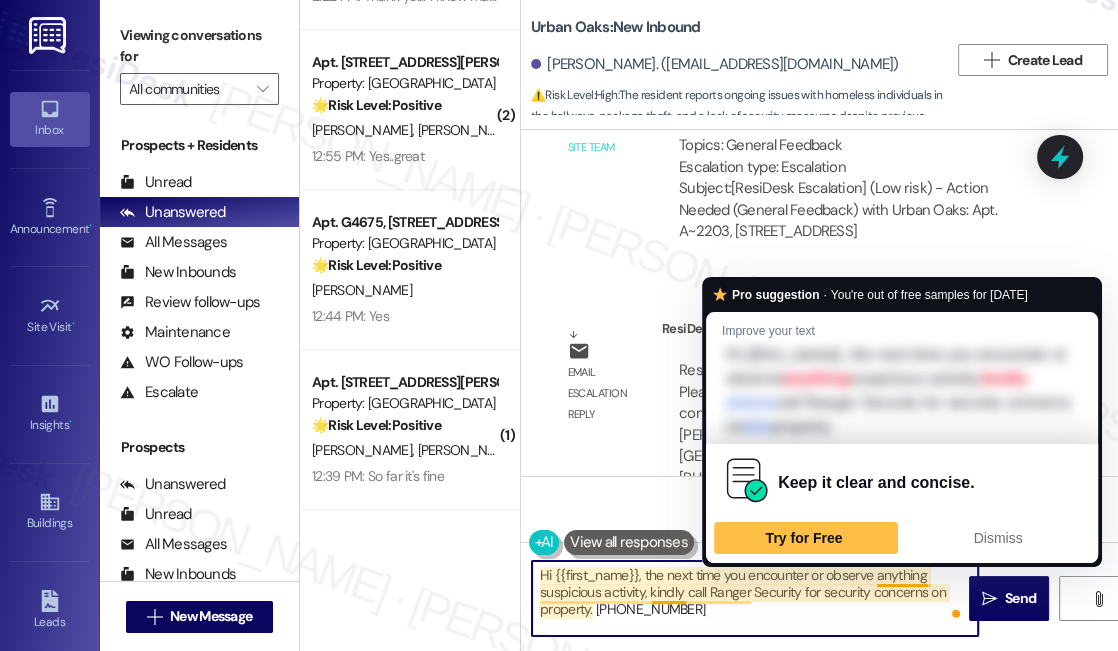 type on "Hi {{first_name}}, the next time you encounter or observe anything suspicious activity, kindly call Ranger Security for security concerns on property. 1-844-272-6437" 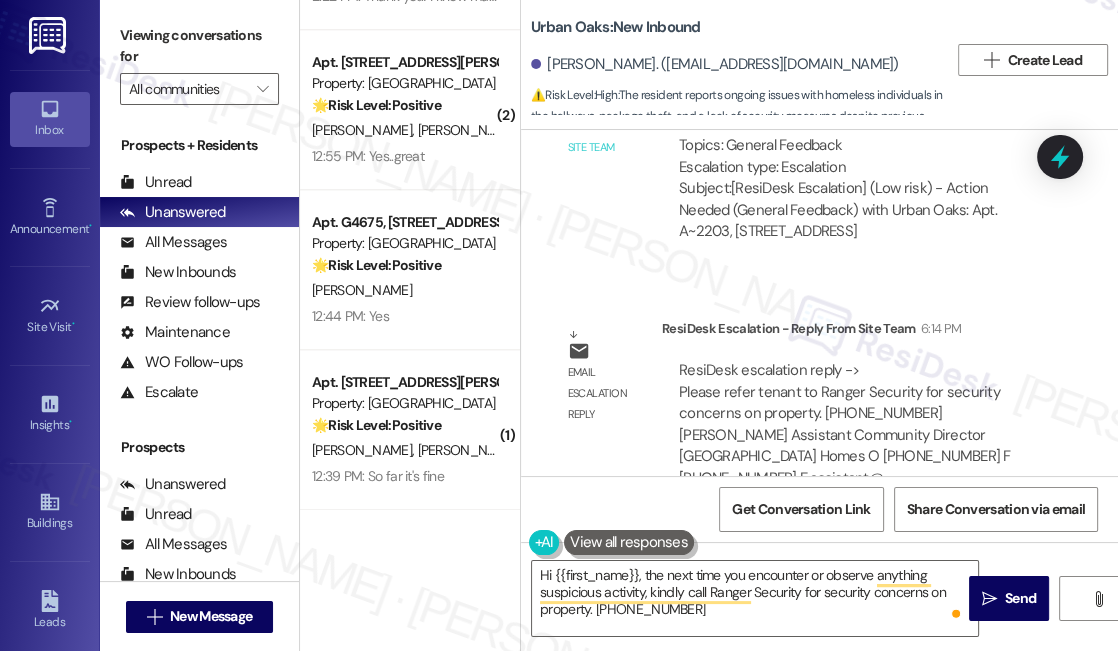 click on "Announcement, sent via SMS Sarah   (ResiDesk) Jun 18, 2025 at 3:37 PM Hi Jalen, I’m on the new offsite Resident Support Team for Urban Oaks! My job is to work with your on-site management team to improve your experience at the property. Text us here at any time for assistance or questions. We will also reach out periodically for feedback. (You can always reply STOP to opt out of future messages) Tags and notes Tagged as:   Praise ,  Click to highlight conversations about Praise Call request Click to highlight conversations about Call request Survey, sent via SMS Residesk Automated Survey Jun 23, 2025 at 12:37 PM Hi there Jalen! I just wanted to check in and ask if you are happy with your home.  Feel free to answer with a quick (y/n) Tags and notes Tagged as:   Quarterly check-in Click to highlight conversations about Quarterly check-in Received via SMS Jalen Yeje Jun 23, 2025 at 1:10 PM No  Tags and notes Tagged as:   Negative response Click to highlight conversations about Negative response Sent via SMS" at bounding box center [819, 303] 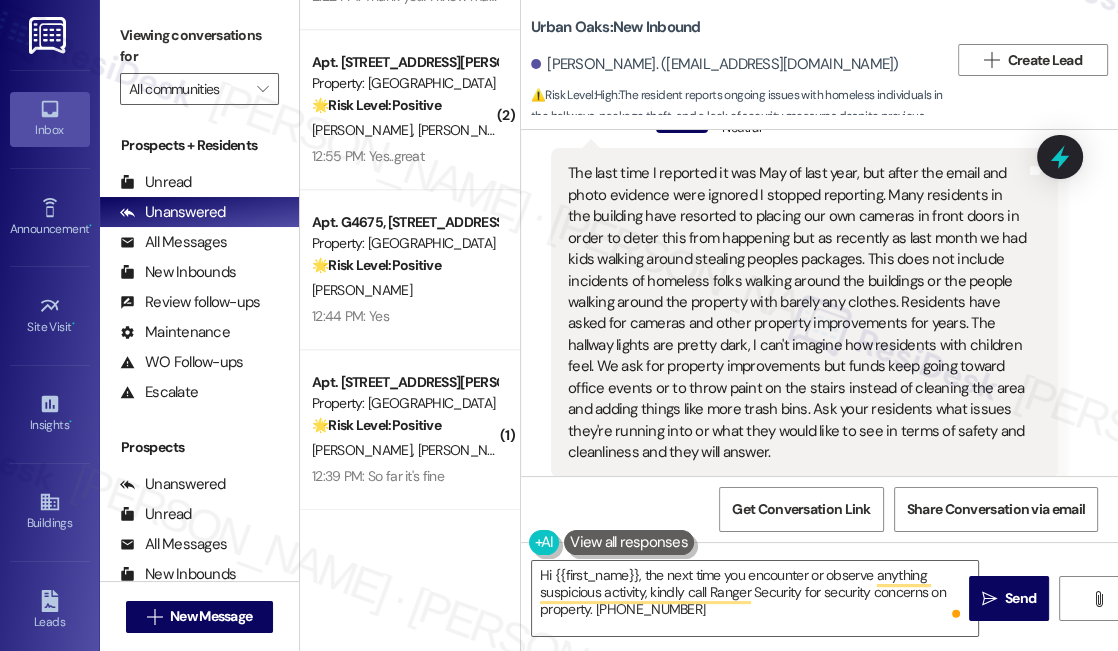 scroll, scrollTop: 1922, scrollLeft: 0, axis: vertical 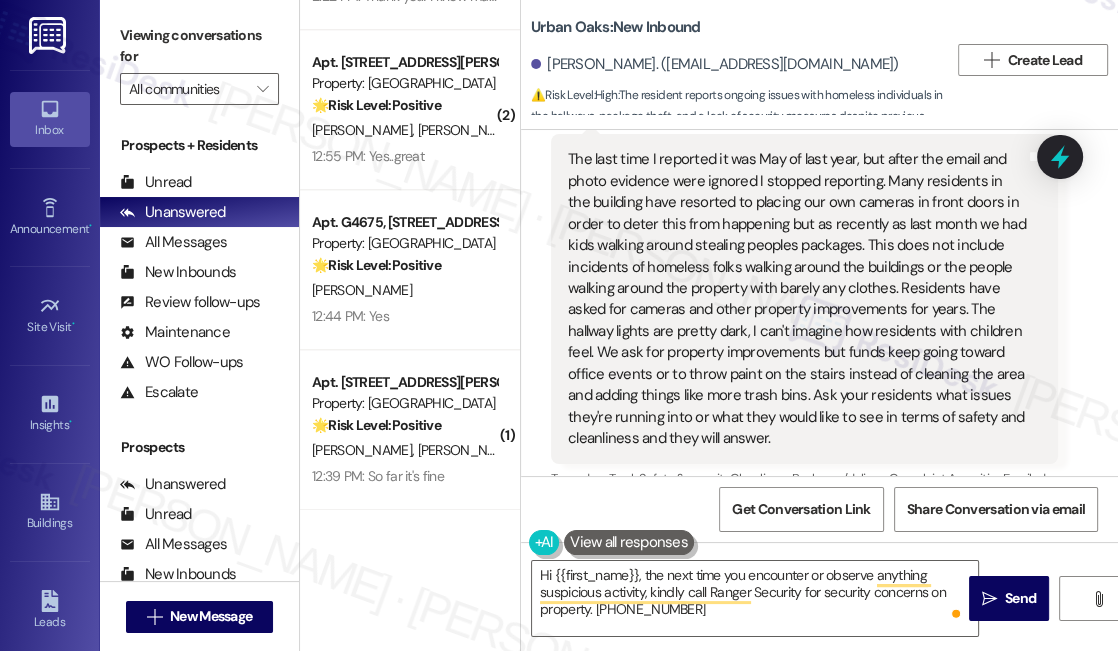 click on "The last time I reported it was May of last year, but after the email and photo evidence were ignored I stopped reporting. Many residents in the building have resorted to placing our own cameras in front doors in order to deter this from happening but as recently as last month we had kids walking around stealing peoples packages. This does not include incidents of homeless folks walking around the buildings or the people walking around the property with barely any clothes. Residents have asked for cameras and other property improvements for years. The hallway lights are pretty dark, I can't imagine how residents with children feel. We ask for property improvements but funds keep going toward office events or to throw paint on the stairs instead of cleaning the area and adding things like more trash bins. Ask your residents what issues they're running into or what they would like to see in terms of safety and cleanliness and they will answer." at bounding box center [797, 299] 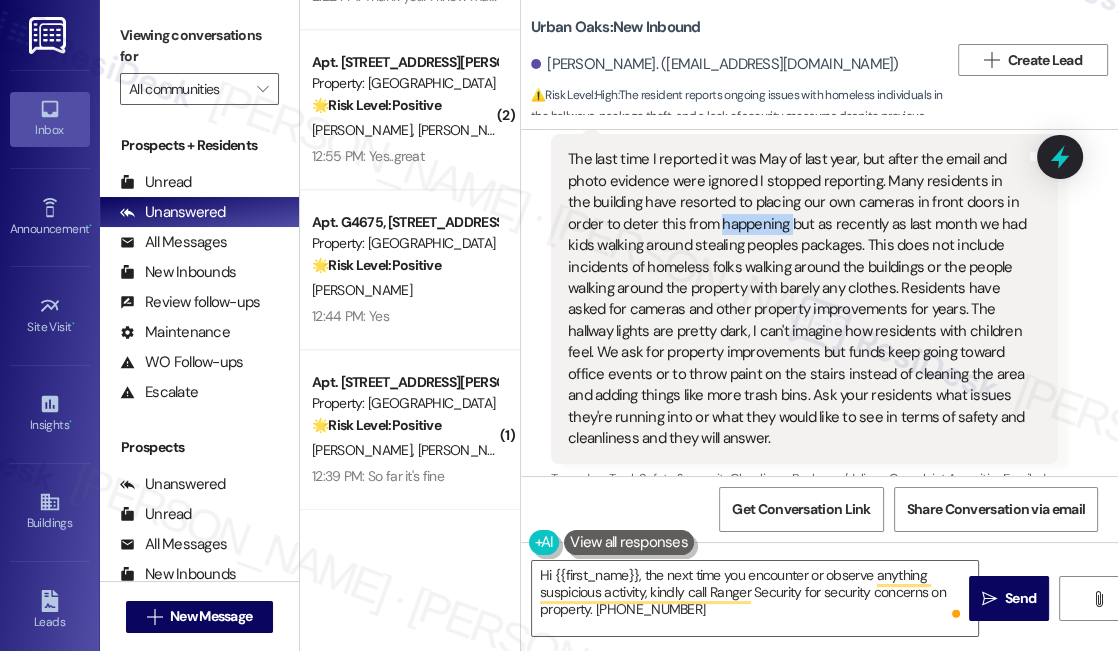 click on "The last time I reported it was May of last year, but after the email and photo evidence were ignored I stopped reporting. Many residents in the building have resorted to placing our own cameras in front doors in order to deter this from happening but as recently as last month we had kids walking around stealing peoples packages. This does not include incidents of homeless folks walking around the buildings or the people walking around the property with barely any clothes. Residents have asked for cameras and other property improvements for years. The hallway lights are pretty dark, I can't imagine how residents with children feel. We ask for property improvements but funds keep going toward office events or to throw paint on the stairs instead of cleaning the area and adding things like more trash bins. Ask your residents what issues they're running into or what they would like to see in terms of safety and cleanliness and they will answer." at bounding box center [797, 299] 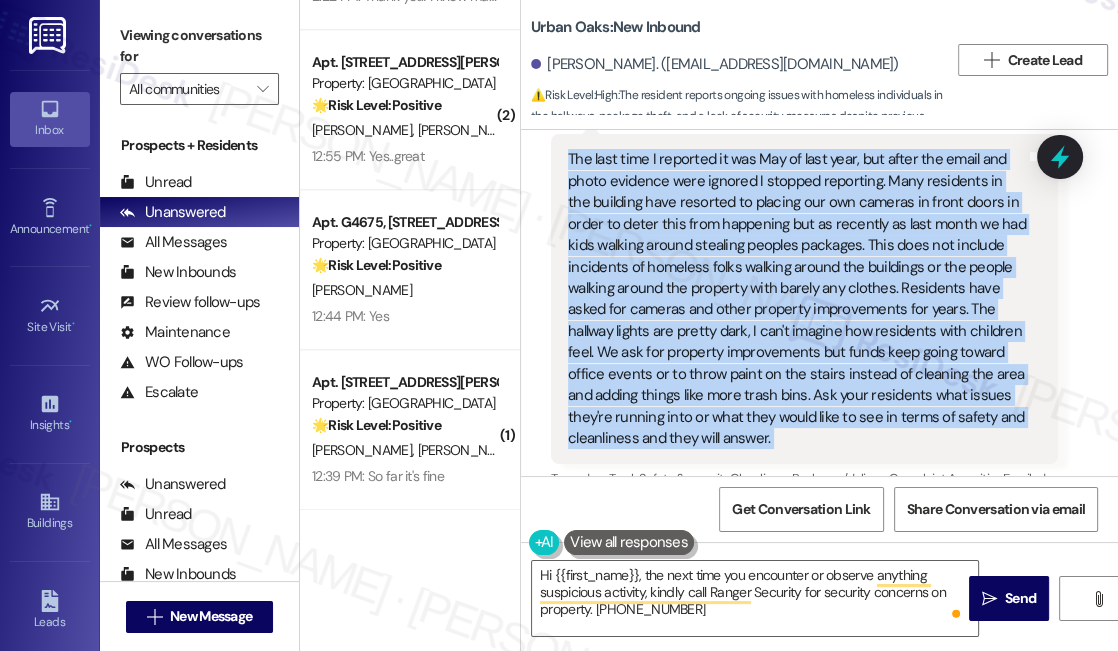 click on "The last time I reported it was May of last year, but after the email and photo evidence were ignored I stopped reporting. Many residents in the building have resorted to placing our own cameras in front doors in order to deter this from happening but as recently as last month we had kids walking around stealing peoples packages. This does not include incidents of homeless folks walking around the buildings or the people walking around the property with barely any clothes. Residents have asked for cameras and other property improvements for years. The hallway lights are pretty dark, I can't imagine how residents with children feel. We ask for property improvements but funds keep going toward office events or to throw paint on the stairs instead of cleaning the area and adding things like more trash bins. Ask your residents what issues they're running into or what they would like to see in terms of safety and cleanliness and they will answer." at bounding box center [797, 299] 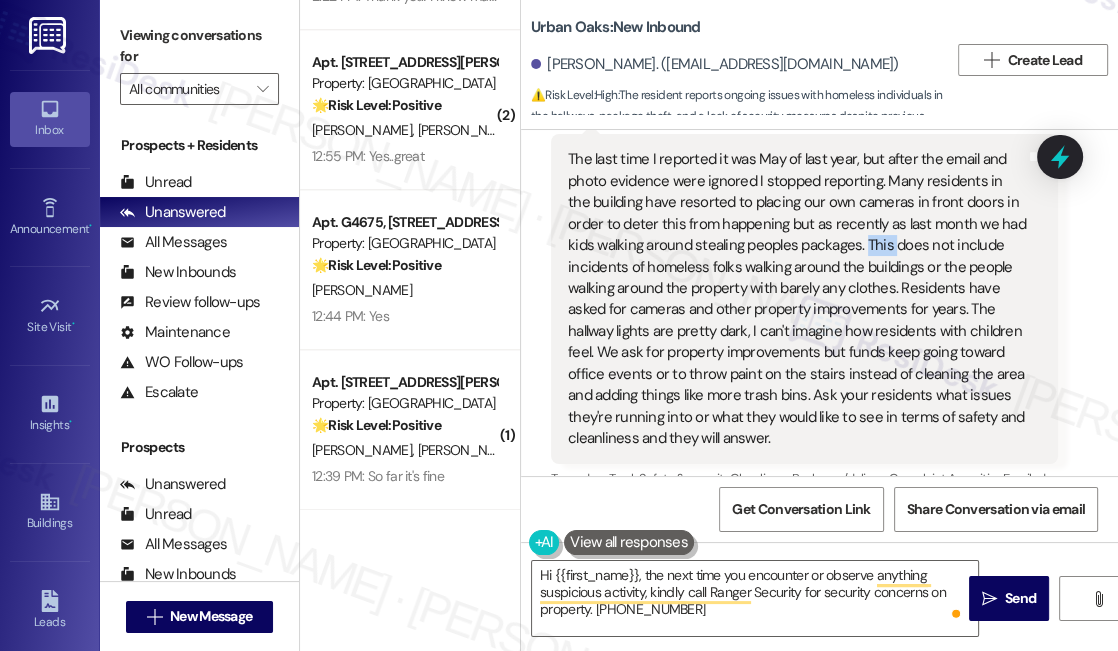 click on "The last time I reported it was May of last year, but after the email and photo evidence were ignored I stopped reporting. Many residents in the building have resorted to placing our own cameras in front doors in order to deter this from happening but as recently as last month we had kids walking around stealing peoples packages. This does not include incidents of homeless folks walking around the buildings or the people walking around the property with barely any clothes. Residents have asked for cameras and other property improvements for years. The hallway lights are pretty dark, I can't imagine how residents with children feel. We ask for property improvements but funds keep going toward office events or to throw paint on the stairs instead of cleaning the area and adding things like more trash bins. Ask your residents what issues they're running into or what they would like to see in terms of safety and cleanliness and they will answer." at bounding box center (797, 299) 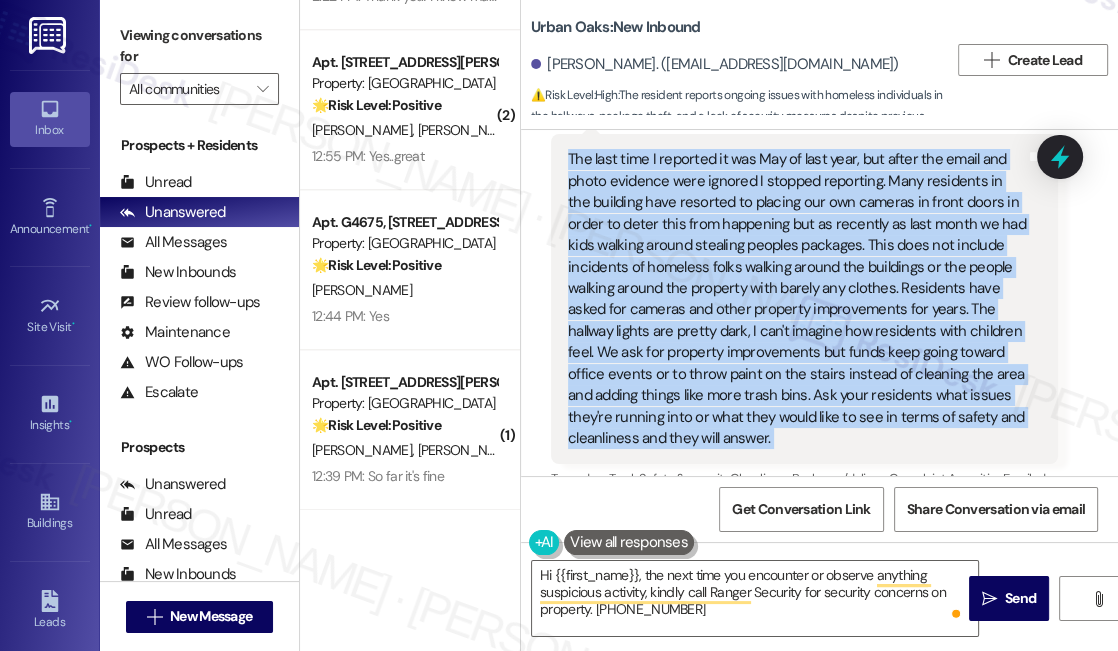 click on "The last time I reported it was May of last year, but after the email and photo evidence were ignored I stopped reporting. Many residents in the building have resorted to placing our own cameras in front doors in order to deter this from happening but as recently as last month we had kids walking around stealing peoples packages. This does not include incidents of homeless folks walking around the buildings or the people walking around the property with barely any clothes. Residents have asked for cameras and other property improvements for years. The hallway lights are pretty dark, I can't imagine how residents with children feel. We ask for property improvements but funds keep going toward office events or to throw paint on the stairs instead of cleaning the area and adding things like more trash bins. Ask your residents what issues they're running into or what they would like to see in terms of safety and cleanliness and they will answer." at bounding box center (797, 299) 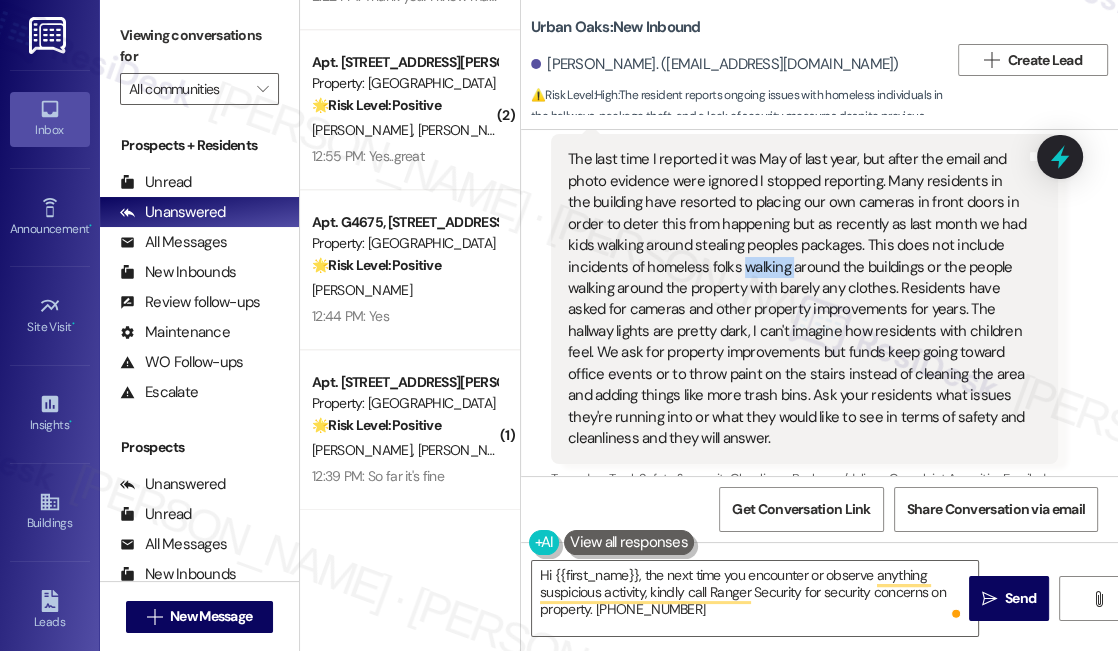 click on "The last time I reported it was May of last year, but after the email and photo evidence were ignored I stopped reporting. Many residents in the building have resorted to placing our own cameras in front doors in order to deter this from happening but as recently as last month we had kids walking around stealing peoples packages. This does not include incidents of homeless folks walking around the buildings or the people walking around the property with barely any clothes. Residents have asked for cameras and other property improvements for years. The hallway lights are pretty dark, I can't imagine how residents with children feel. We ask for property improvements but funds keep going toward office events or to throw paint on the stairs instead of cleaning the area and adding things like more trash bins. Ask your residents what issues they're running into or what they would like to see in terms of safety and cleanliness and they will answer." at bounding box center (797, 299) 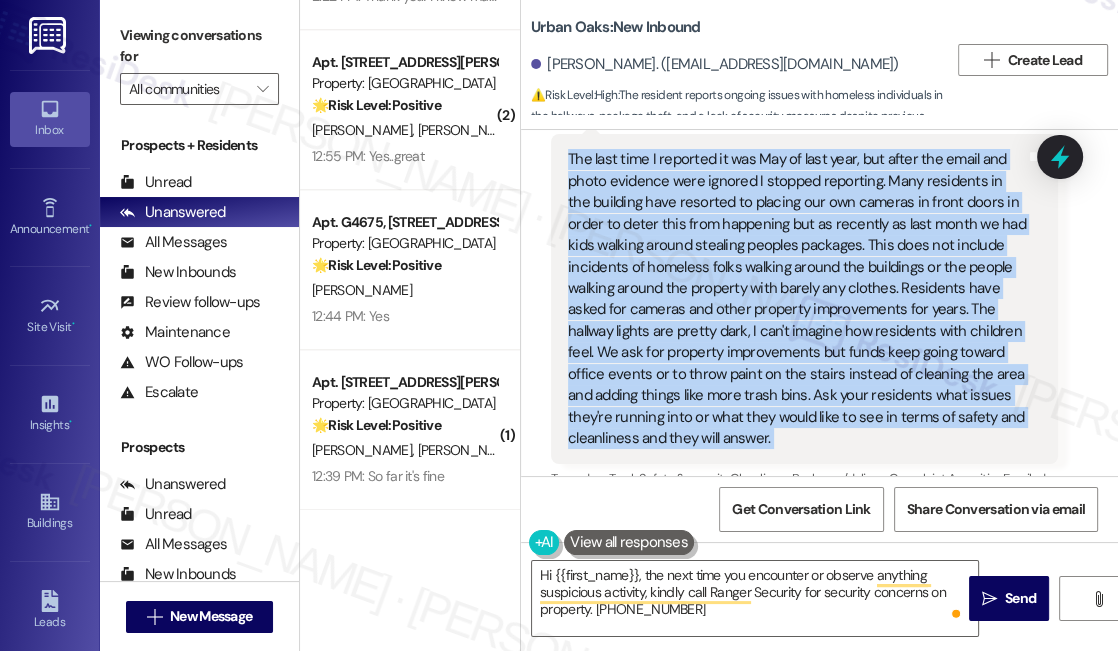 click on "The last time I reported it was May of last year, but after the email and photo evidence were ignored I stopped reporting. Many residents in the building have resorted to placing our own cameras in front doors in order to deter this from happening but as recently as last month we had kids walking around stealing peoples packages. This does not include incidents of homeless folks walking around the buildings or the people walking around the property with barely any clothes. Residents have asked for cameras and other property improvements for years. The hallway lights are pretty dark, I can't imagine how residents with children feel. We ask for property improvements but funds keep going toward office events or to throw paint on the stairs instead of cleaning the area and adding things like more trash bins. Ask your residents what issues they're running into or what they would like to see in terms of safety and cleanliness and they will answer." at bounding box center [797, 299] 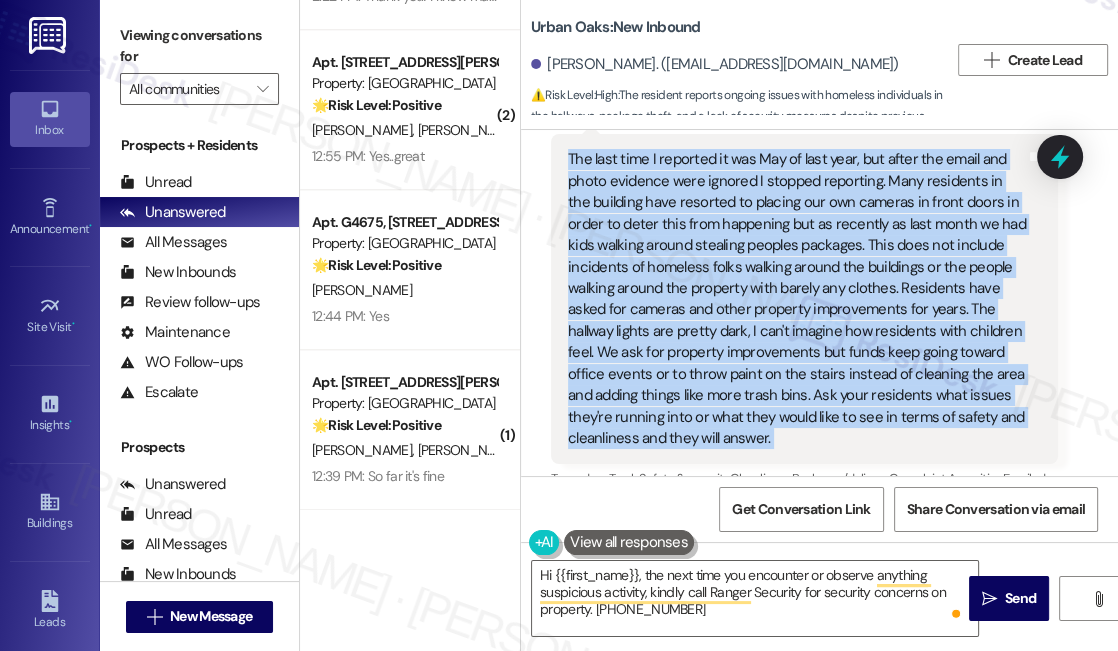 click on "The last time I reported it was May of last year, but after the email and photo evidence were ignored I stopped reporting. Many residents in the building have resorted to placing our own cameras in front doors in order to deter this from happening but as recently as last month we had kids walking around stealing peoples packages. This does not include incidents of homeless folks walking around the buildings or the people walking around the property with barely any clothes. Residents have asked for cameras and other property improvements for years. The hallway lights are pretty dark, I can't imagine how residents with children feel. We ask for property improvements but funds keep going toward office events or to throw paint on the stairs instead of cleaning the area and adding things like more trash bins. Ask your residents what issues they're running into or what they would like to see in terms of safety and cleanliness and they will answer." at bounding box center [797, 299] 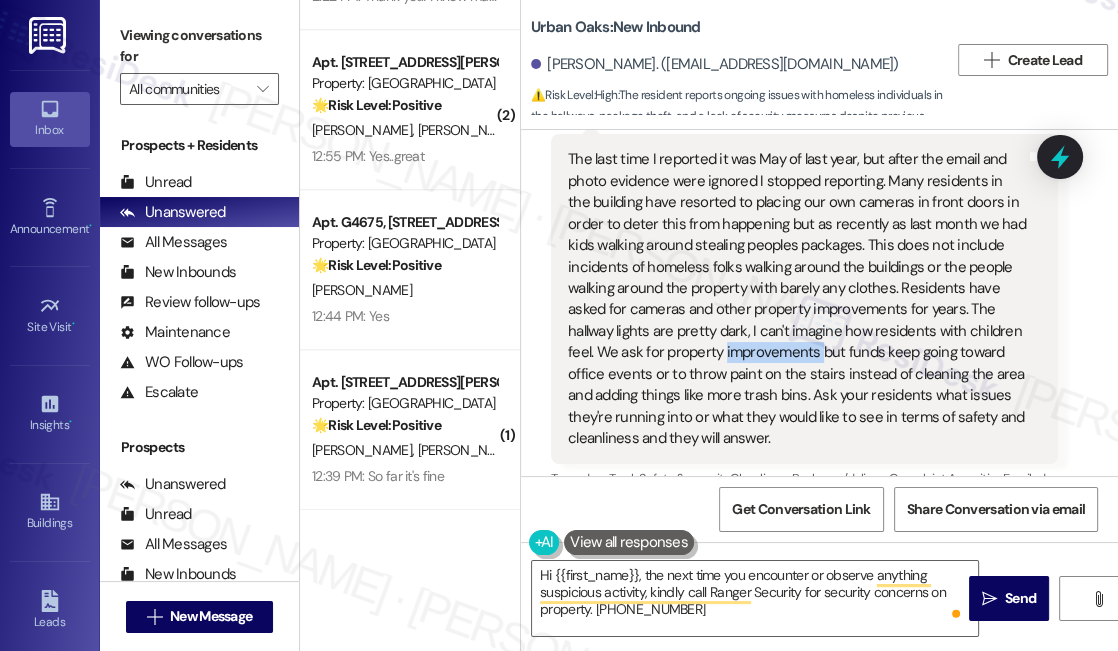 click on "The last time I reported it was May of last year, but after the email and photo evidence were ignored I stopped reporting. Many residents in the building have resorted to placing our own cameras in front doors in order to deter this from happening but as recently as last month we had kids walking around stealing peoples packages. This does not include incidents of homeless folks walking around the buildings or the people walking around the property with barely any clothes. Residents have asked for cameras and other property improvements for years. The hallway lights are pretty dark, I can't imagine how residents with children feel. We ask for property improvements but funds keep going toward office events or to throw paint on the stairs instead of cleaning the area and adding things like more trash bins. Ask your residents what issues they're running into or what they would like to see in terms of safety and cleanliness and they will answer." at bounding box center [797, 299] 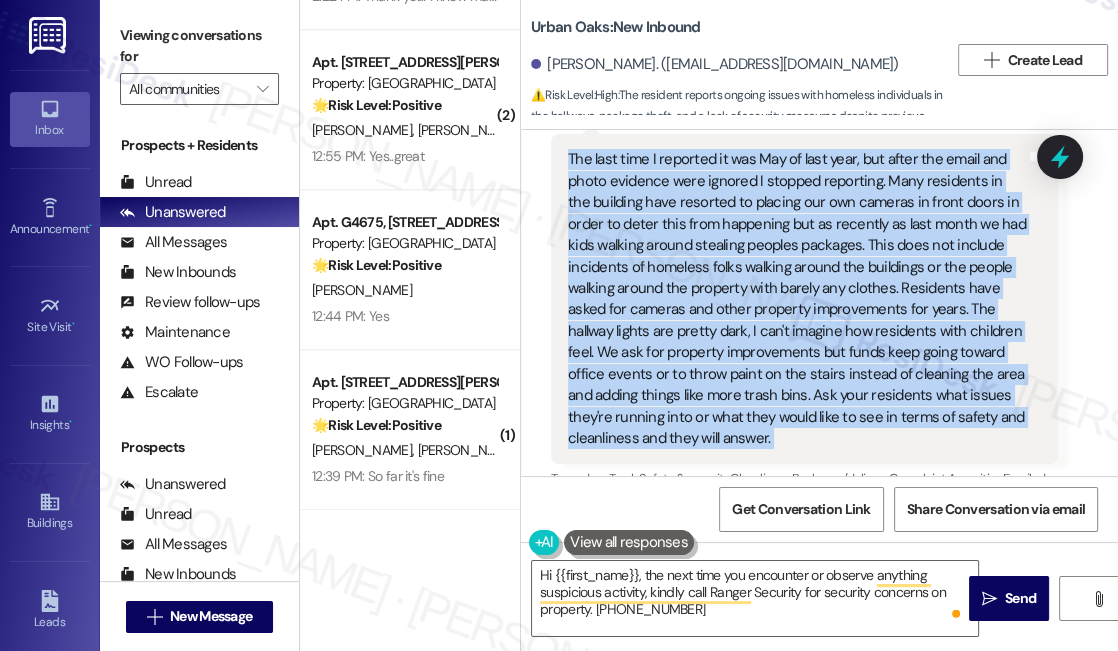 click on "The last time I reported it was May of last year, but after the email and photo evidence were ignored I stopped reporting. Many residents in the building have resorted to placing our own cameras in front doors in order to deter this from happening but as recently as last month we had kids walking around stealing peoples packages. This does not include incidents of homeless folks walking around the buildings or the people walking around the property with barely any clothes. Residents have asked for cameras and other property improvements for years. The hallway lights are pretty dark, I can't imagine how residents with children feel. We ask for property improvements but funds keep going toward office events or to throw paint on the stairs instead of cleaning the area and adding things like more trash bins. Ask your residents what issues they're running into or what they would like to see in terms of safety and cleanliness and they will answer." at bounding box center (797, 299) 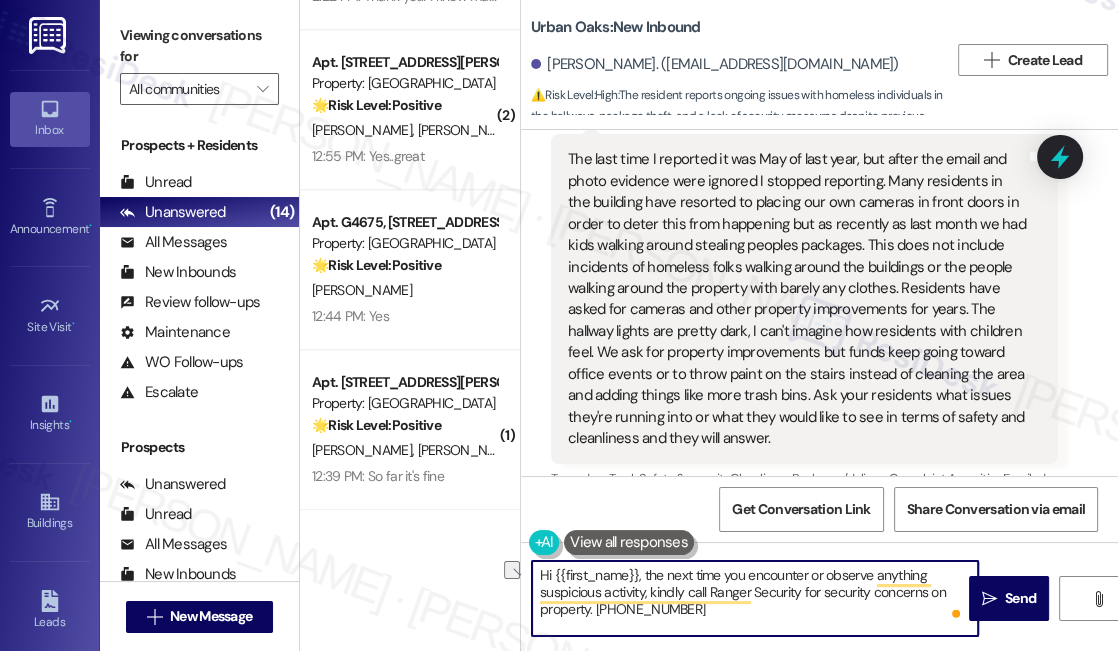 drag, startPoint x: 646, startPoint y: 592, endPoint x: 532, endPoint y: 592, distance: 114 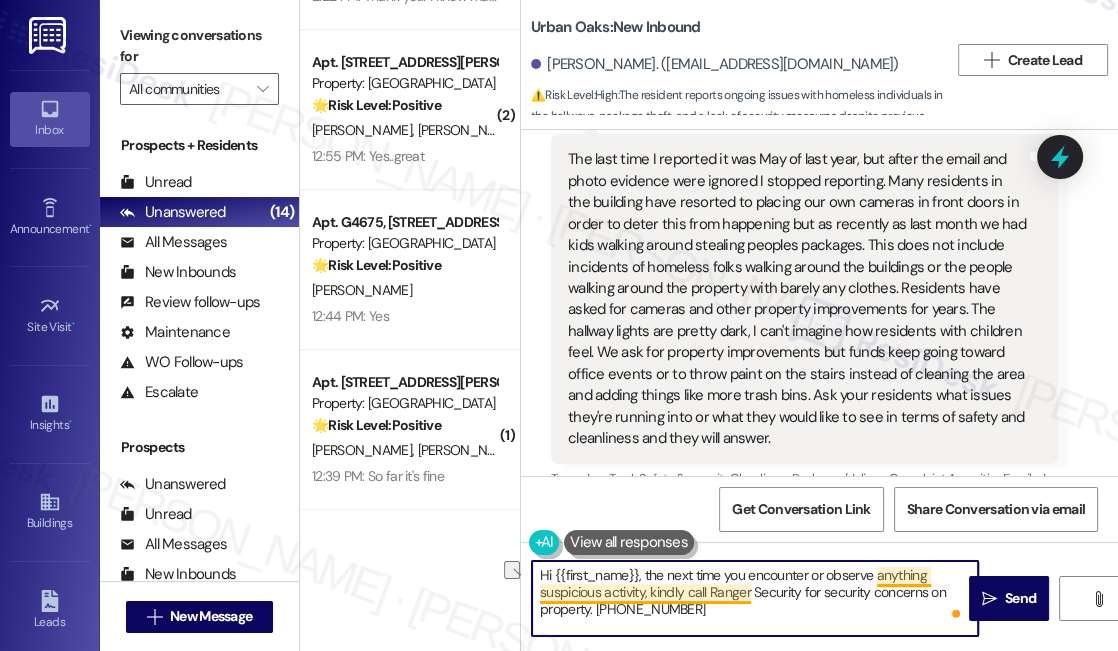 click on "Hi {{first_name}}, the next time you encounter or observe anything suspicious activity, kindly call Ranger Security for security concerns on property. 1-844-272-6437" at bounding box center [755, 598] 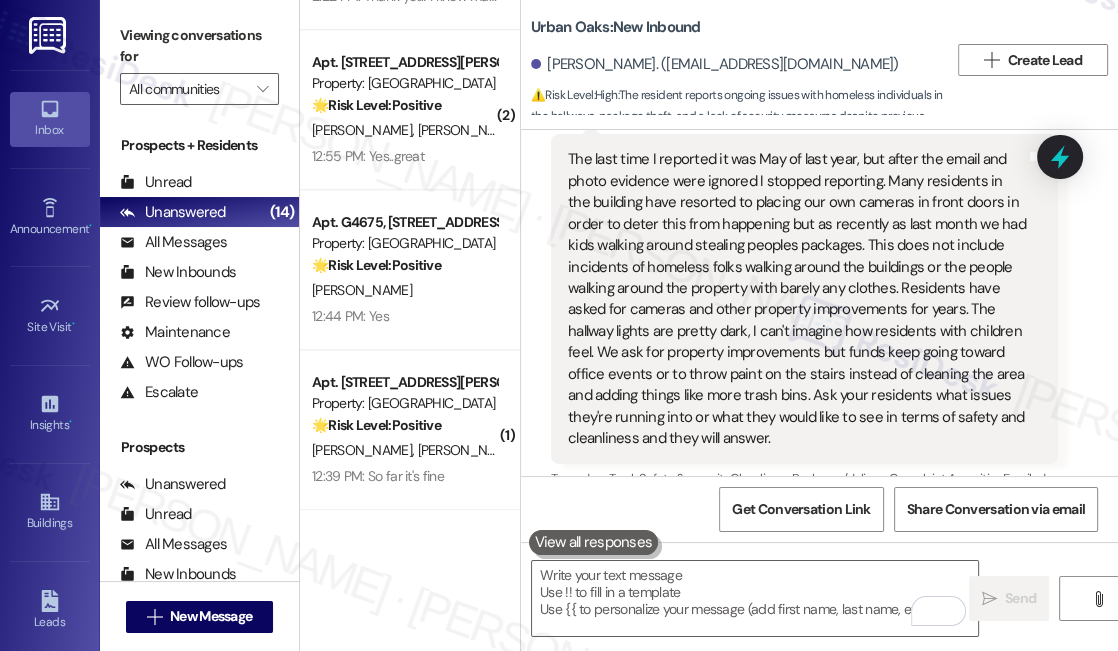 click on "Viewing conversations for" at bounding box center (199, 46) 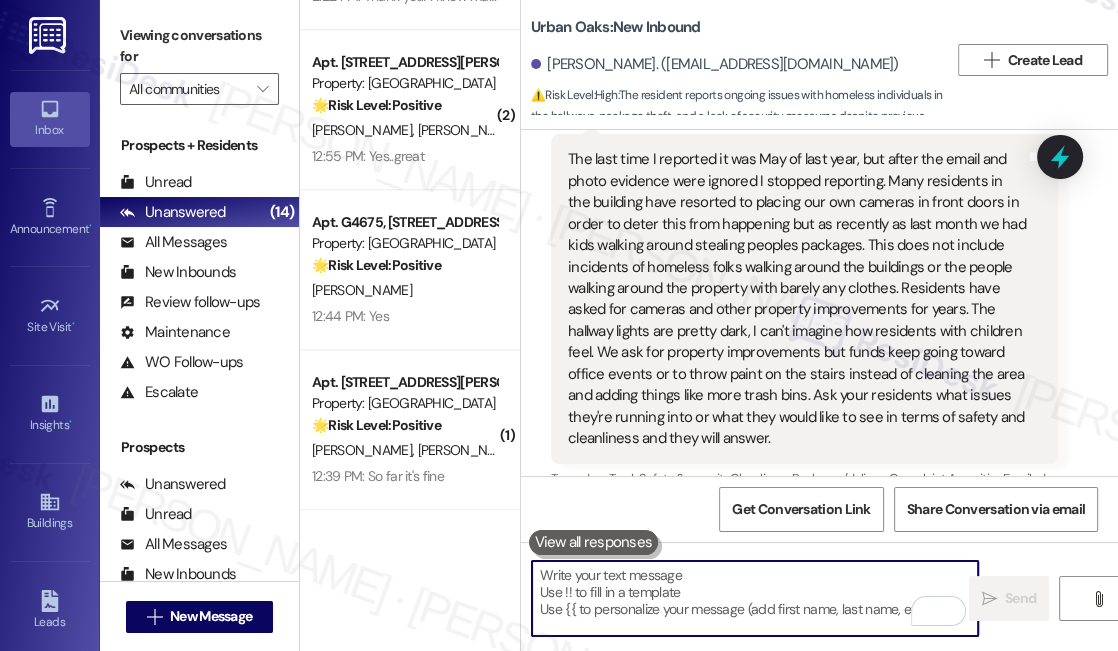 click at bounding box center (755, 598) 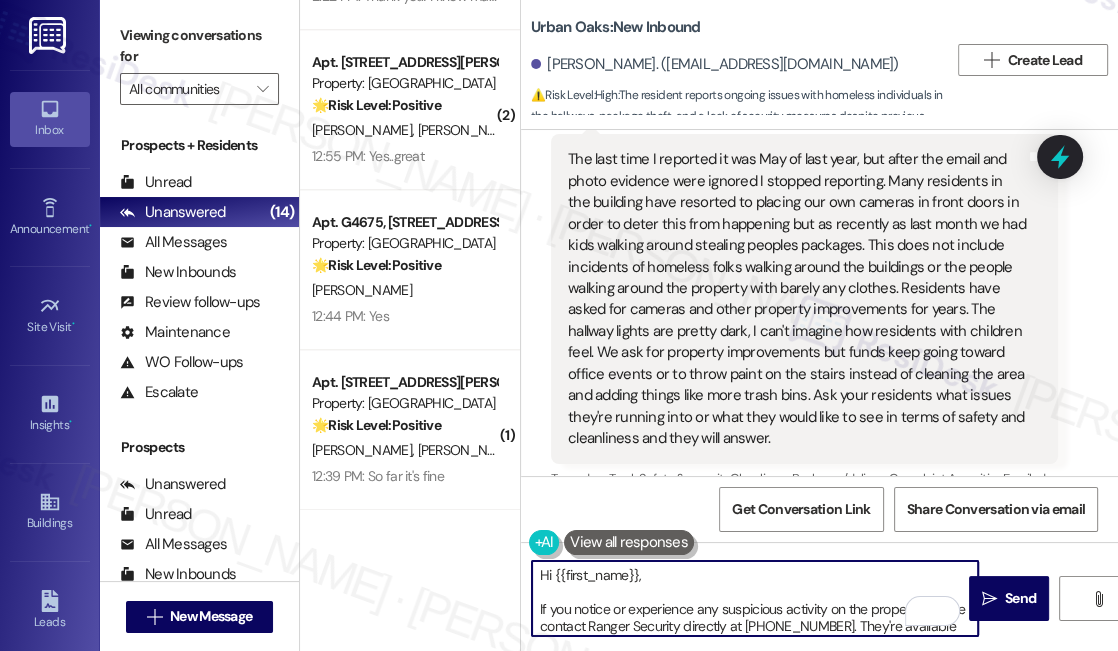 scroll, scrollTop: 16, scrollLeft: 0, axis: vertical 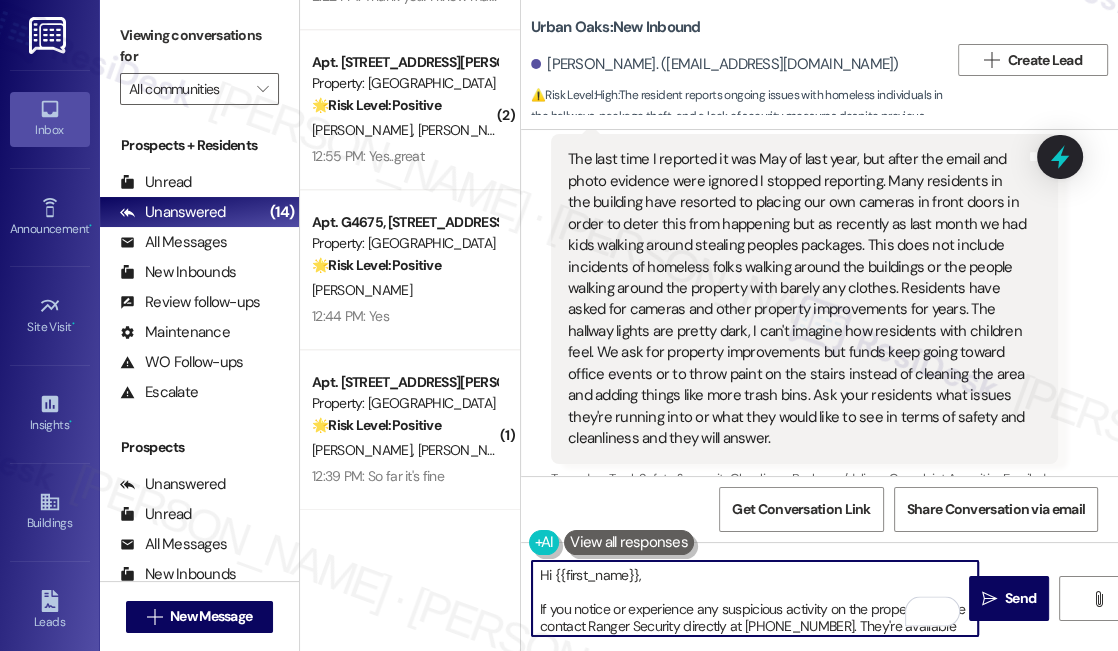 click on "Hi {{first_name}},
If you notice or experience any suspicious activity on the property, please contact Ranger Security directly at 1-844-272-6437. They're available to assist with on-site security concerns." at bounding box center (755, 598) 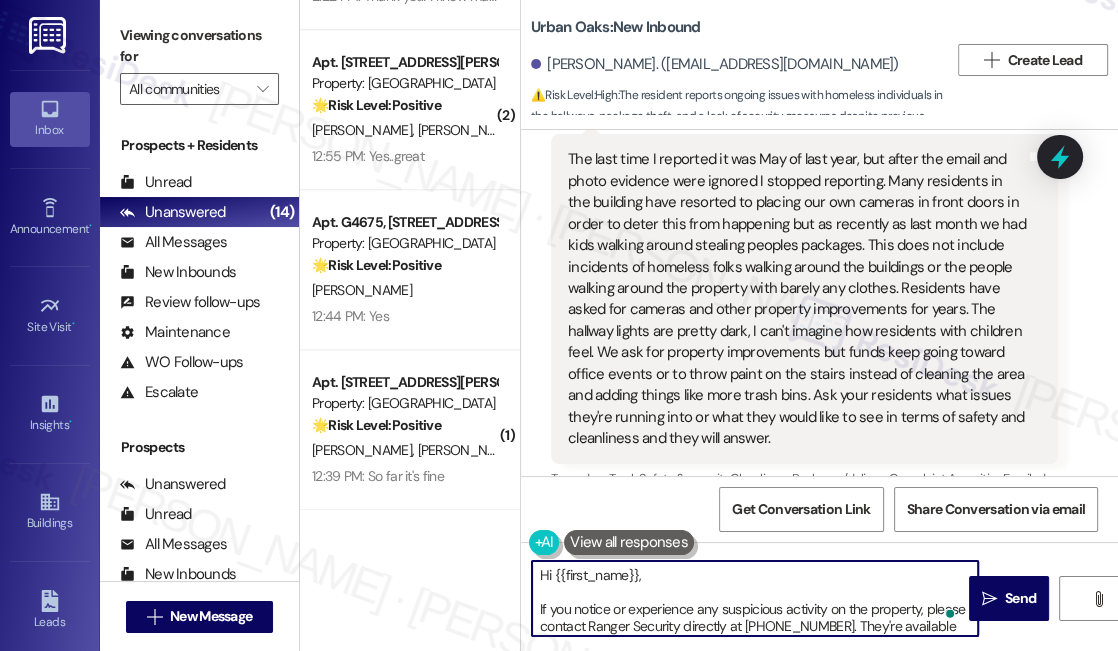 click on "Hi {{first_name}},
If you notice or experience any suspicious activity on the property, please contact Ranger Security directly at 1-844-272-6437. They're available to assist with on-site security concerns." at bounding box center [755, 598] 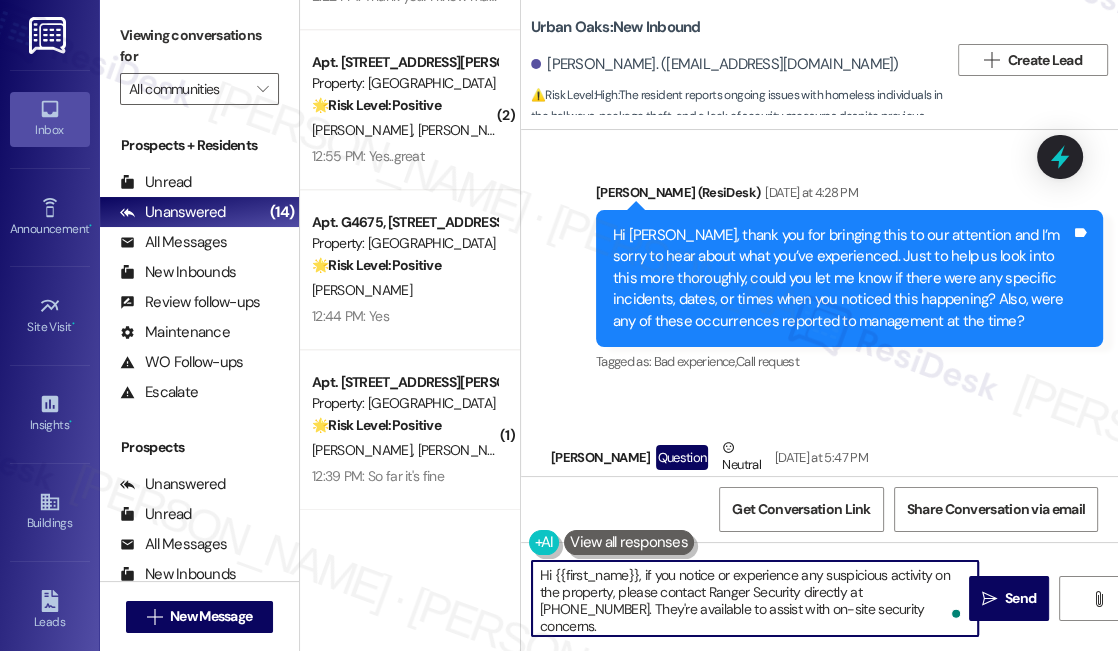 scroll, scrollTop: 1558, scrollLeft: 0, axis: vertical 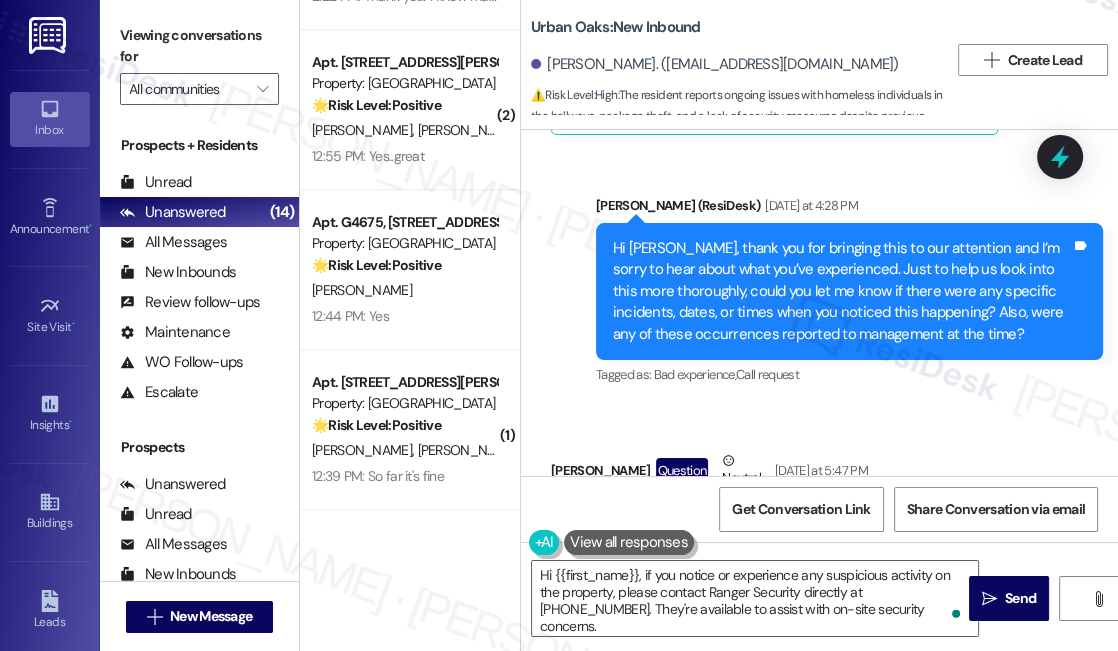 click on "Hi Jalen, thank you for bringing this to our attention and I’m sorry to hear about what you’ve experienced. Just to help us look into this more thoroughly, could you let me know if there were any specific incidents, dates, or times when you noticed this happening? Also, were any of these occurrences reported to management at the time?" at bounding box center (842, 291) 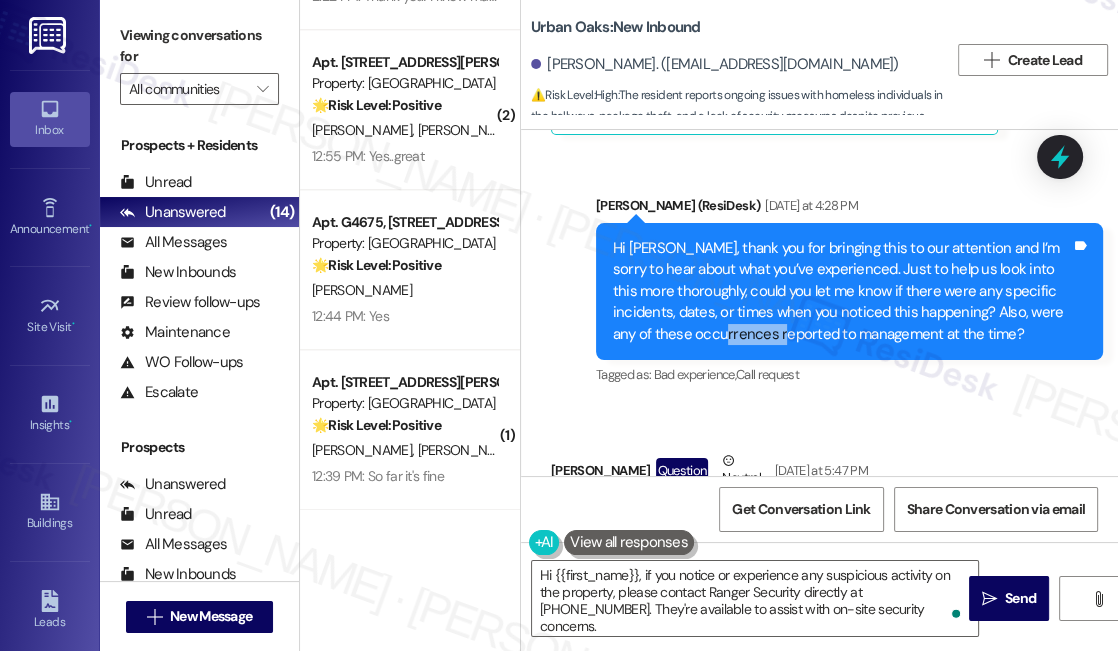 click on "Hi Jalen, thank you for bringing this to our attention and I’m sorry to hear about what you’ve experienced. Just to help us look into this more thoroughly, could you let me know if there were any specific incidents, dates, or times when you noticed this happening? Also, were any of these occurrences reported to management at the time?" at bounding box center [842, 291] 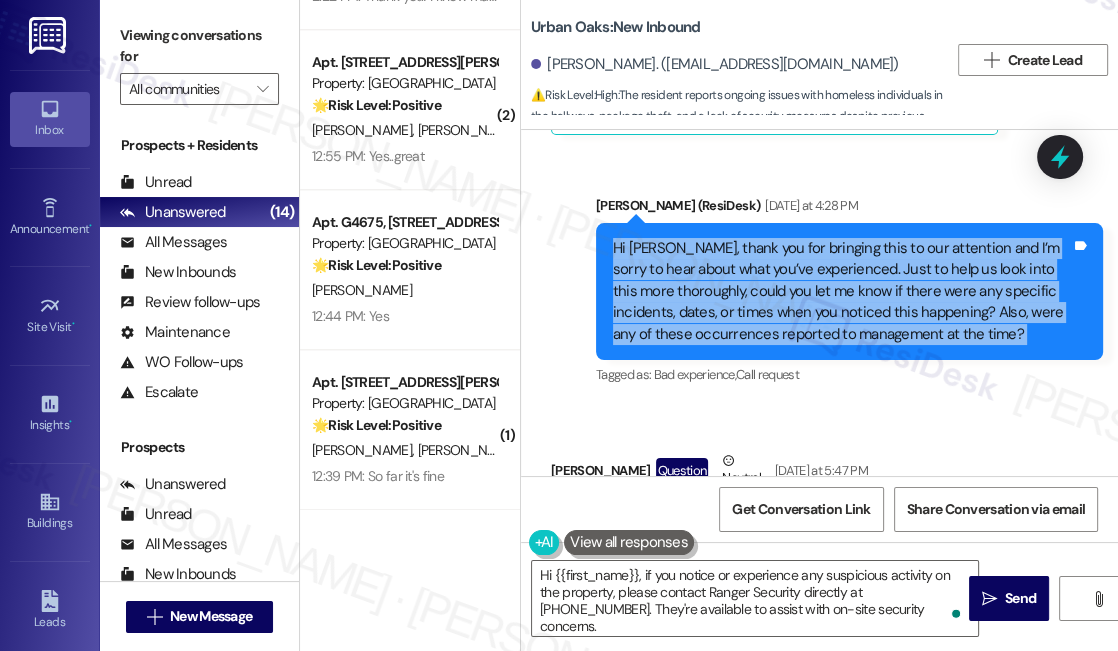 click on "Hi Jalen, thank you for bringing this to our attention and I’m sorry to hear about what you’ve experienced. Just to help us look into this more thoroughly, could you let me know if there were any specific incidents, dates, or times when you noticed this happening? Also, were any of these occurrences reported to management at the time?" at bounding box center (842, 291) 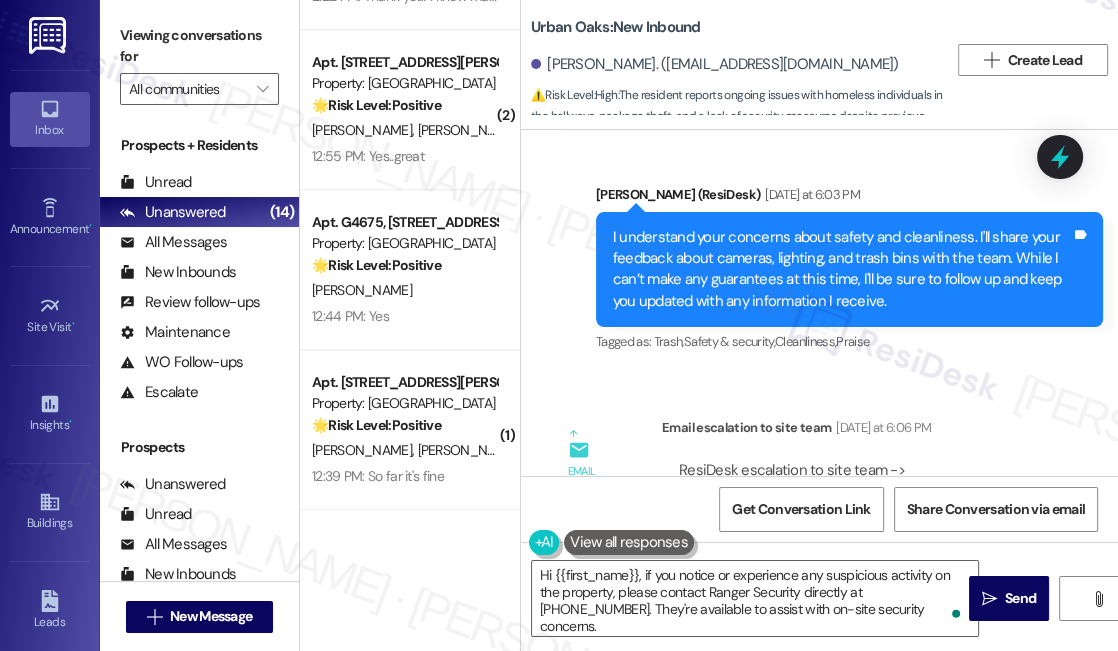 scroll, scrollTop: 2376, scrollLeft: 0, axis: vertical 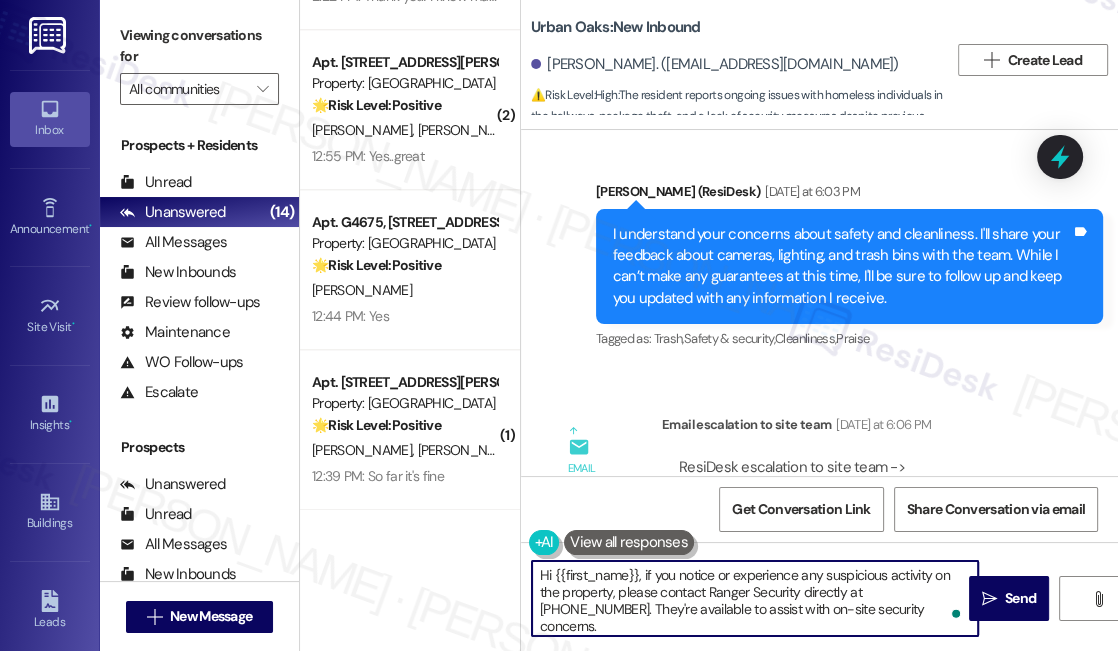 click on "Hi {{first_name}}, if you notice or experience any suspicious activity on the property, please contact Ranger Security directly at 1-844-272-6437. They're available to assist with on-site security concerns." at bounding box center (755, 598) 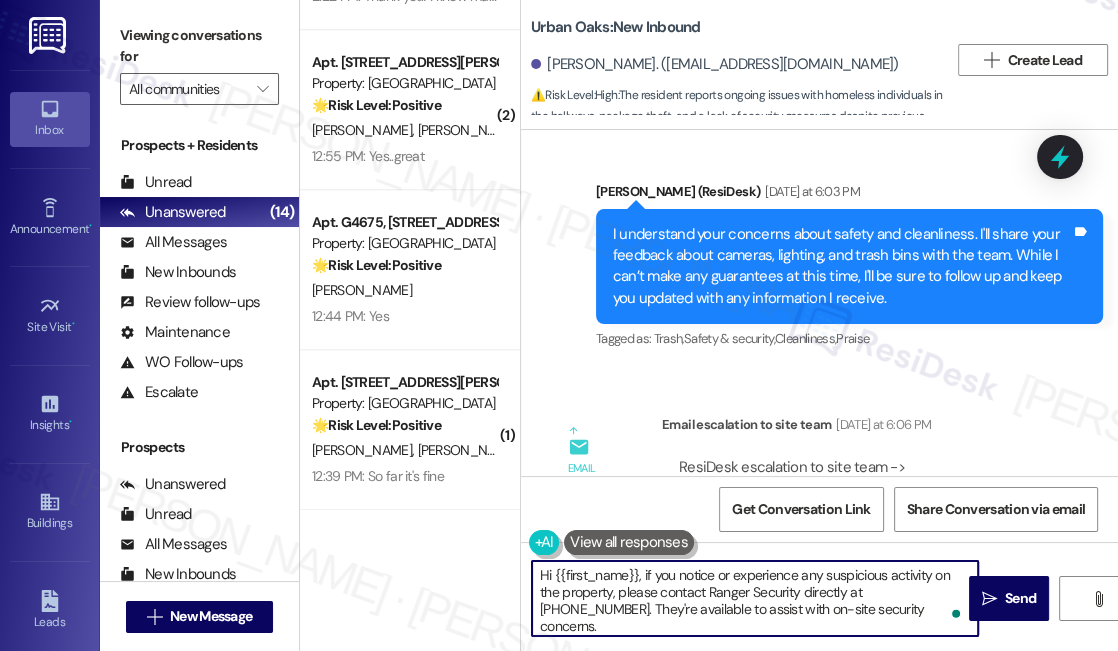 click on "Hi {{first_name}}, if you notice or experience any suspicious activity on the property, please contact Ranger Security directly at 1-844-272-6437. They're available to assist with on-site security concerns." at bounding box center (755, 598) 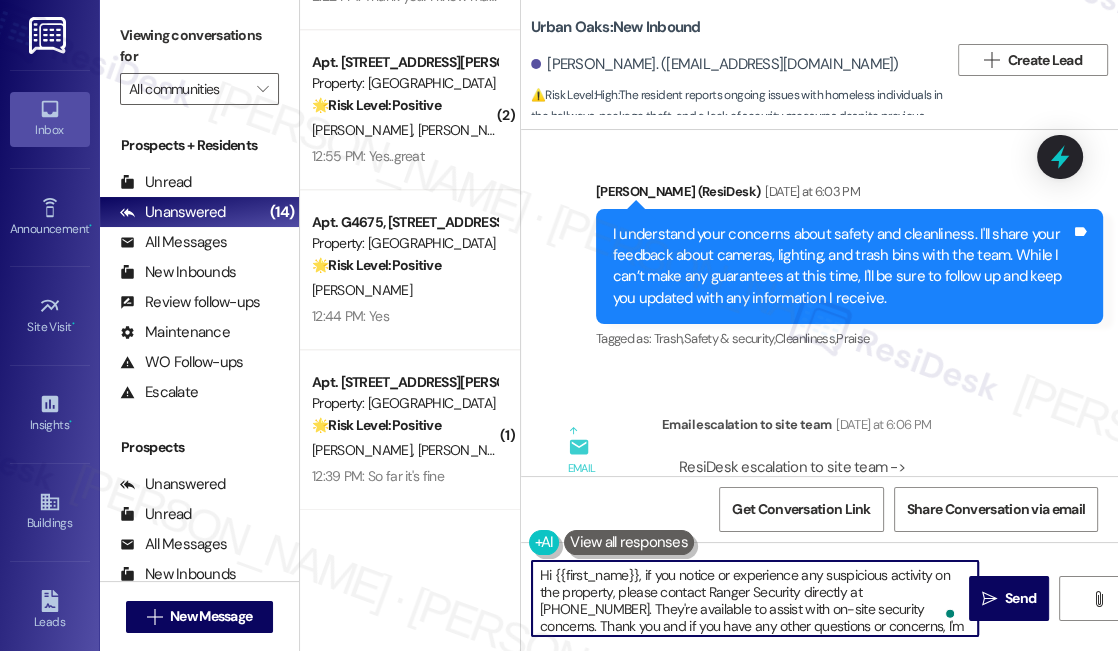 scroll, scrollTop: 16, scrollLeft: 0, axis: vertical 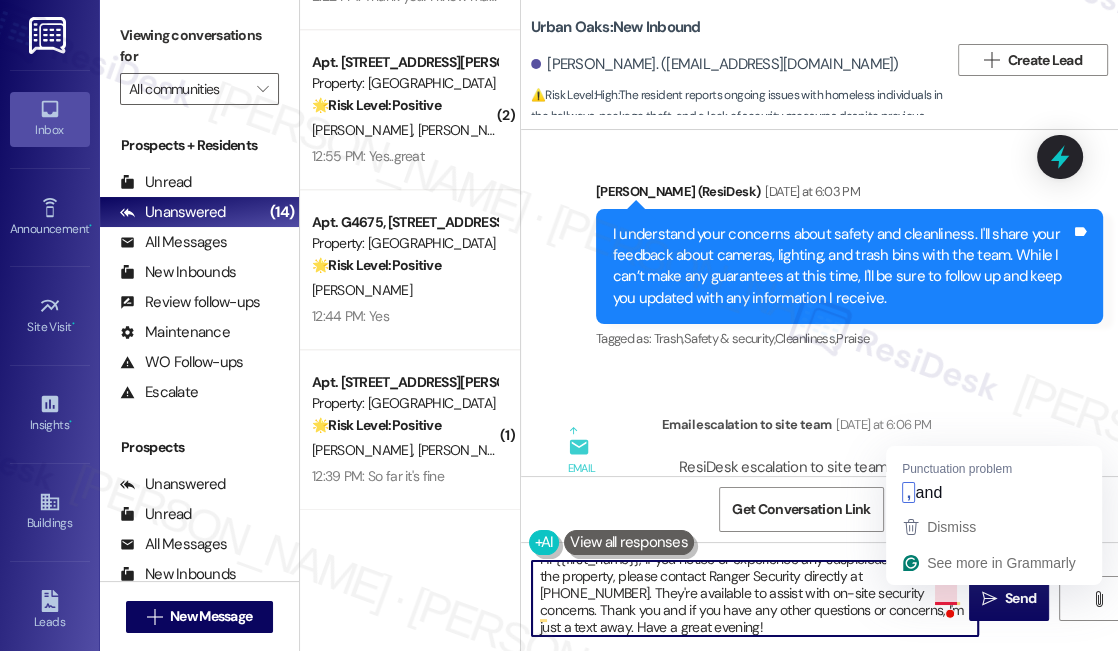 click on "Hi {{first_name}}, if you notice or experience any suspicious activity on the property, please contact Ranger Security directly at 1-844-272-6437. They're available to assist with on-site security concerns. Thank you and if you have any other questions or concerns, I'm just a text away. Have a great evening!" at bounding box center (755, 598) 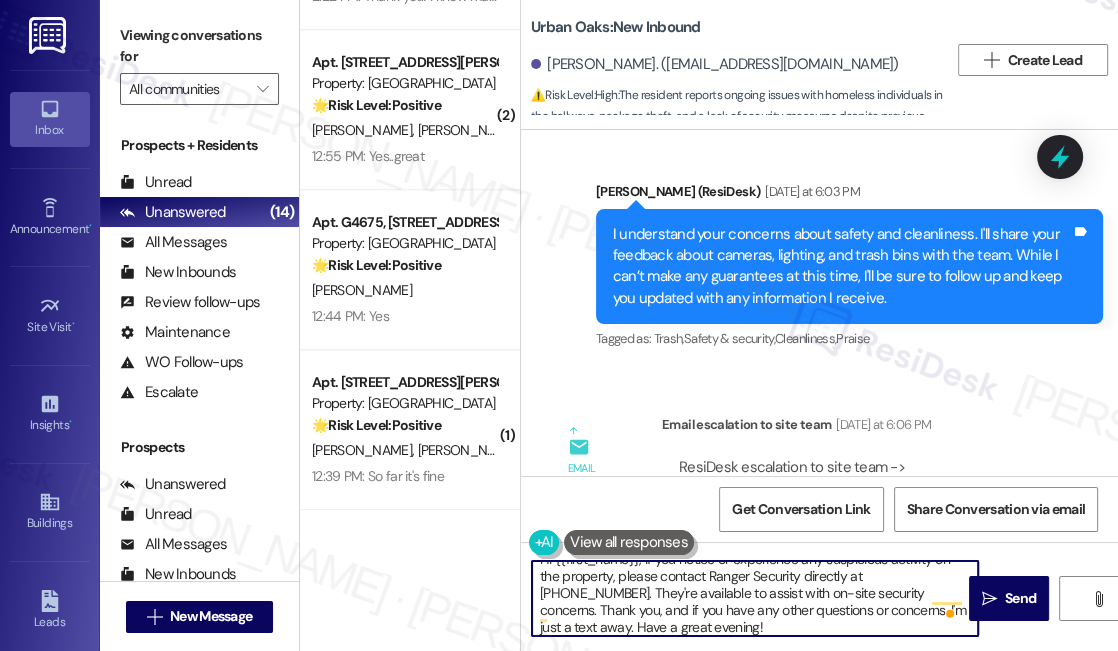 click on "Hi {{first_name}}, if you notice or experience any suspicious activity on the property, please contact Ranger Security directly at 1-844-272-6437. They're available to assist with on-site security concerns. Thank you, and if you have any other questions or concerns, I'm just a text away. Have a great evening!" at bounding box center [755, 598] 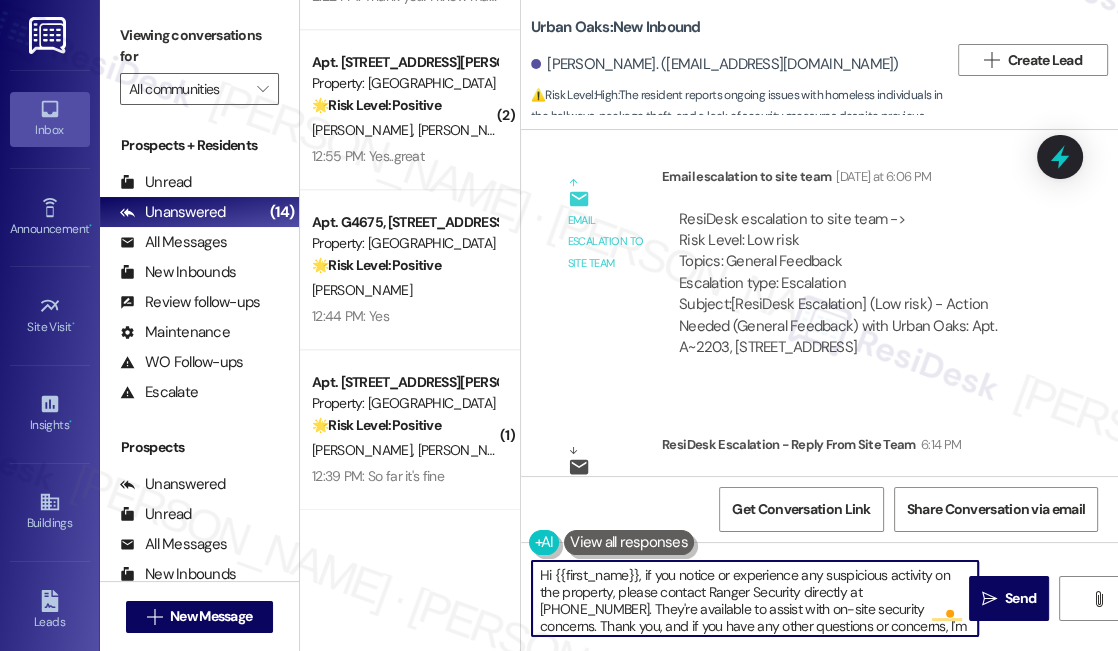 scroll, scrollTop: 2740, scrollLeft: 0, axis: vertical 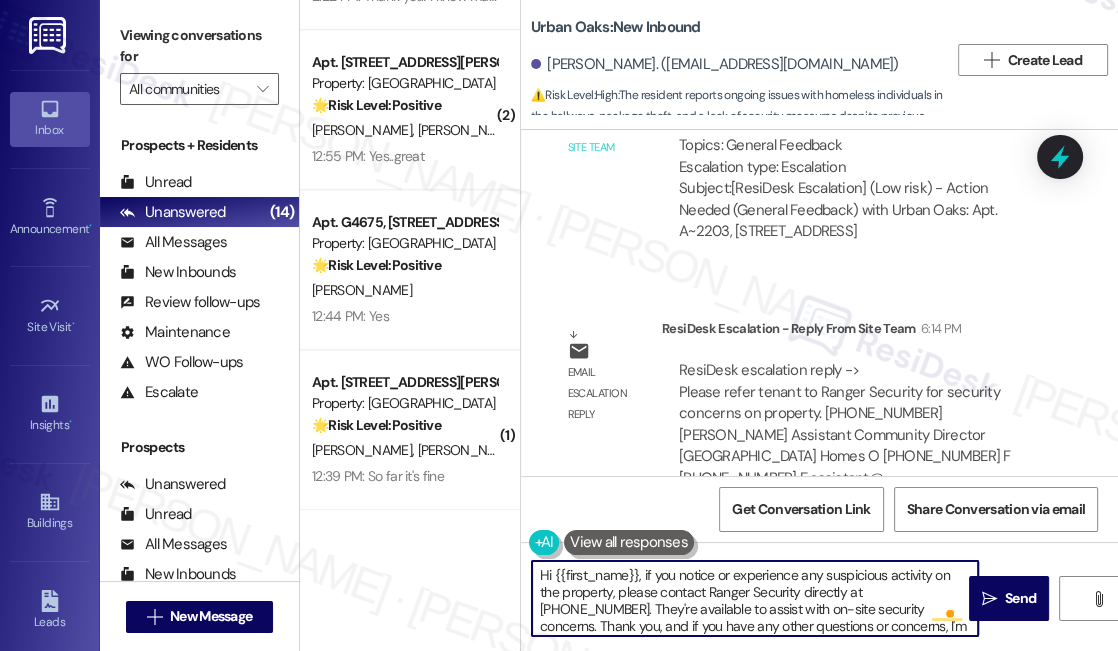 type on "Hi {{first_name}}, if you notice or experience any suspicious activity on the property, please contact Ranger Security directly at 1-844-272-6437. They're available to assist with on-site security concerns. Thank you, and if you have any other questions or concerns, I'm just a text away. Have a great evening!" 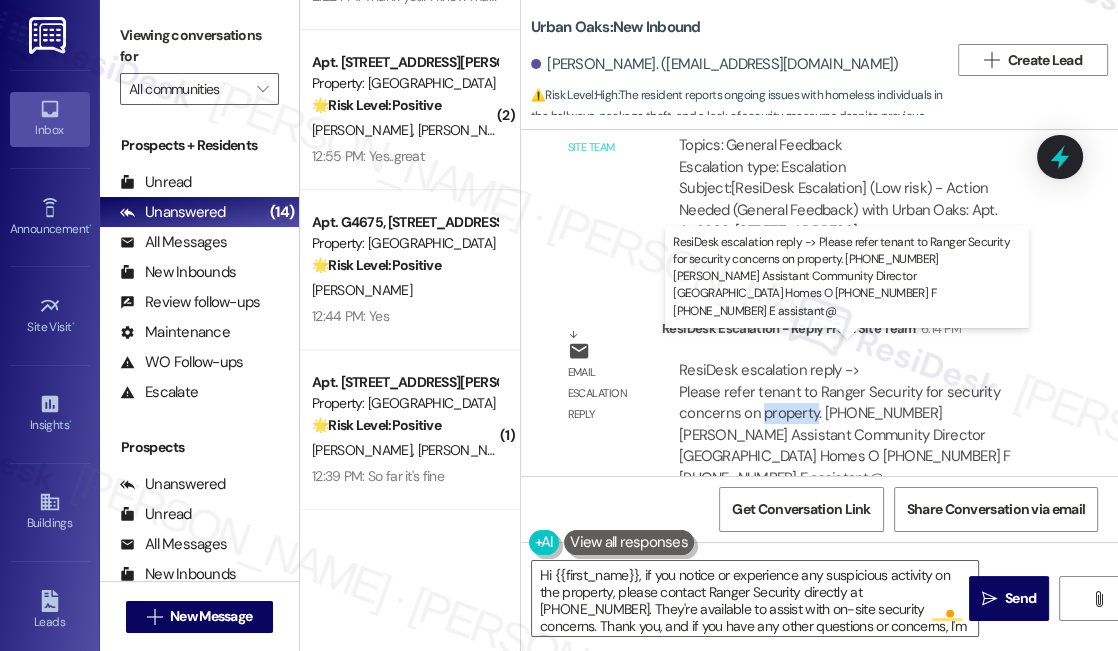 click on "ResiDesk escalation reply ->
Please refer tenant to Ranger Security for security concerns on property. 1-844-272-6437 Silvia Nunez Assistant Community Director Urban Oaks Apartment Homes O 512-524-0621 F 512-524-1168 E assistant@ ResiDesk escalation reply ->
Please refer tenant to Ranger Security for security concerns on property. 1-844-272-6437 Silvia Nunez Assistant Community Director Urban Oaks Apartment Homes O 512-524-0621 F 512-524-1168 E assistant@" at bounding box center (845, 423) 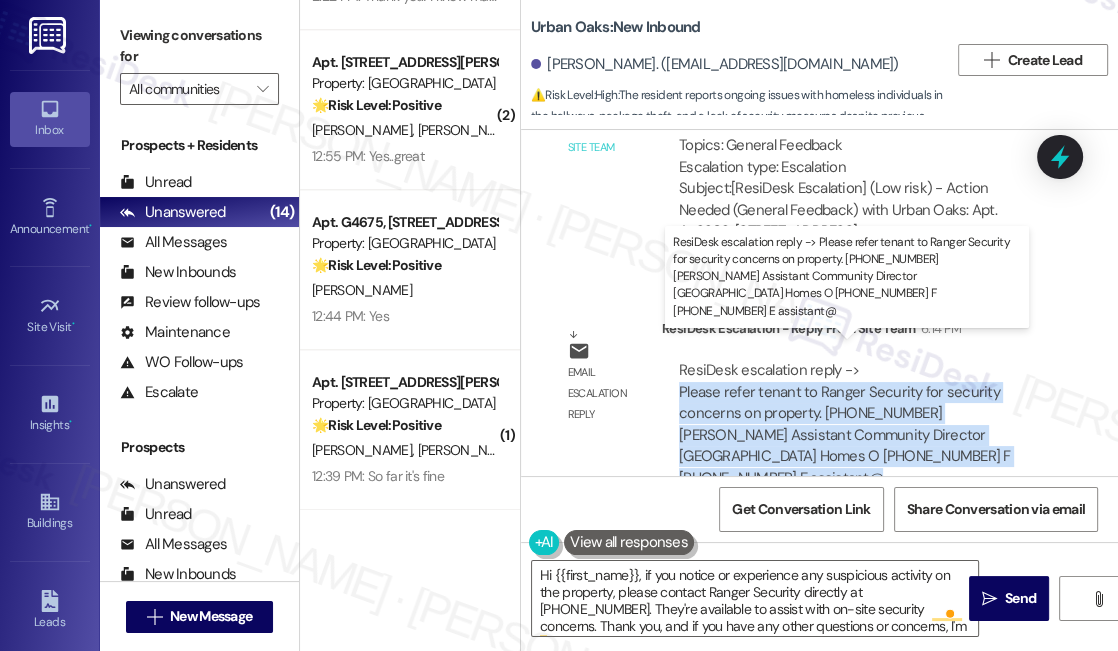 click on "ResiDesk escalation reply ->
Please refer tenant to Ranger Security for security concerns on property. 1-844-272-6437 Silvia Nunez Assistant Community Director Urban Oaks Apartment Homes O 512-524-0621 F 512-524-1168 E assistant@ ResiDesk escalation reply ->
Please refer tenant to Ranger Security for security concerns on property. 1-844-272-6437 Silvia Nunez Assistant Community Director Urban Oaks Apartment Homes O 512-524-0621 F 512-524-1168 E assistant@" at bounding box center (845, 423) 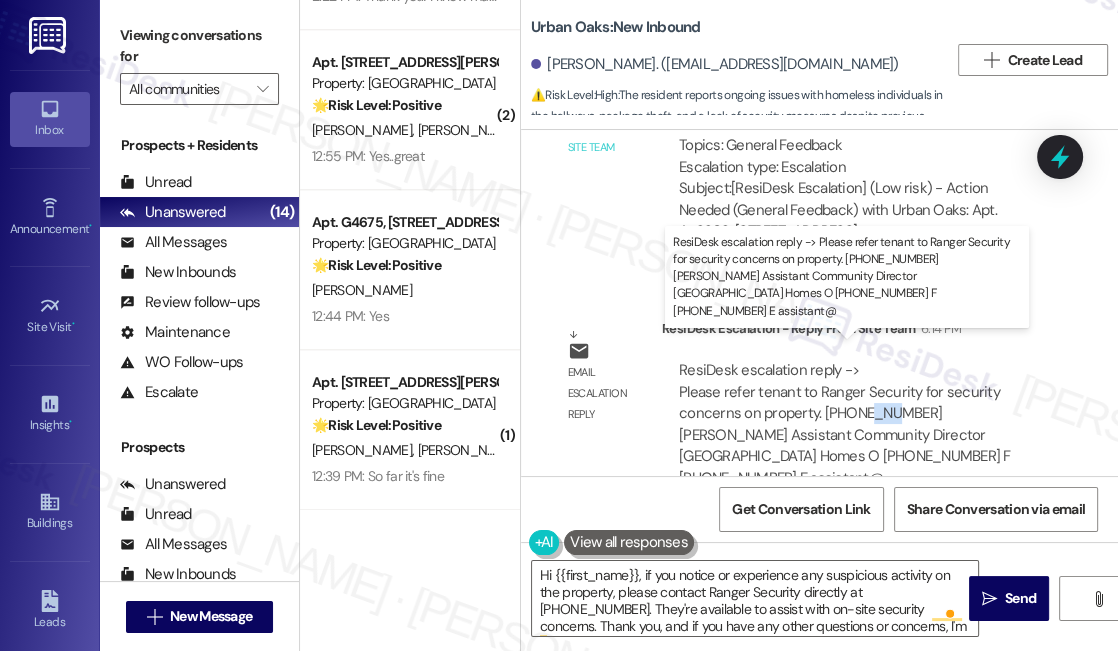 click on "ResiDesk escalation reply ->
Please refer tenant to Ranger Security for security concerns on property. 1-844-272-6437 Silvia Nunez Assistant Community Director Urban Oaks Apartment Homes O 512-524-0621 F 512-524-1168 E assistant@ ResiDesk escalation reply ->
Please refer tenant to Ranger Security for security concerns on property. 1-844-272-6437 Silvia Nunez Assistant Community Director Urban Oaks Apartment Homes O 512-524-0621 F 512-524-1168 E assistant@" at bounding box center [845, 423] 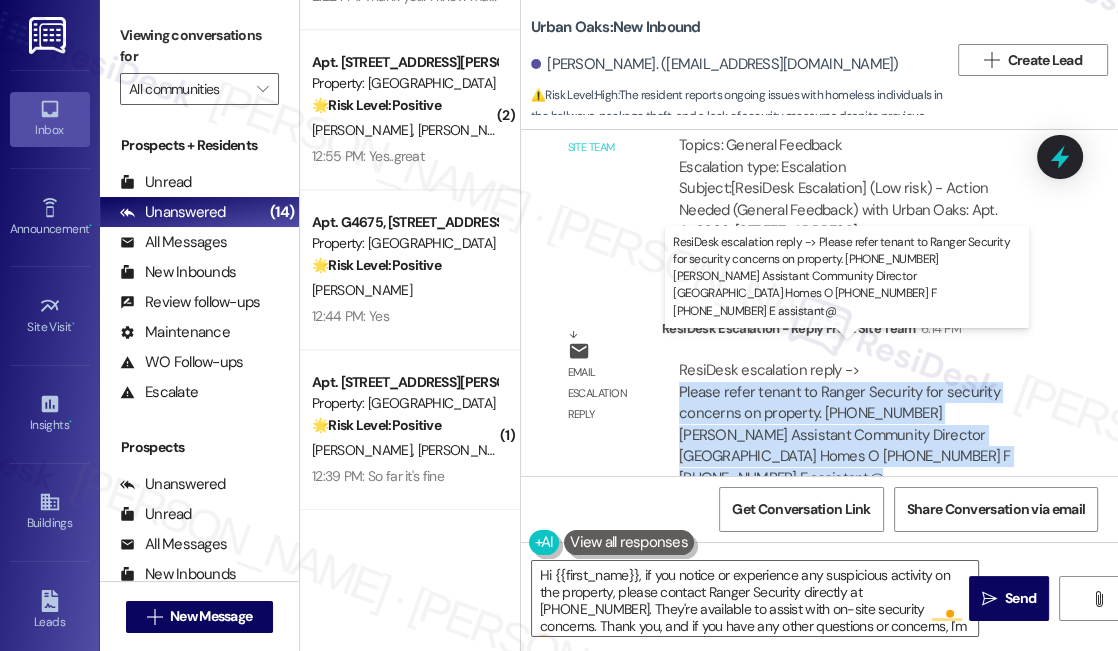 click on "ResiDesk escalation reply ->
Please refer tenant to Ranger Security for security concerns on property. 1-844-272-6437 Silvia Nunez Assistant Community Director Urban Oaks Apartment Homes O 512-524-0621 F 512-524-1168 E assistant@ ResiDesk escalation reply ->
Please refer tenant to Ranger Security for security concerns on property. 1-844-272-6437 Silvia Nunez Assistant Community Director Urban Oaks Apartment Homes O 512-524-0621 F 512-524-1168 E assistant@" at bounding box center (845, 423) 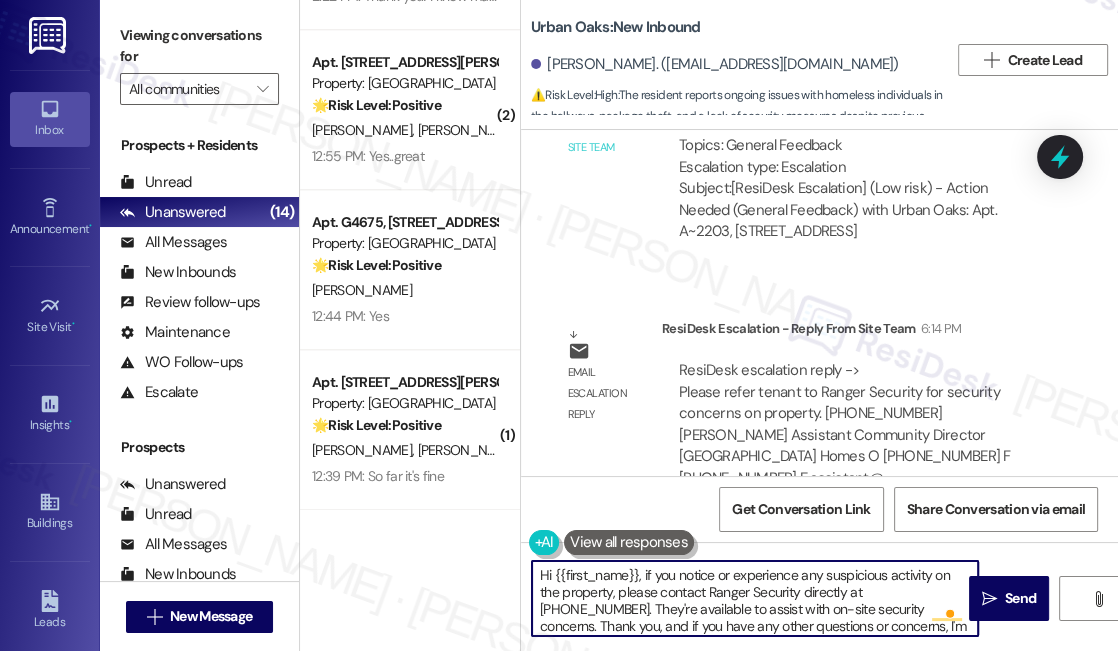 click on "Hi {{first_name}}, if you notice or experience any suspicious activity on the property, please contact Ranger Security directly at 1-844-272-6437. They're available to assist with on-site security concerns. Thank you, and if you have any other questions or concerns, I'm just a text away. Have a great evening!" at bounding box center [755, 598] 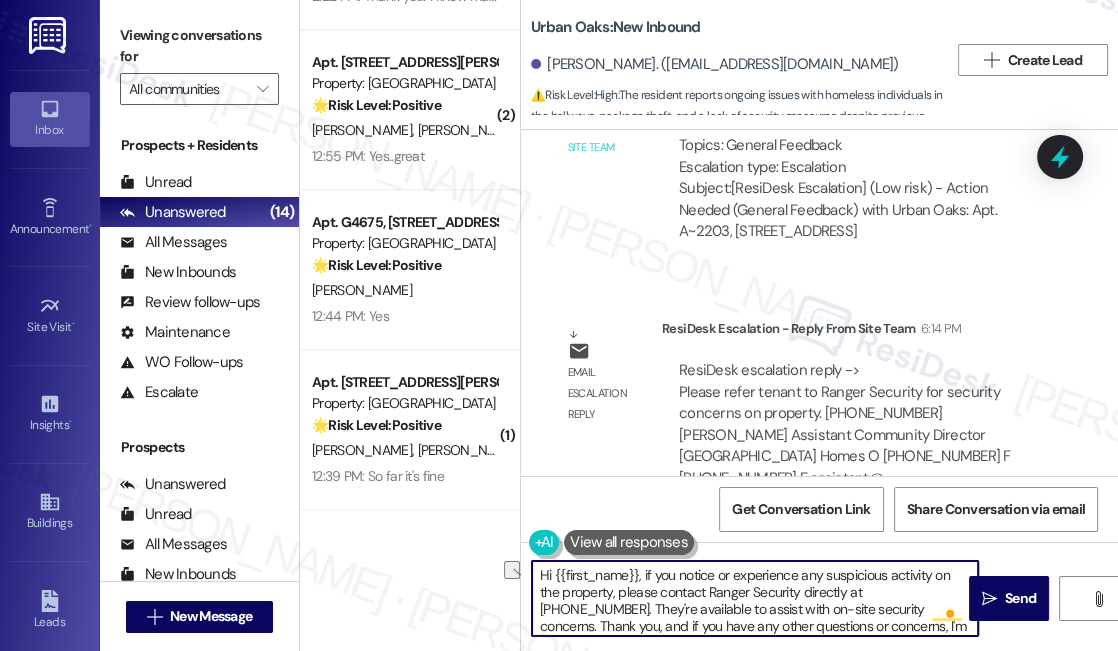 click on "Hi {{first_name}}, if you notice or experience any suspicious activity on the property, please contact Ranger Security directly at 1-844-272-6437. They're available to assist with on-site security concerns. Thank you, and if you have any other questions or concerns, I'm just a text away. Have a great evening!" at bounding box center [755, 598] 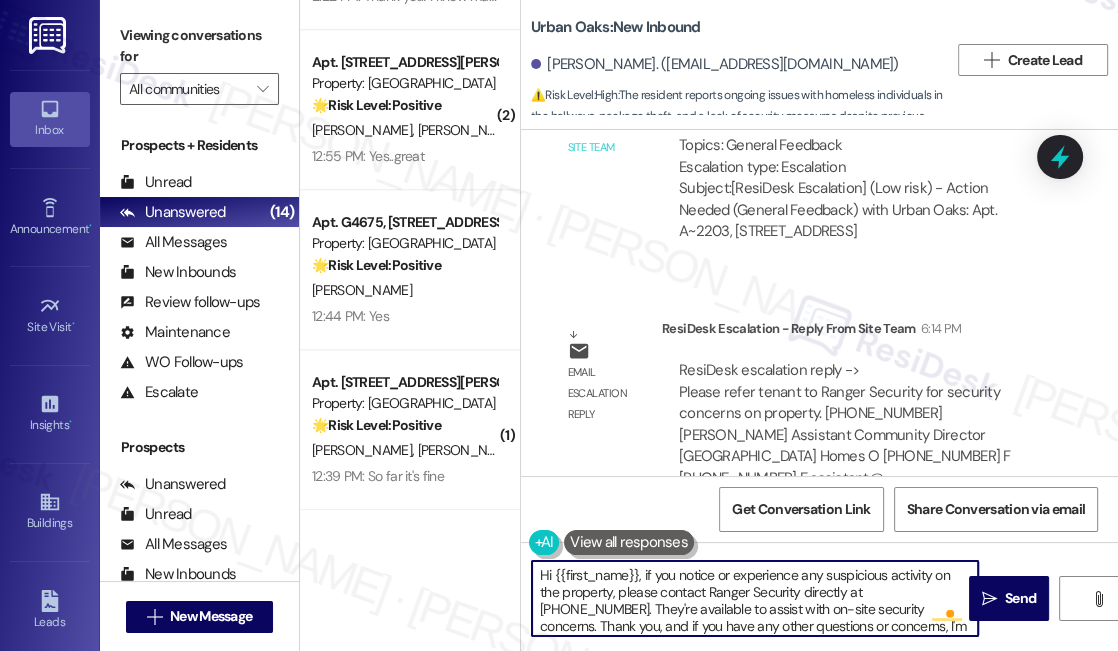 click on "Hi {{first_name}}, if you notice or experience any suspicious activity on the property, please contact Ranger Security directly at 1-844-272-6437. They're available to assist with on-site security concerns. Thank you, and if you have any other questions or concerns, I'm just a text away. Have a great evening!" at bounding box center [755, 598] 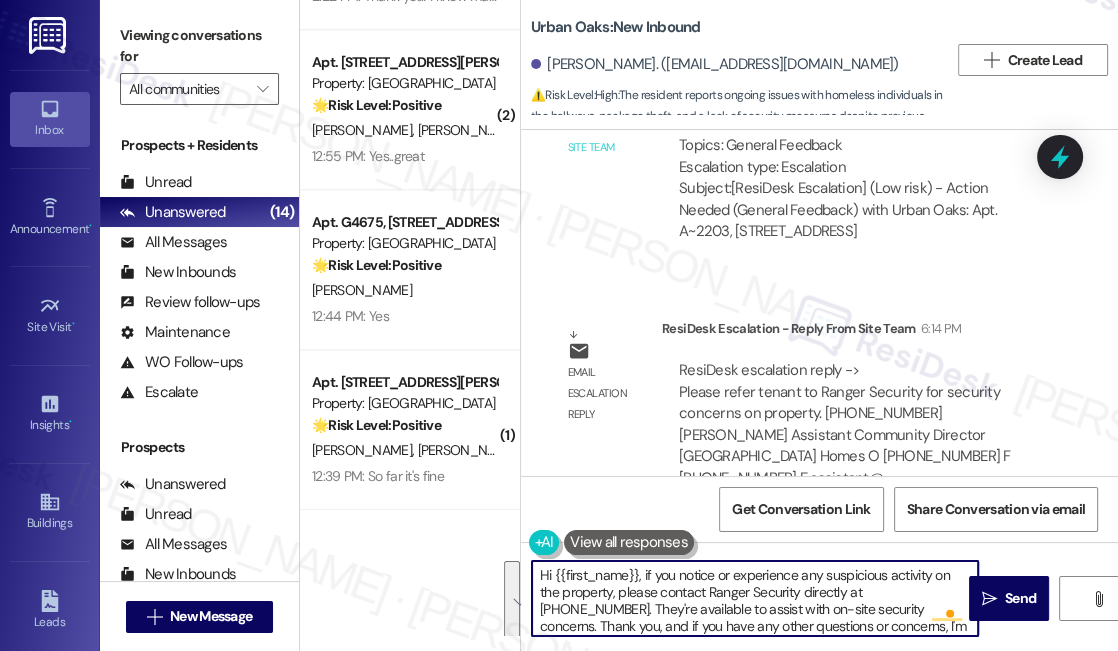 click on "Hi {{first_name}}, if you notice or experience any suspicious activity on the property, please contact Ranger Security directly at 1-844-272-6437. They're available to assist with on-site security concerns. Thank you, and if you have any other questions or concerns, I'm just a text away. Have a great evening!" at bounding box center [755, 598] 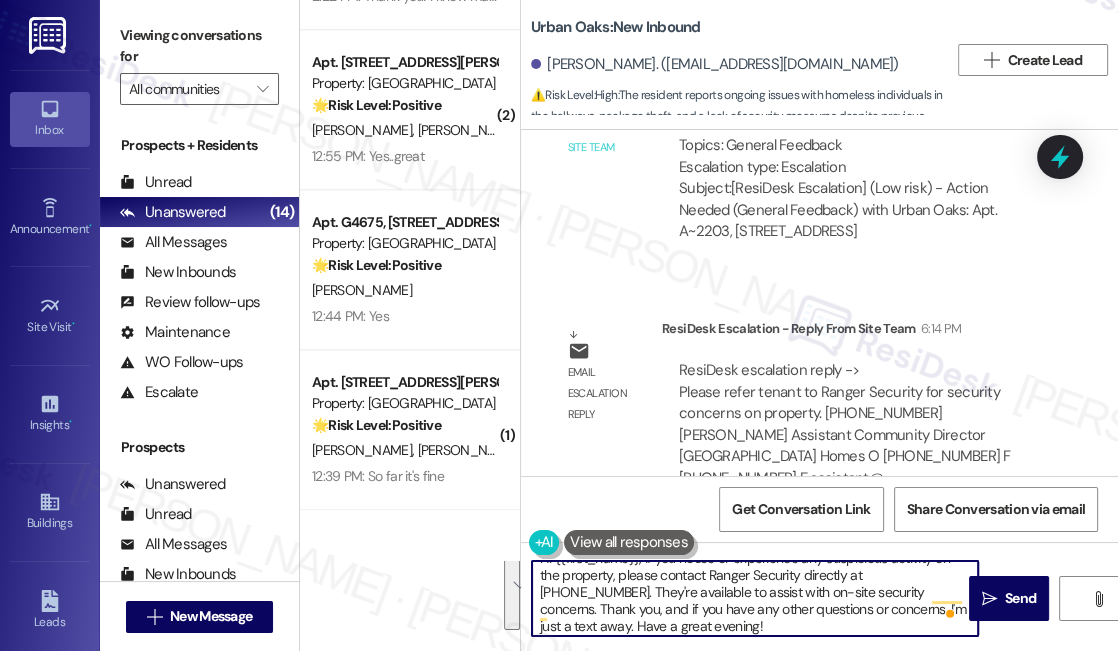 scroll, scrollTop: 21, scrollLeft: 0, axis: vertical 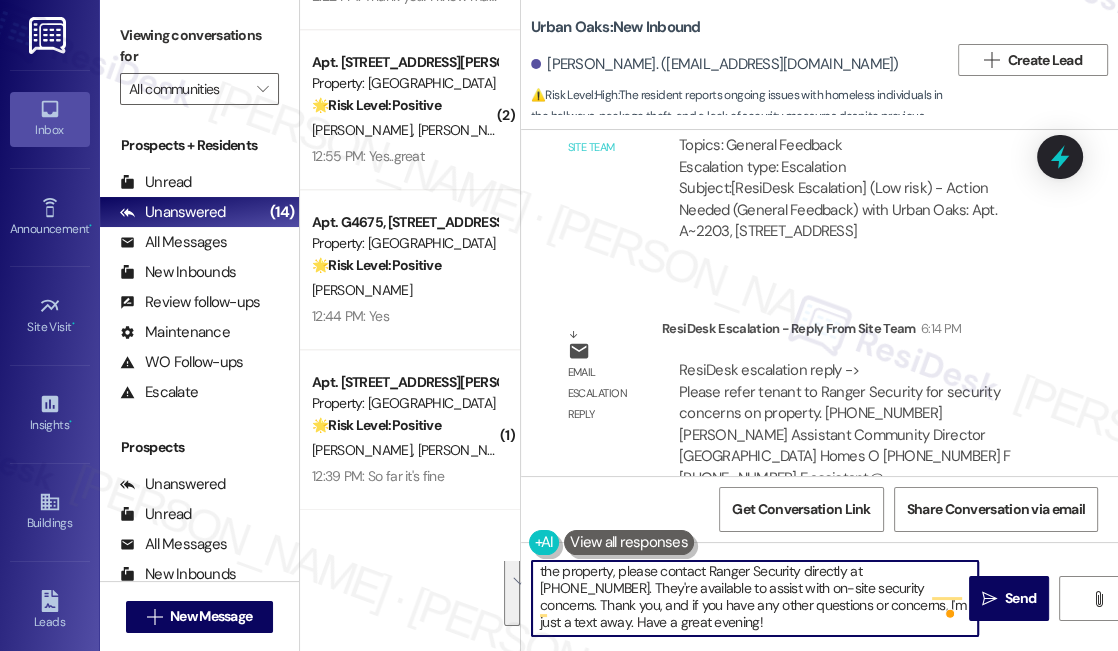 click on "Hi {{first_name}}, if you notice or experience any suspicious activity on the property, please contact Ranger Security directly at 1-844-272-6437. They're available to assist with on-site security concerns. Thank you, and if you have any other questions or concerns, I'm just a text away. Have a great evening!" at bounding box center [755, 598] 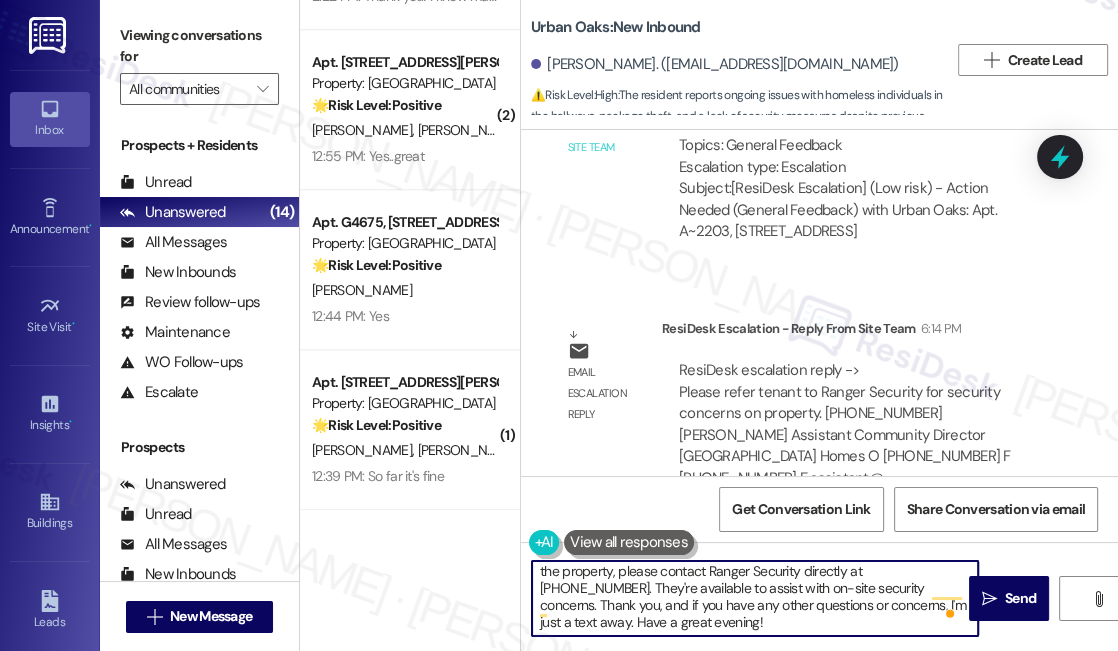 scroll, scrollTop: 5, scrollLeft: 0, axis: vertical 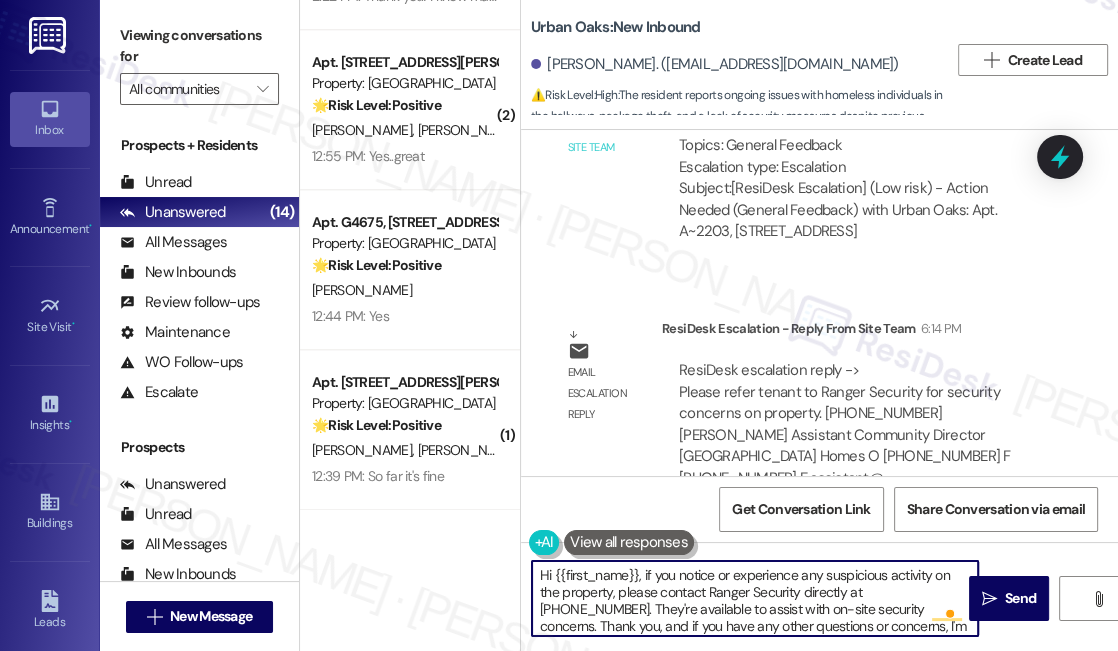 click on "Hi {{first_name}}, if you notice or experience any suspicious activity on the property, please contact Ranger Security directly at 1-844-272-6437. They're available to assist with on-site security concerns. Thank you, and if you have any other questions or concerns, I'm just a text away. Have a great evening!" at bounding box center [755, 598] 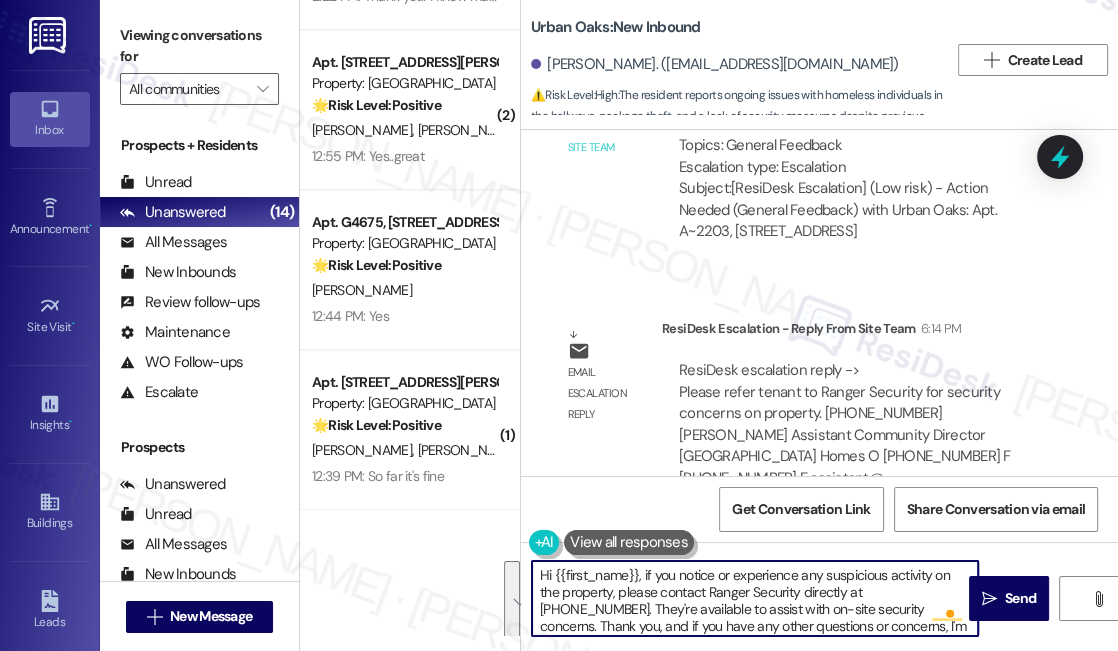 click on "Hi {{first_name}}, if you notice or experience any suspicious activity on the property, please contact Ranger Security directly at 1-844-272-6437. They're available to assist with on-site security concerns. Thank you, and if you have any other questions or concerns, I'm just a text away. Have a great evening!" at bounding box center (755, 598) 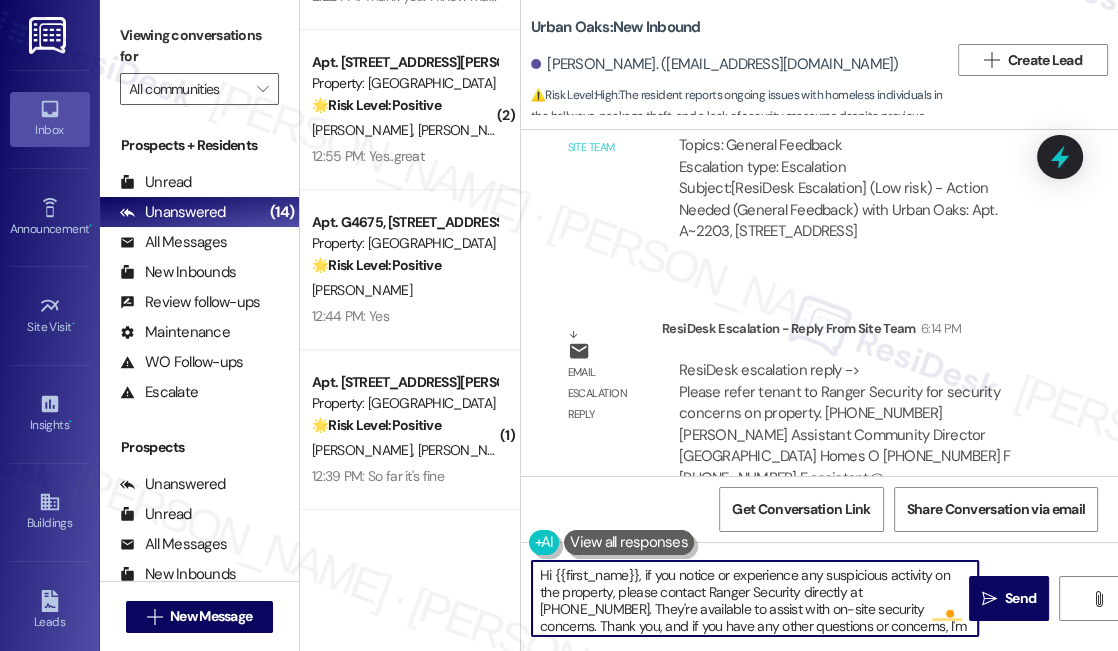 click on "Hi {{first_name}}, if you notice or experience any suspicious activity on the property, please contact Ranger Security directly at 1-844-272-6437. They're available to assist with on-site security concerns. Thank you, and if you have any other questions or concerns, I'm just a text away. Have a great evening!" at bounding box center (755, 598) 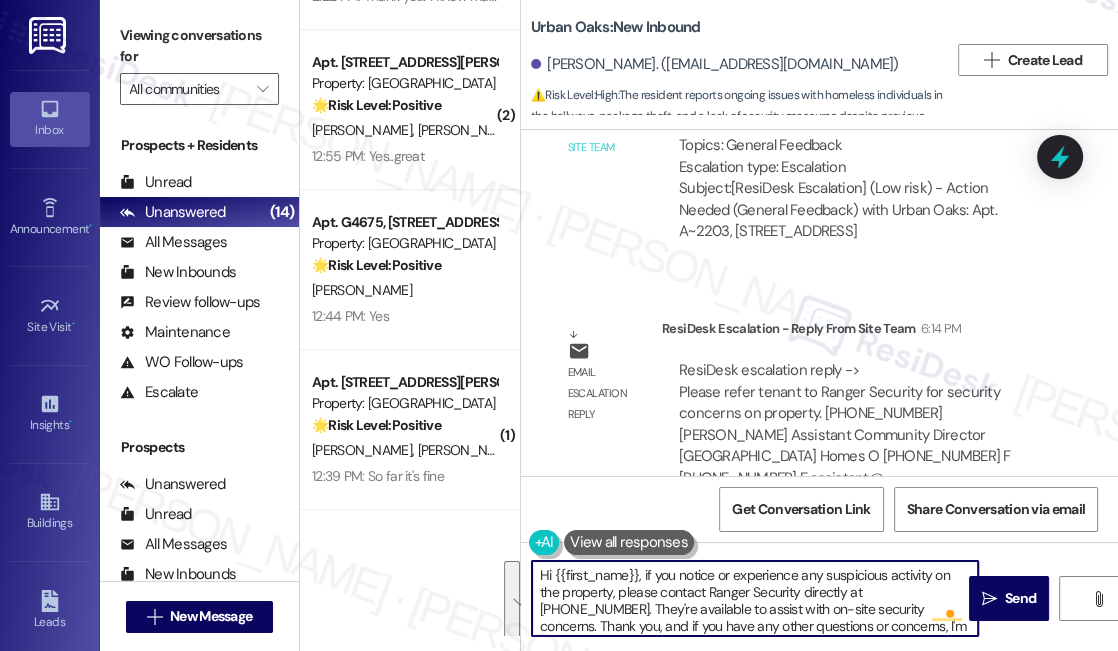 scroll, scrollTop: 21, scrollLeft: 0, axis: vertical 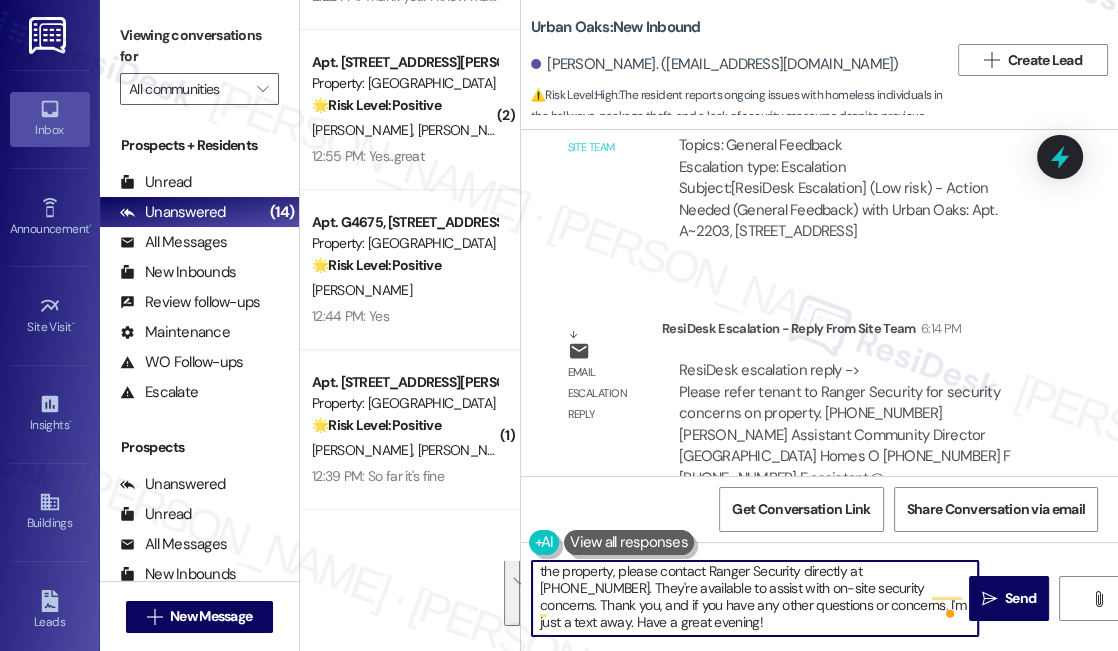 click on "Hi {{first_name}}, if you notice or experience any suspicious activity on the property, please contact Ranger Security directly at 1-844-272-6437. They're available to assist with on-site security concerns. Thank you, and if you have any other questions or concerns, I'm just a text away. Have a great evening!" at bounding box center (755, 598) 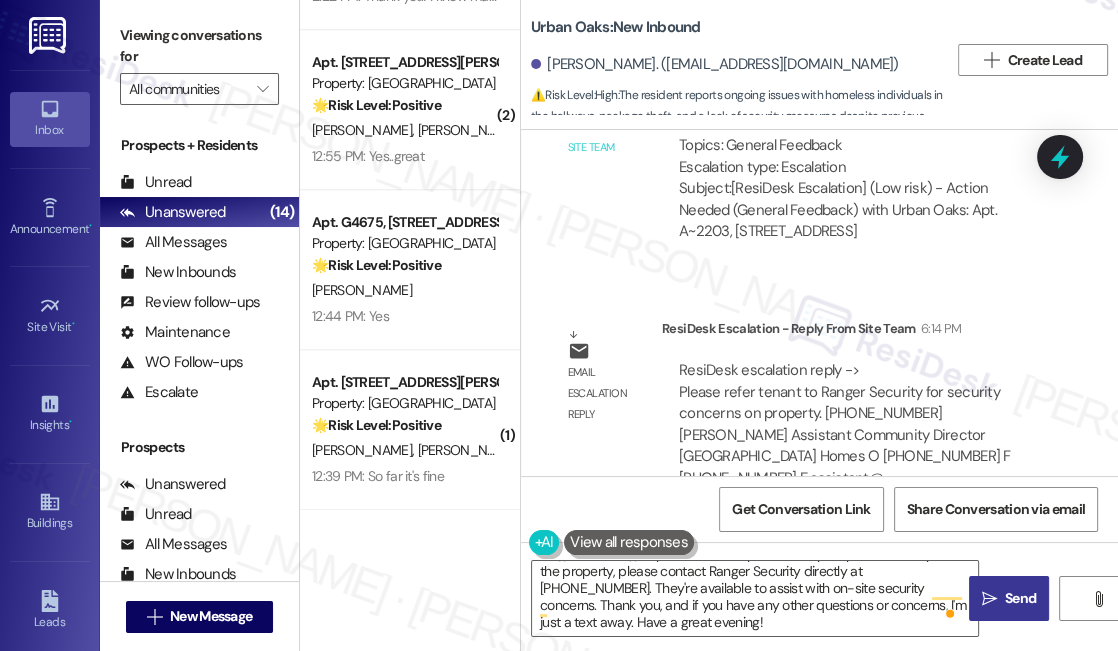 click on "" at bounding box center [989, 599] 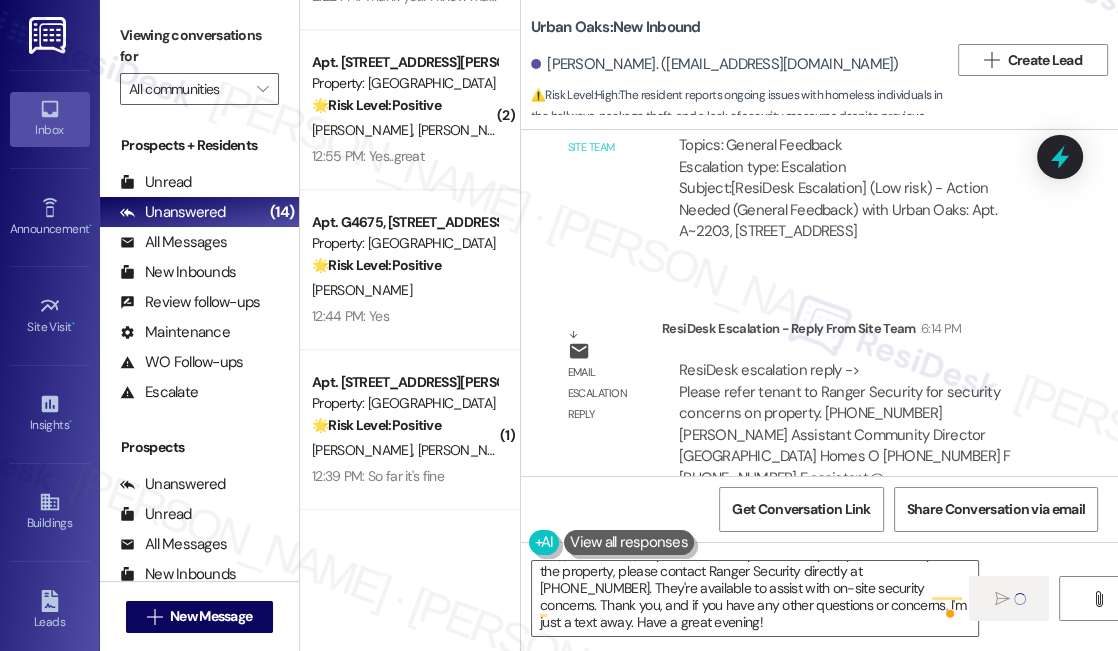 type 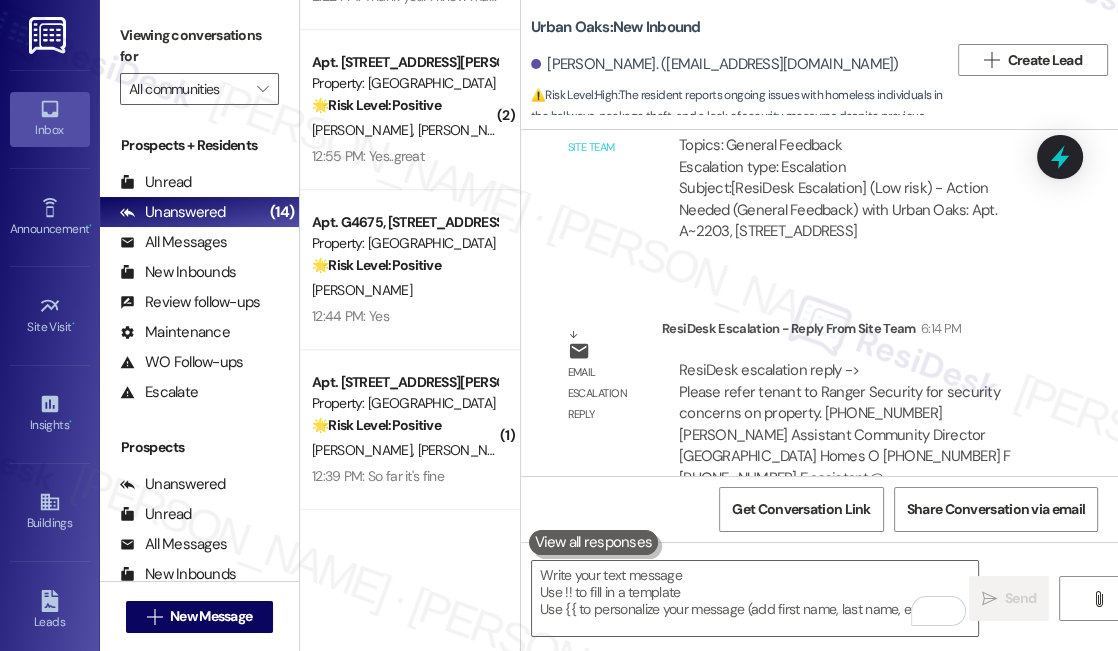 scroll, scrollTop: 0, scrollLeft: 0, axis: both 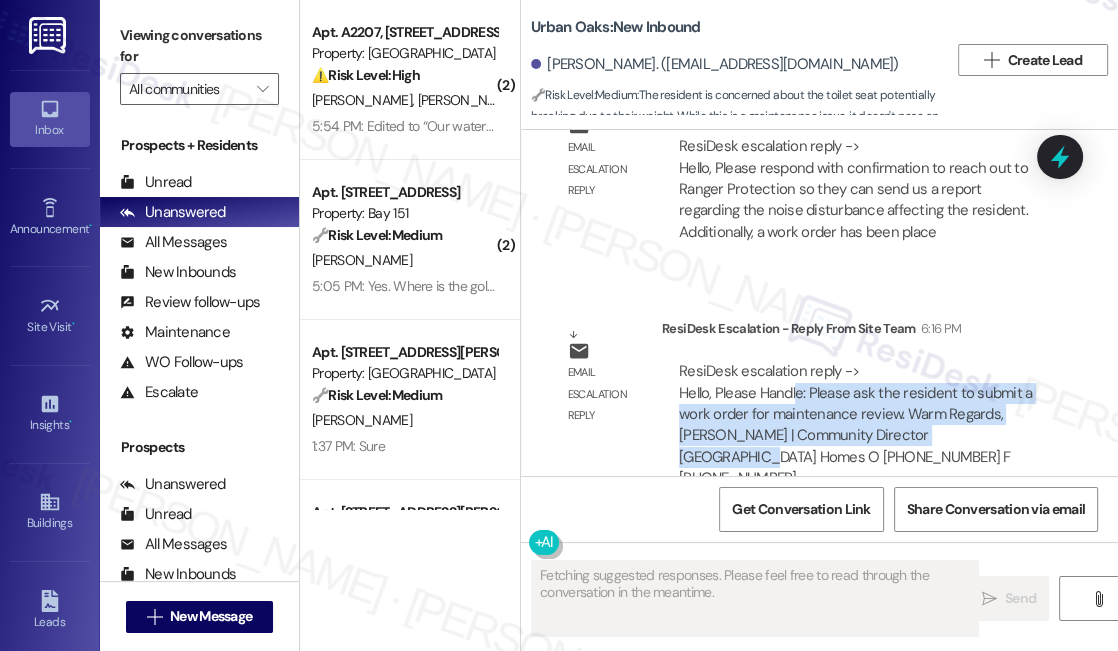 drag, startPoint x: 1003, startPoint y: 403, endPoint x: 1017, endPoint y: 406, distance: 14.3178215 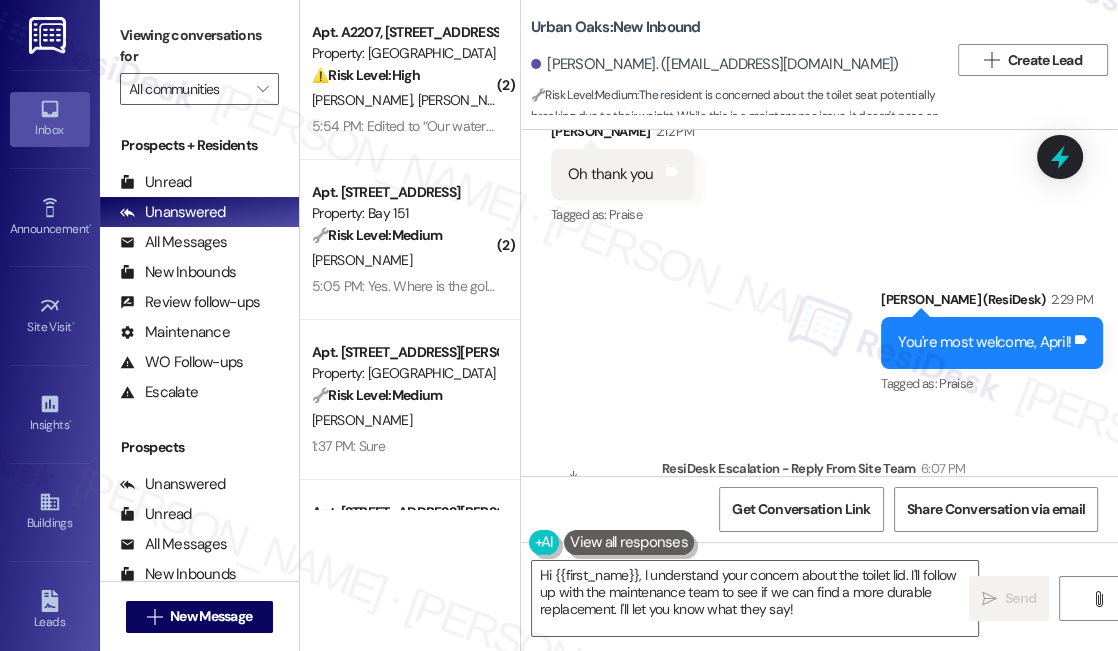 scroll, scrollTop: 16537, scrollLeft: 0, axis: vertical 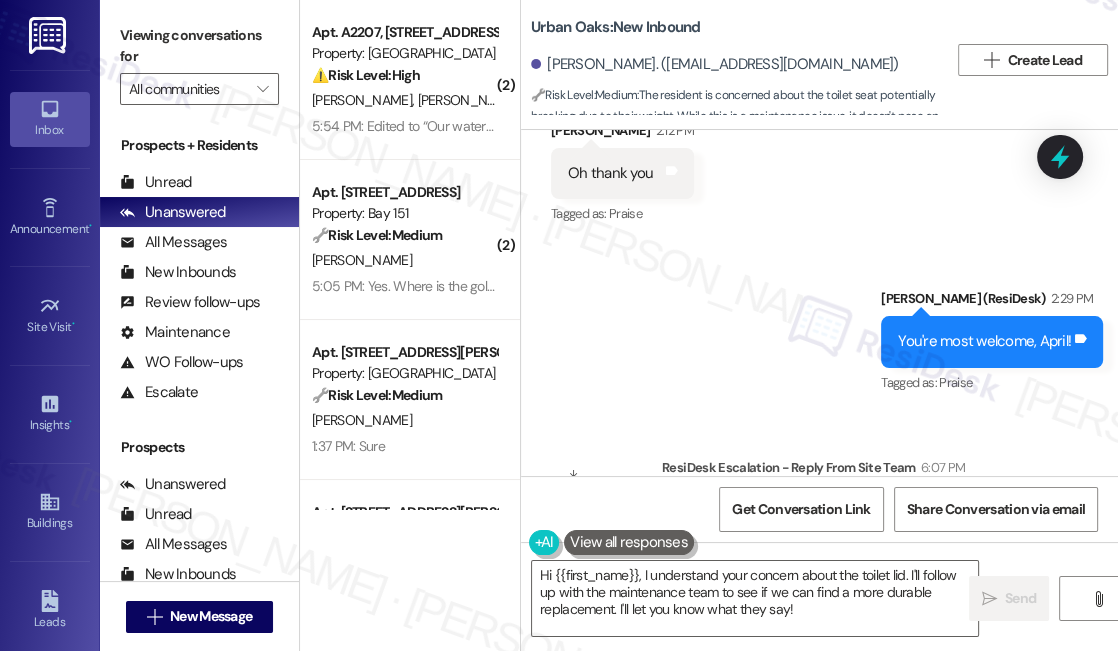 click on "You're most welcome, April!" at bounding box center [984, 341] 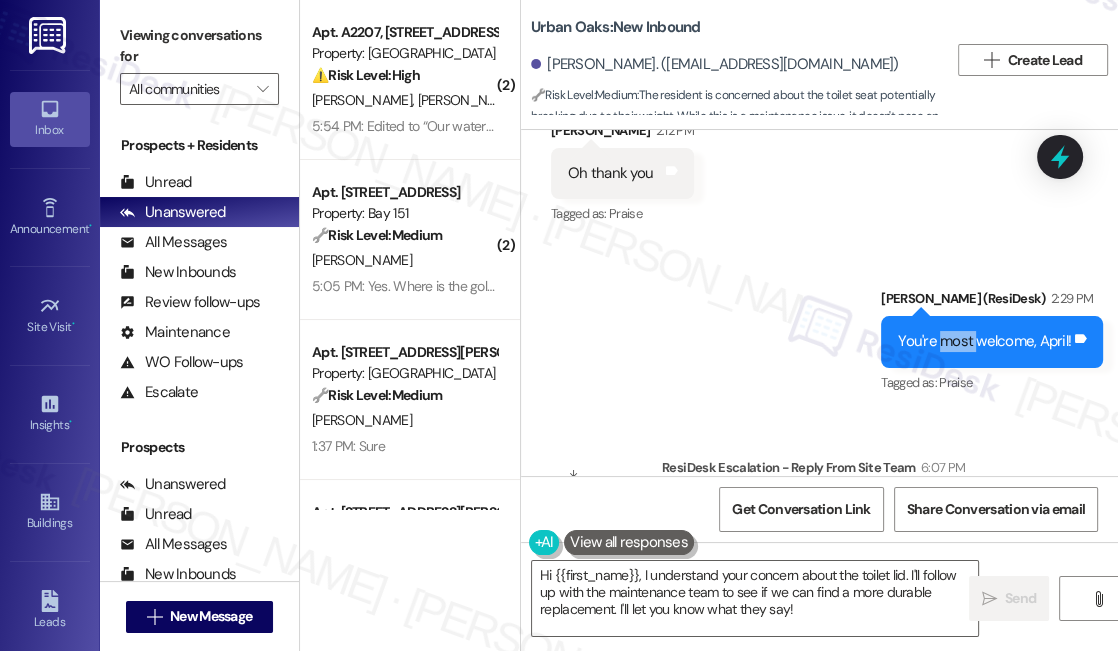 click on "You're most welcome, April!" at bounding box center (984, 341) 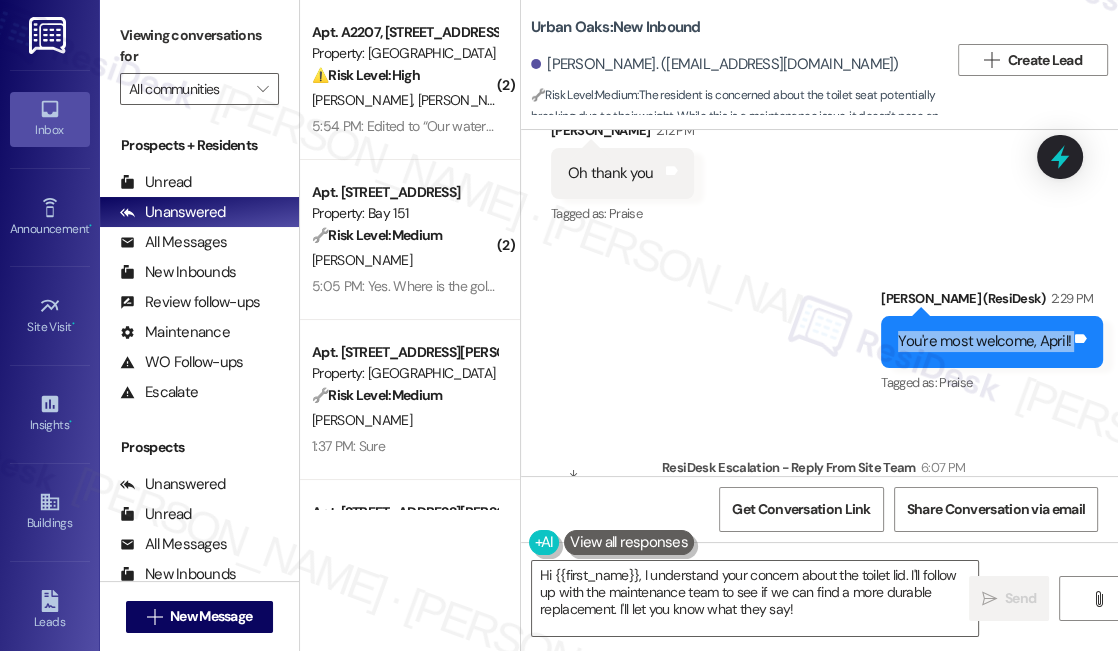 click on "You're most welcome, April!" at bounding box center (984, 341) 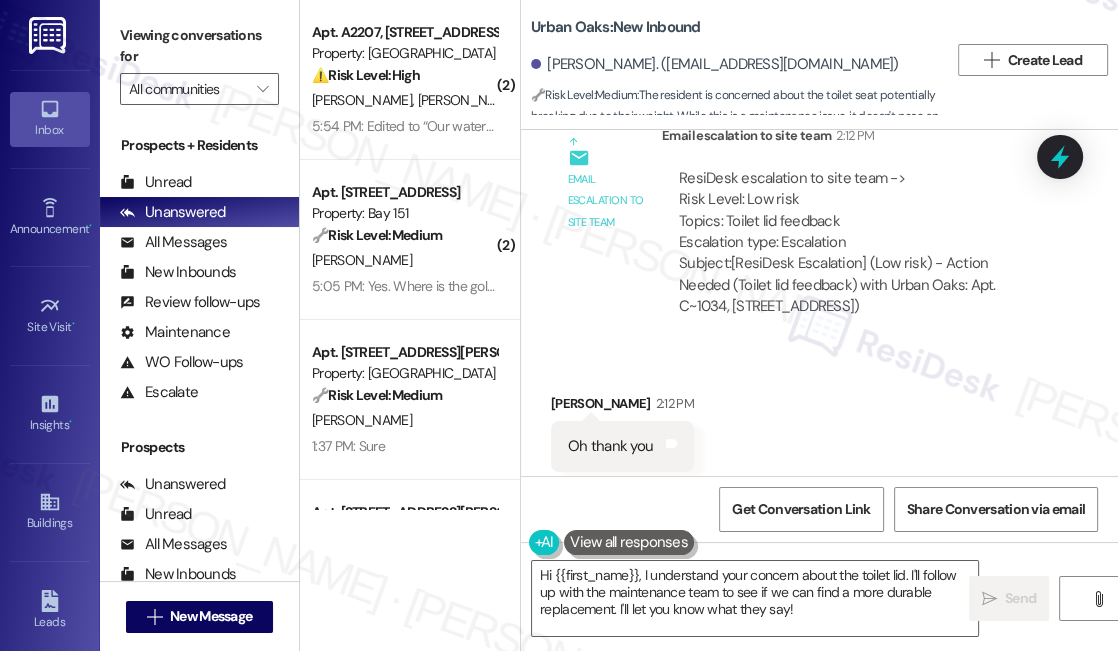 scroll, scrollTop: 16082, scrollLeft: 0, axis: vertical 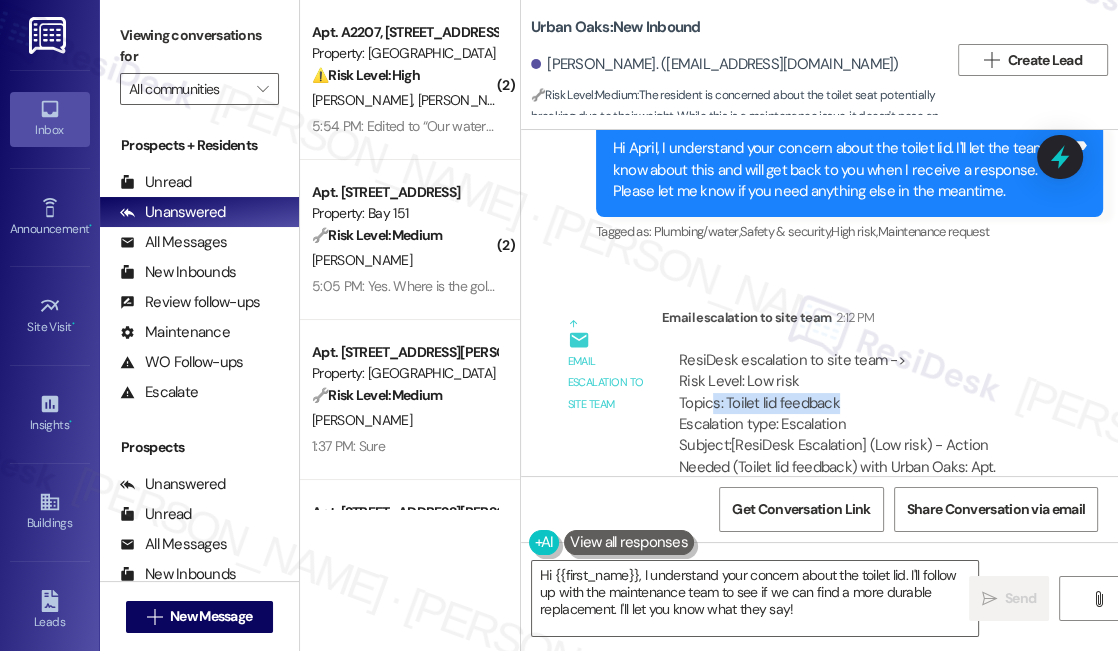 drag, startPoint x: 711, startPoint y: 380, endPoint x: 873, endPoint y: 387, distance: 162.15117 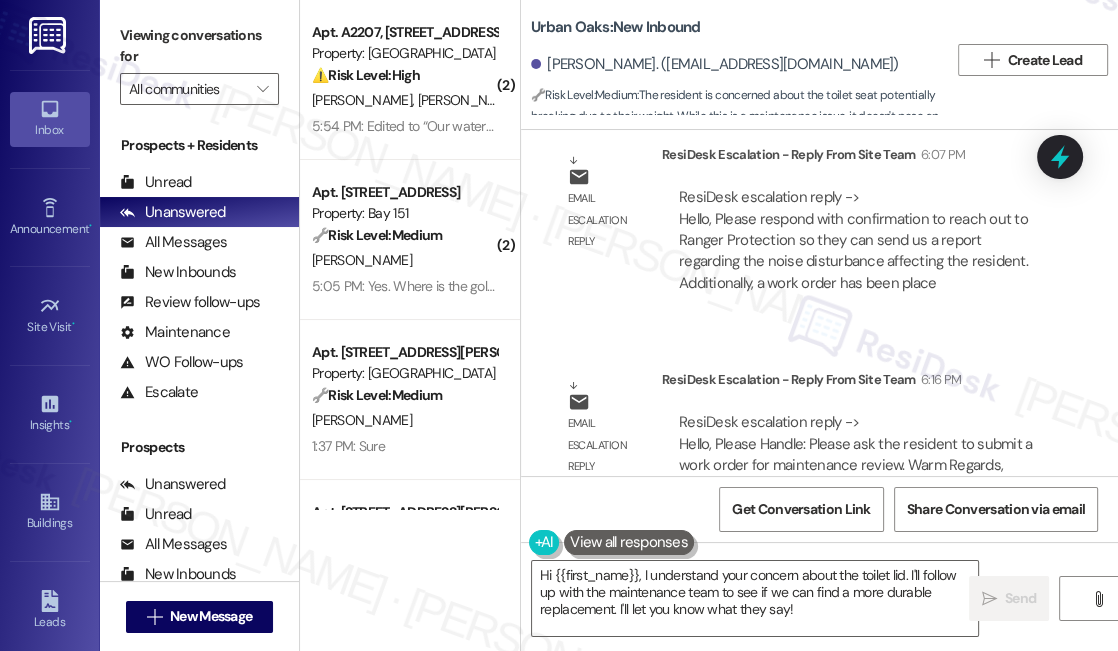 scroll, scrollTop: 16901, scrollLeft: 0, axis: vertical 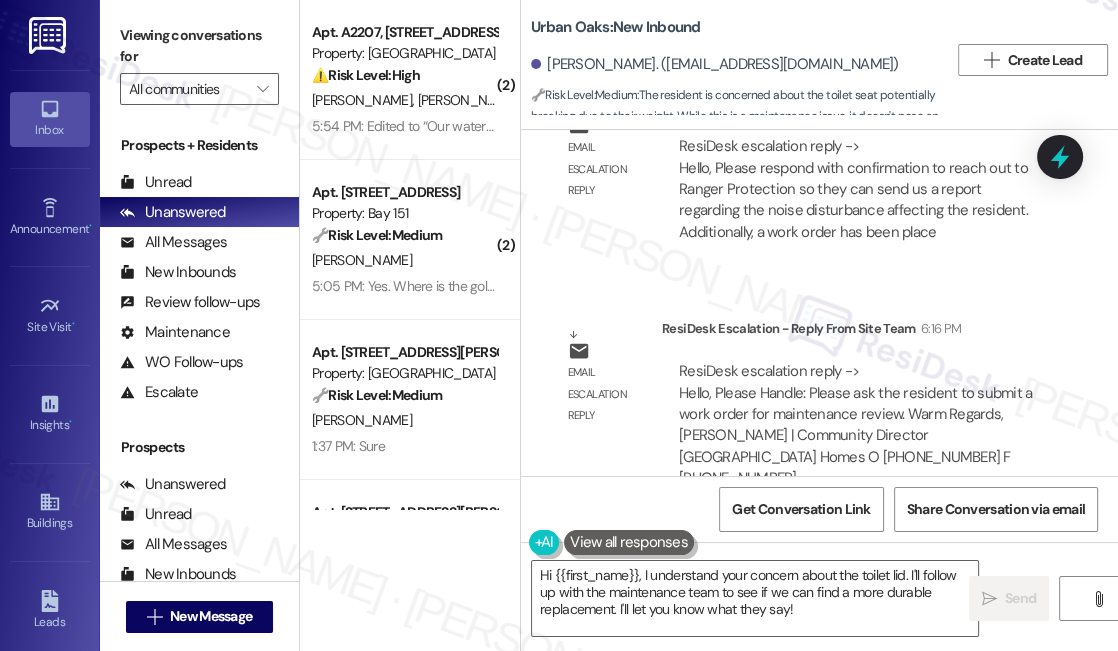 click on "April Cochran. (acochranatx@gmail.com)" at bounding box center (715, 64) 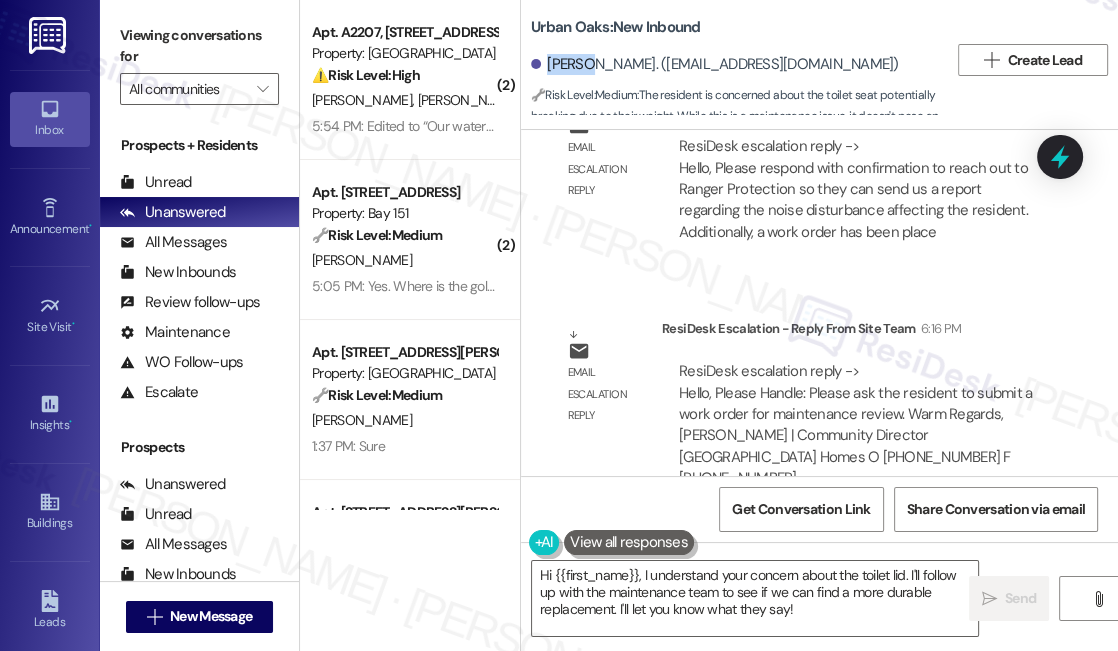 click on "April Cochran. (acochranatx@gmail.com)" at bounding box center [715, 64] 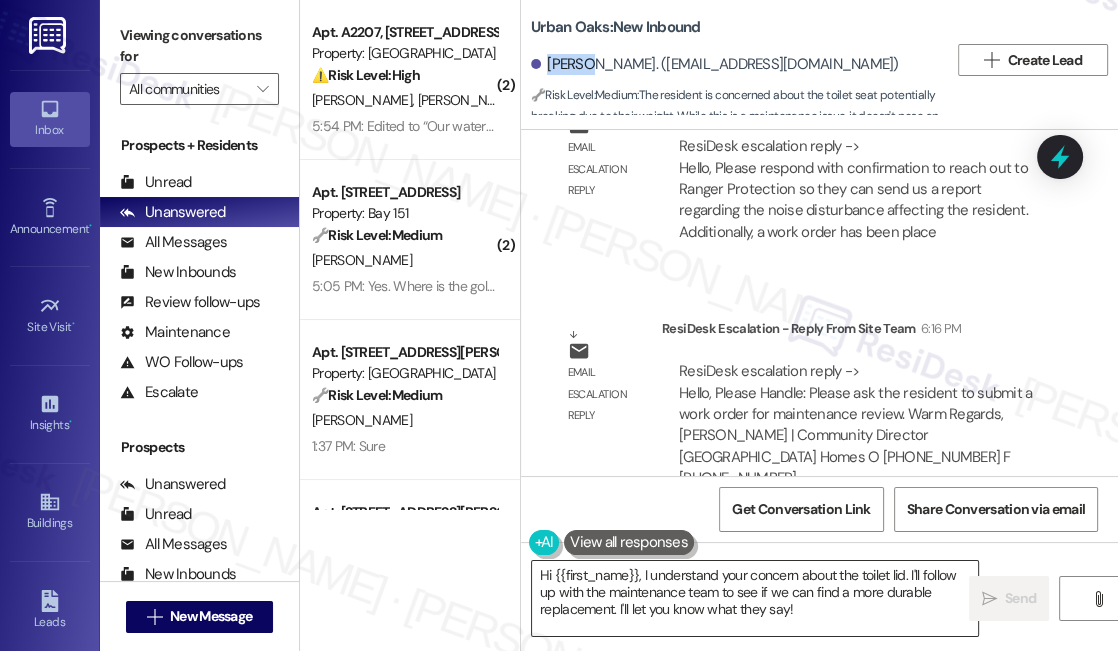 click on "Hi {{first_name}}, I understand your concern about the toilet lid. I'll follow up with the maintenance team to see if we can find a more durable replacement. I'll let you know what they say!" at bounding box center [755, 598] 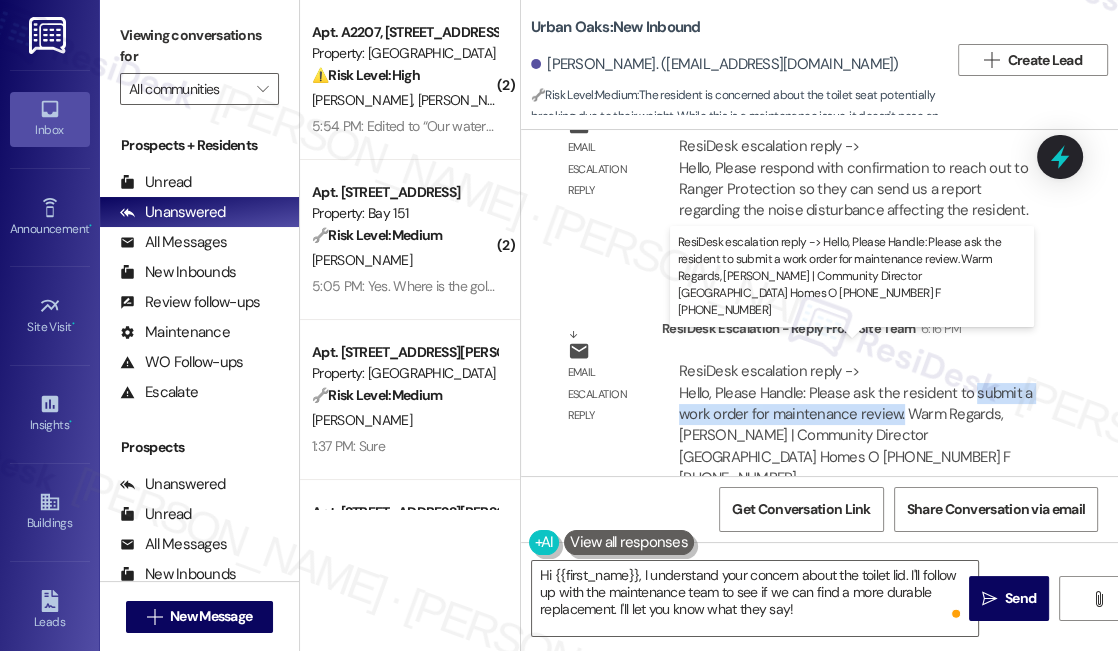 drag, startPoint x: 969, startPoint y: 367, endPoint x: 896, endPoint y: 390, distance: 76.537575 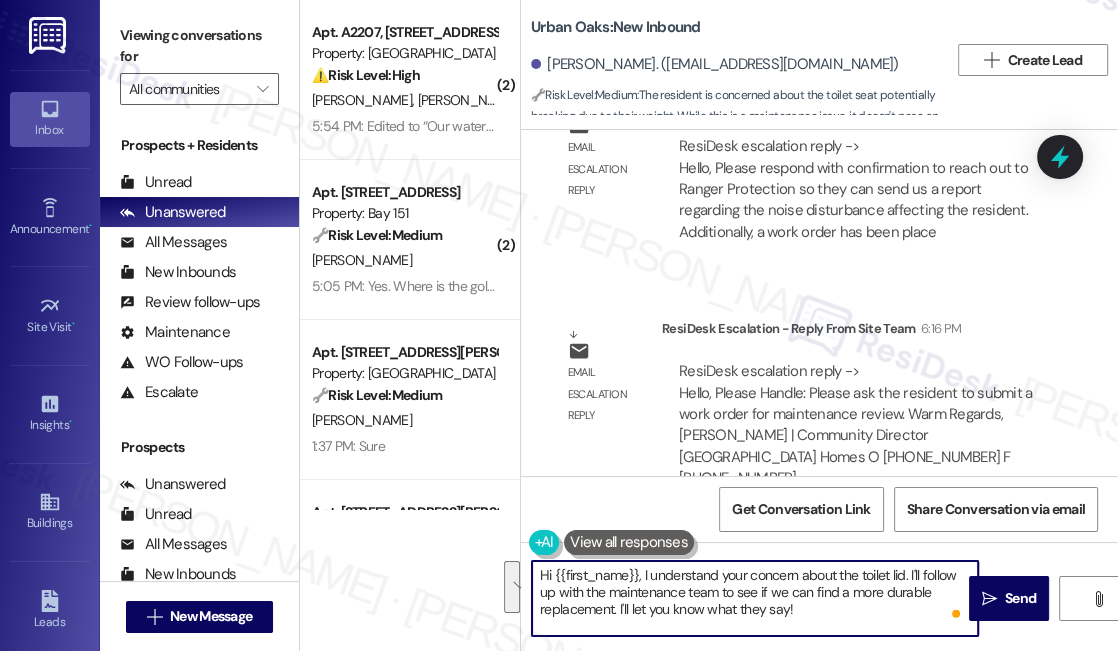 drag, startPoint x: 827, startPoint y: 613, endPoint x: 644, endPoint y: 580, distance: 185.9516 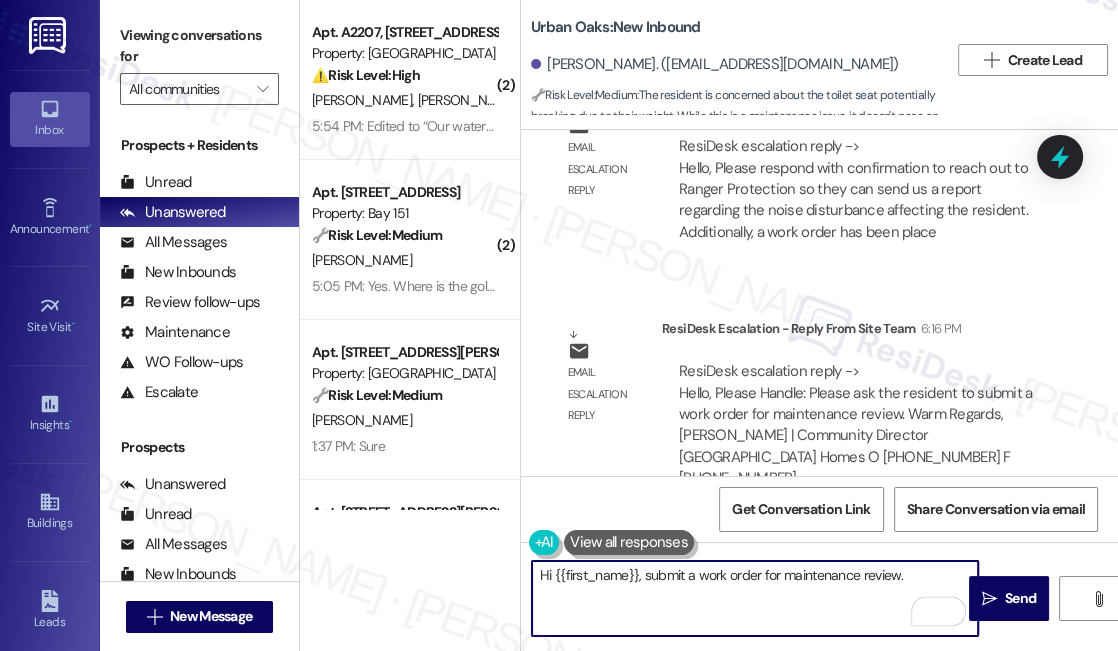 click on "Hi {{first_name}}, submit a work order for maintenance review." at bounding box center (755, 598) 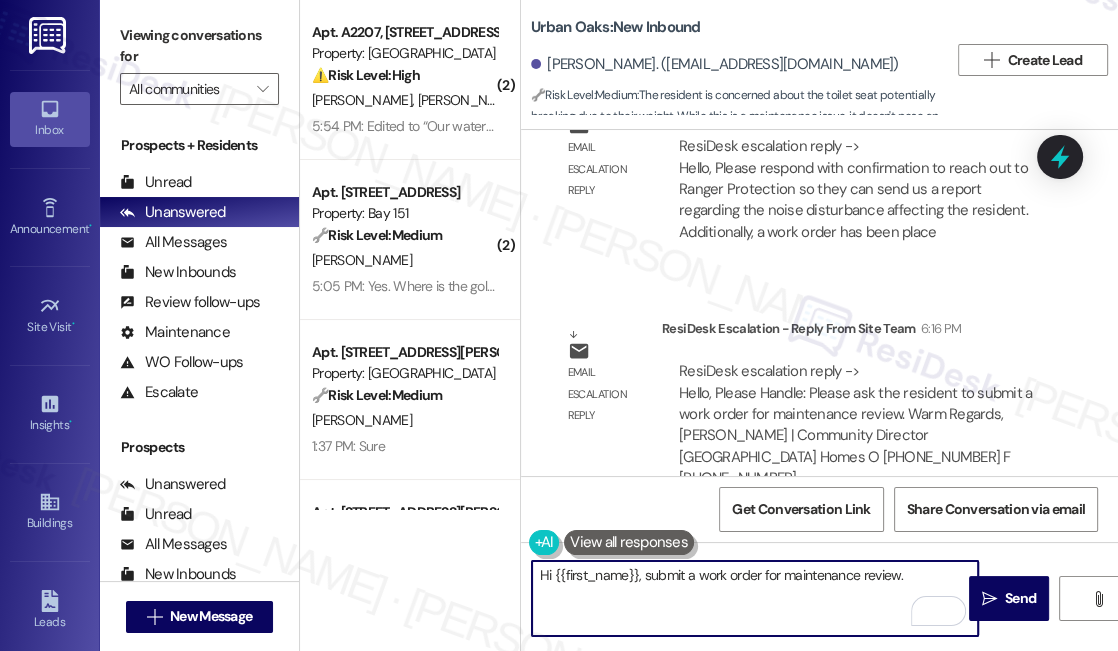 click on "Hi {{first_name}}, submit a work order for maintenance review." at bounding box center [755, 598] 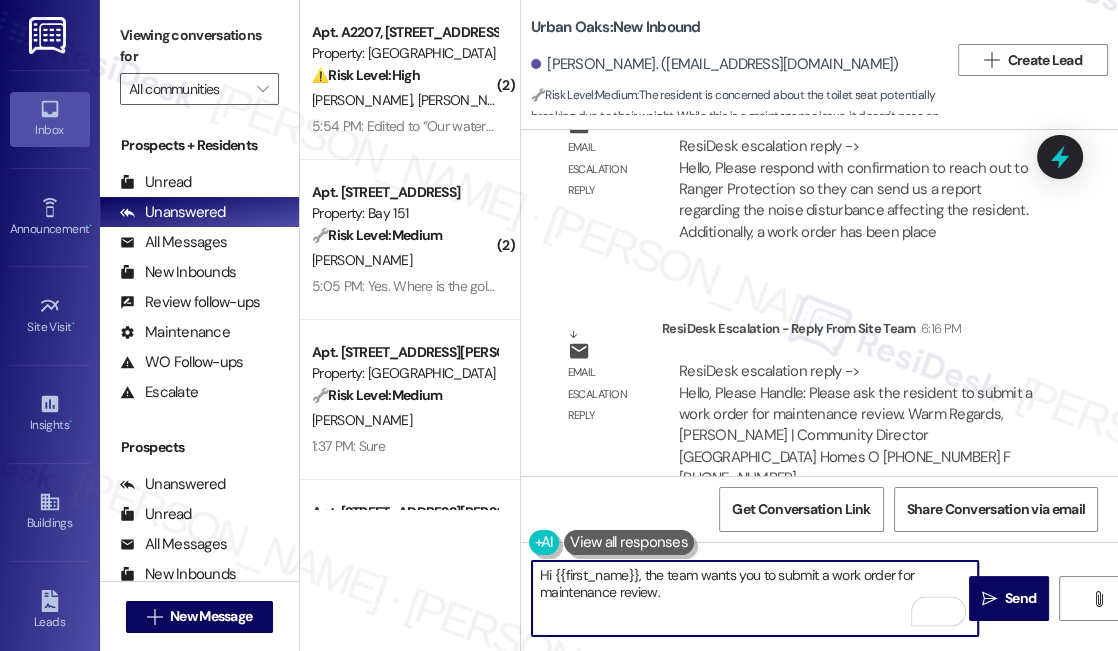 click on "Hi {{first_name}}, the team wants you to submit a work order for maintenance review." at bounding box center (755, 598) 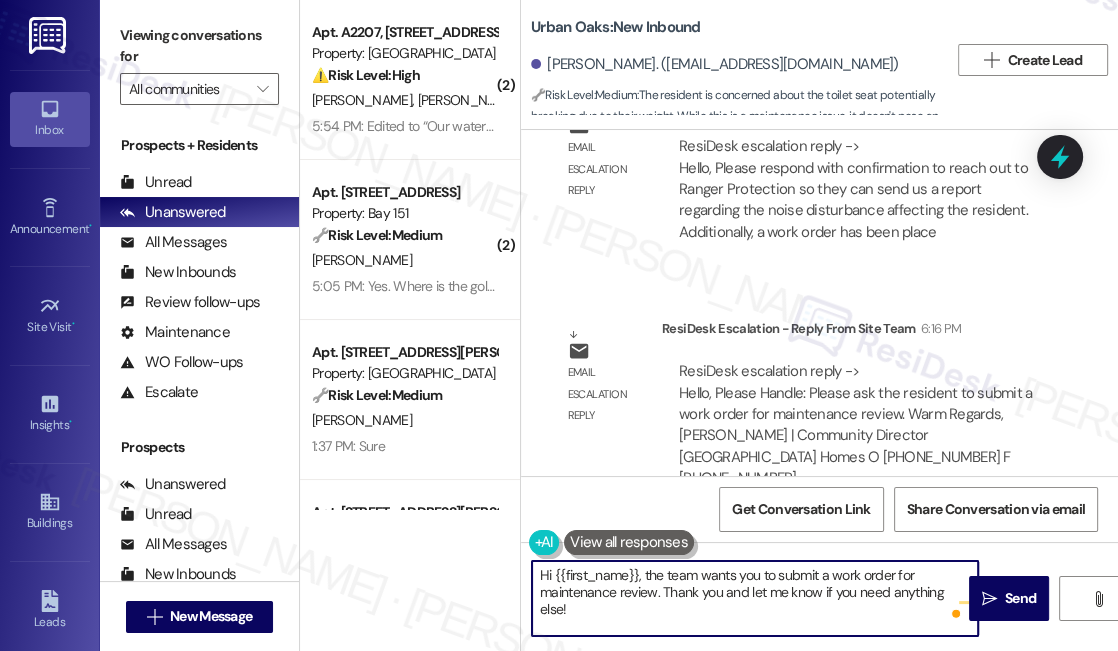 click on "Hi {{first_name}}, the team wants you to submit a work order for maintenance review. Thank you and let me know if you need anything else!" at bounding box center (755, 598) 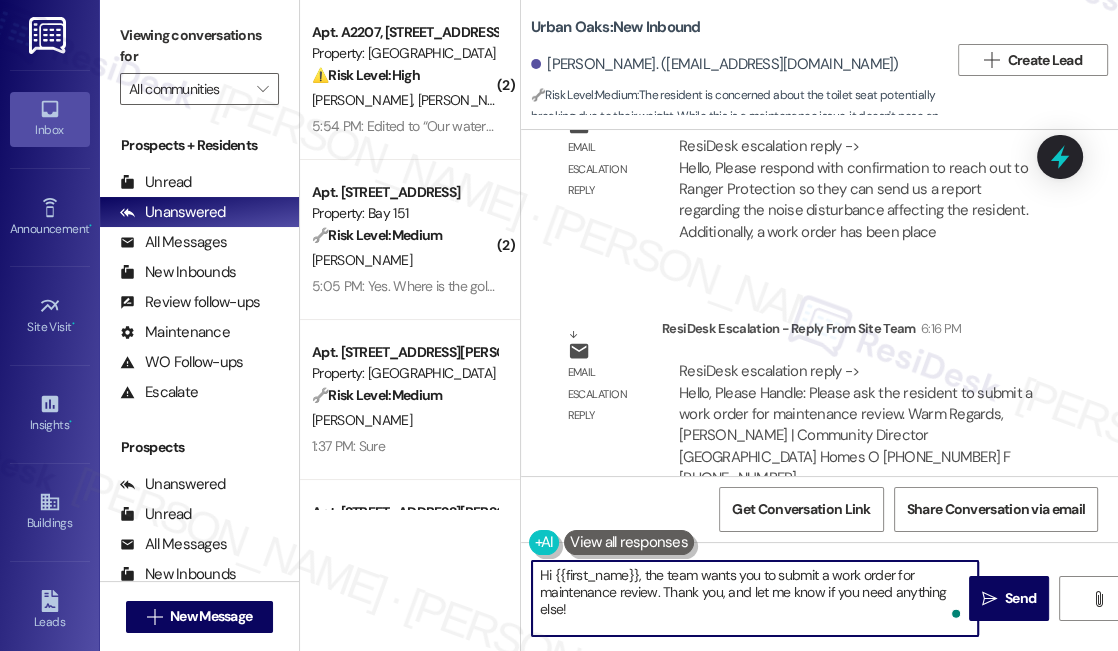 click on "Hi {{first_name}}, the team wants you to submit a work order for maintenance review. Thank you, and let me know if you need anything else!" at bounding box center [755, 598] 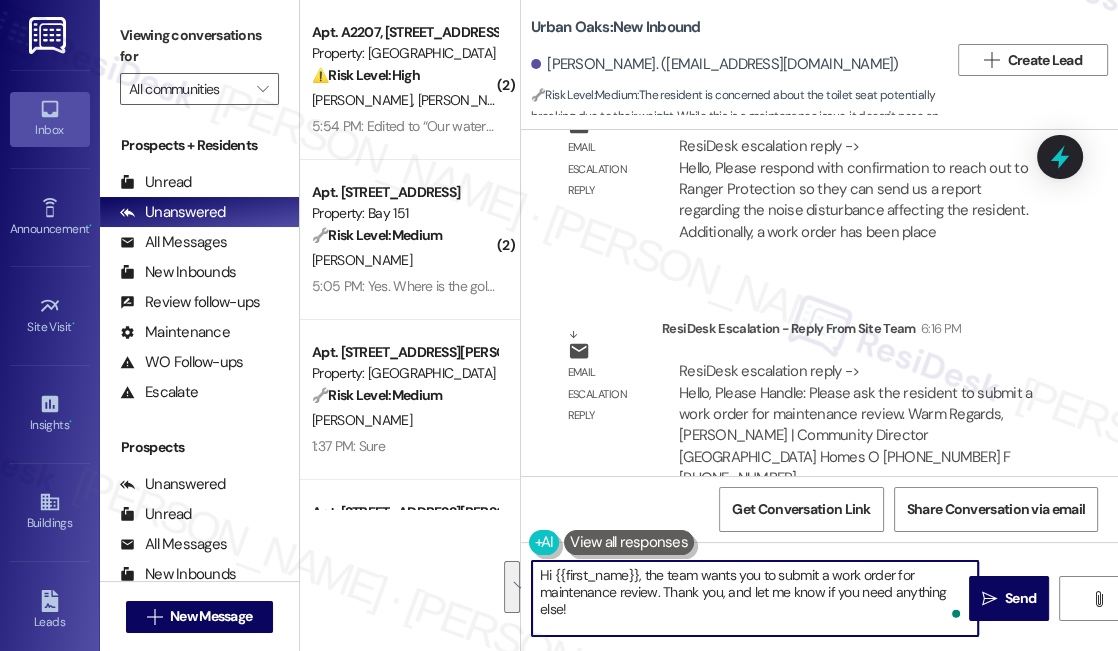 click on "Hi {{first_name}}, the team wants you to submit a work order for maintenance review. Thank you, and let me know if you need anything else!" at bounding box center [755, 598] 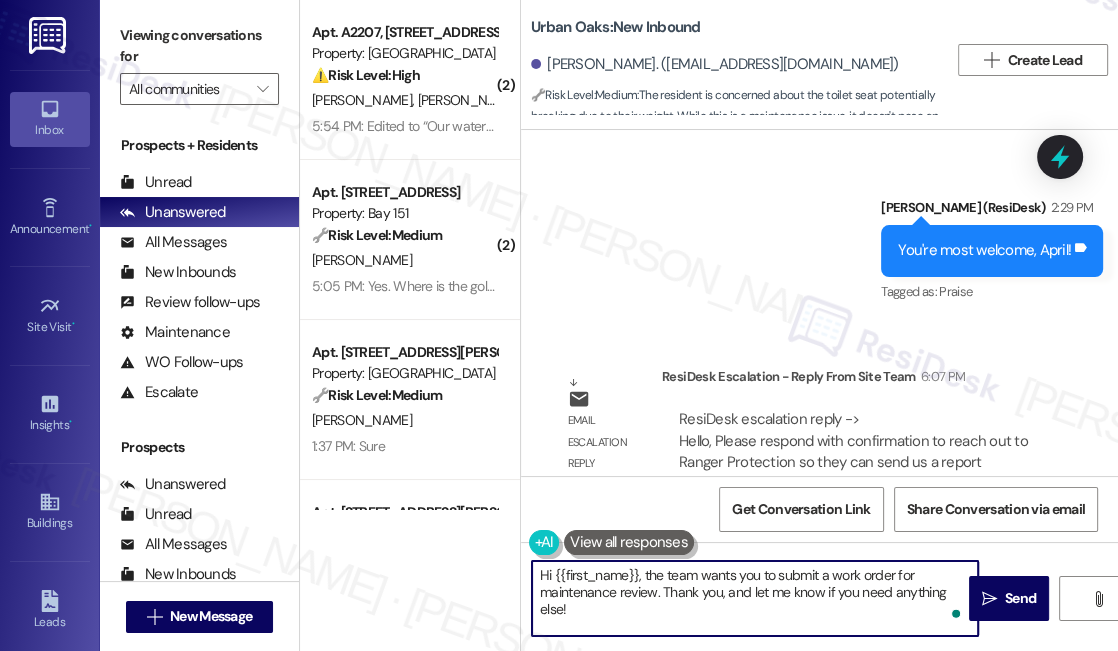 scroll, scrollTop: 16901, scrollLeft: 0, axis: vertical 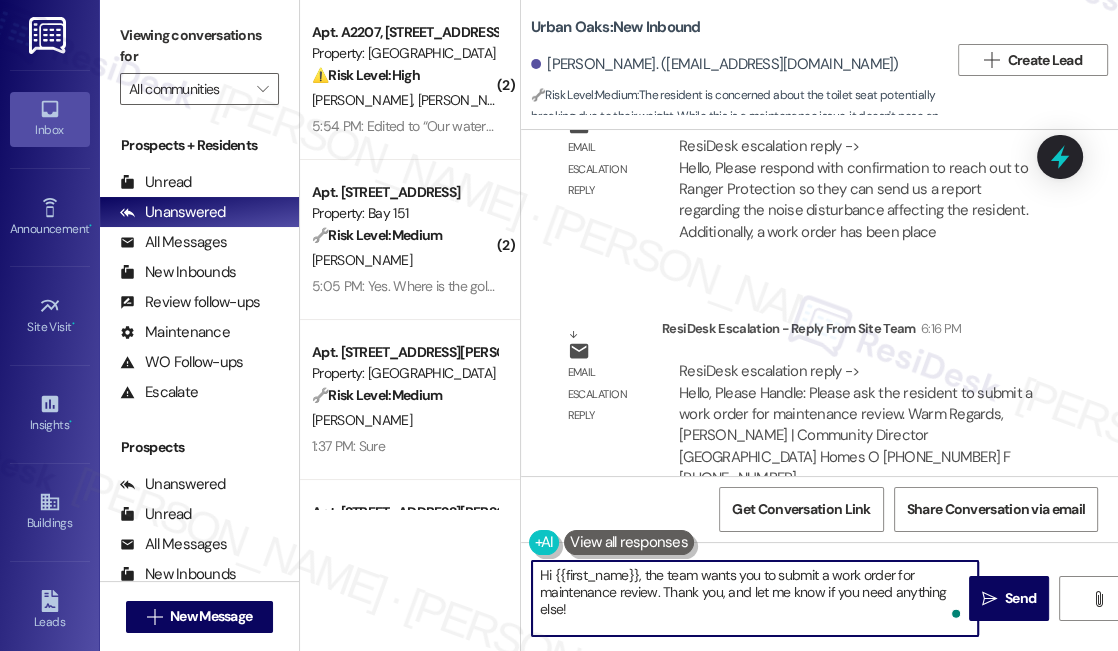 type on "Hi {{first_name}}, the team wants you to submit a work order for maintenance review. Thank you, and let me know if you need anything else!" 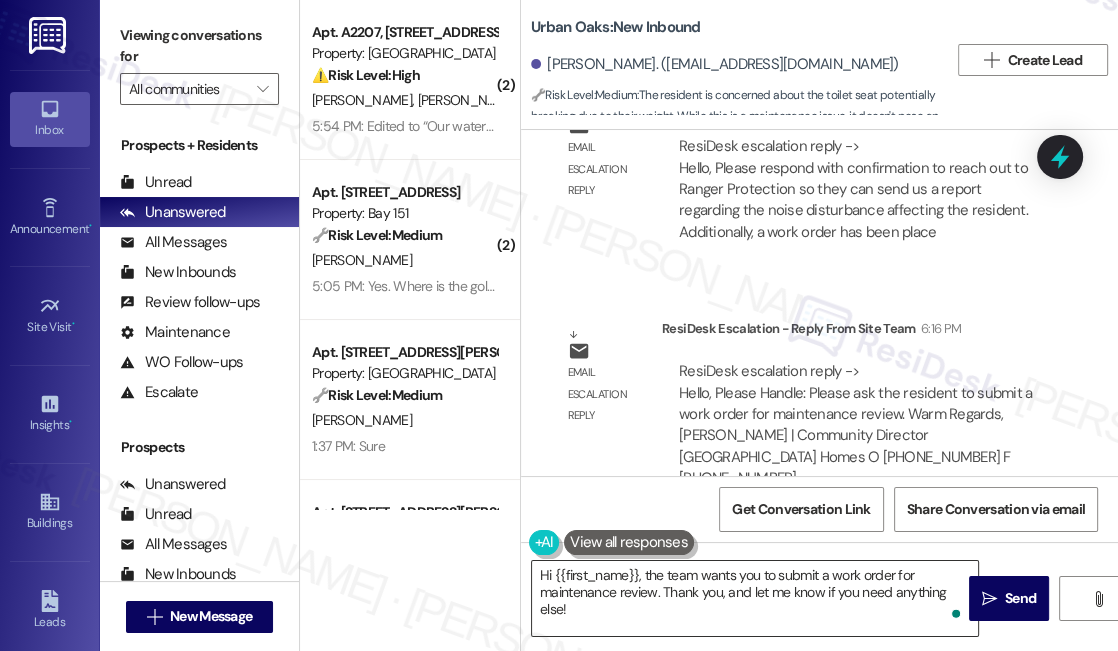 drag, startPoint x: 1009, startPoint y: 596, endPoint x: 768, endPoint y: 592, distance: 241.03319 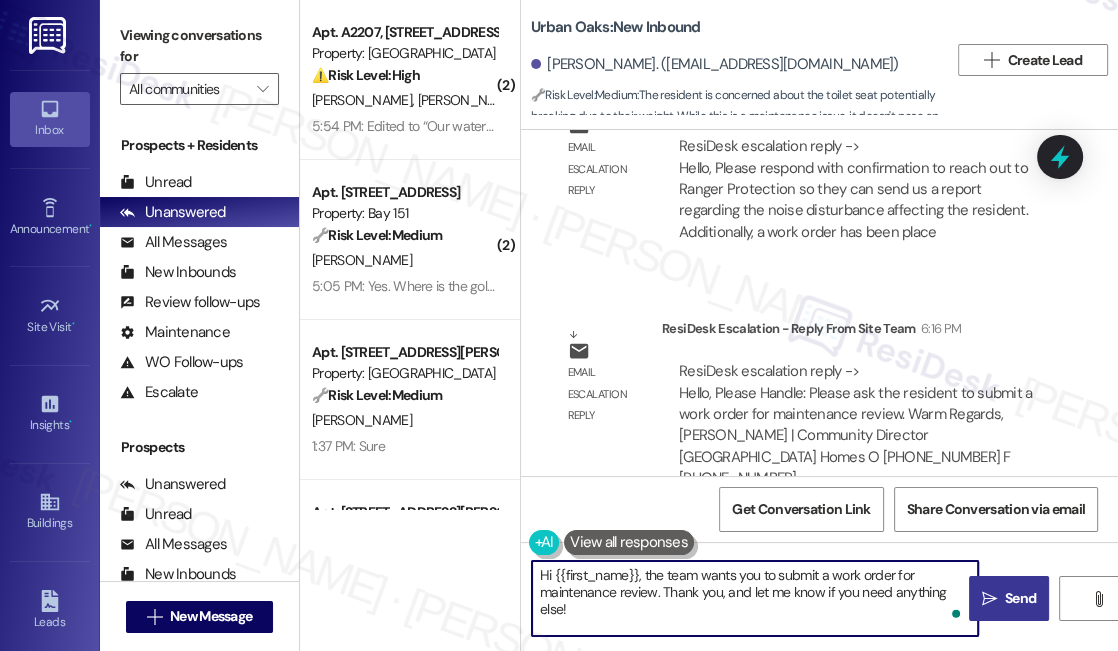 click on "Send" at bounding box center (1020, 598) 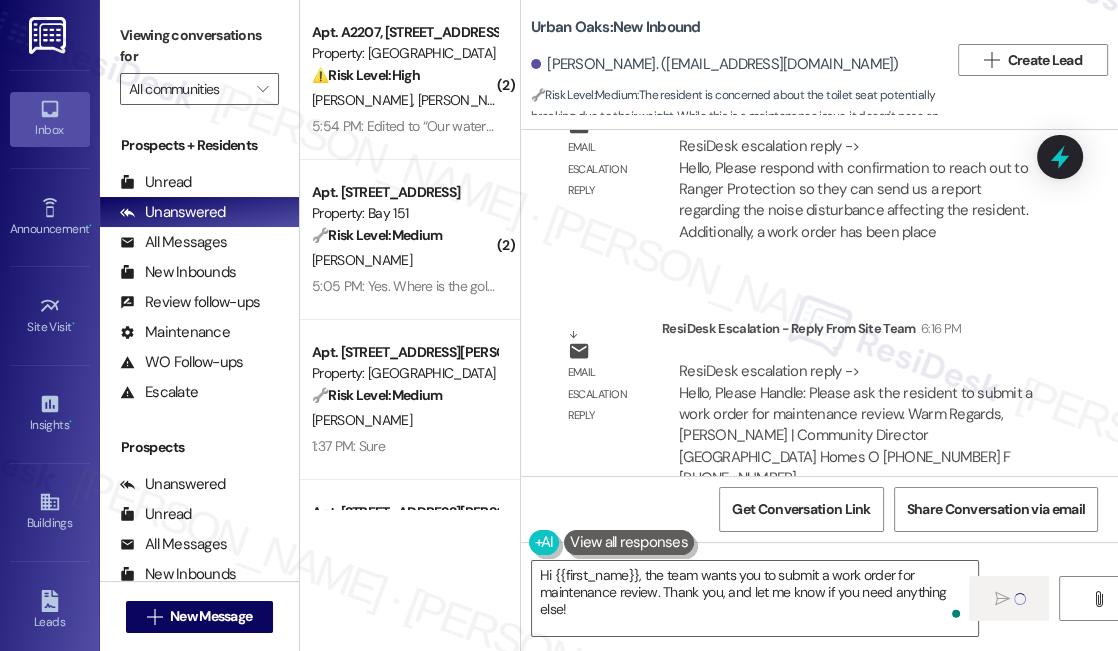 type 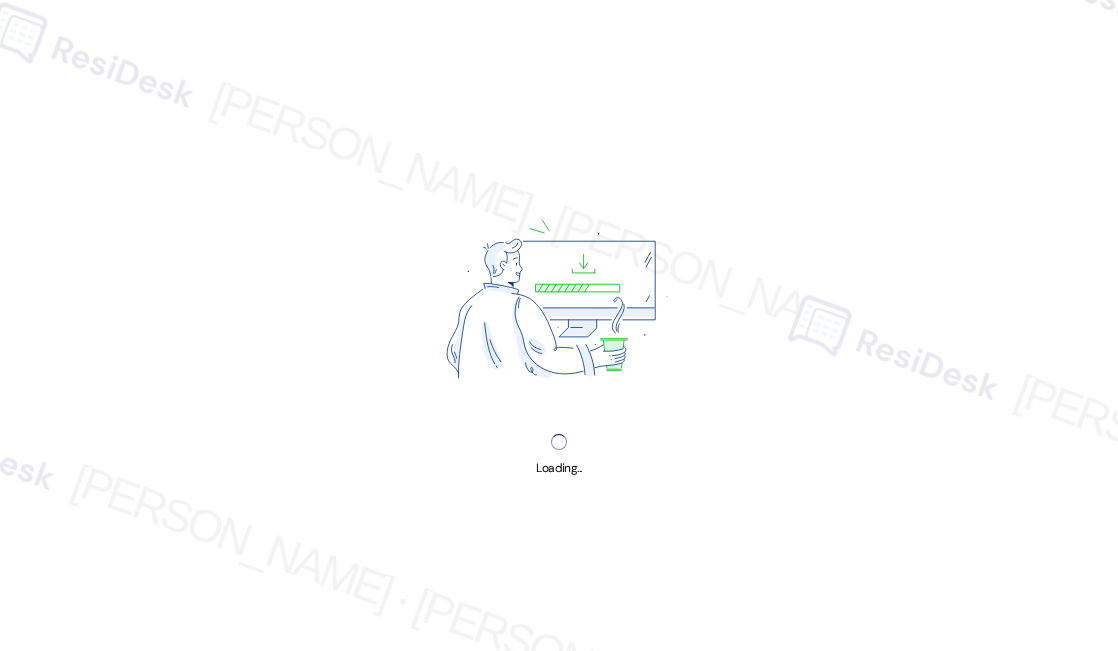 scroll, scrollTop: 0, scrollLeft: 0, axis: both 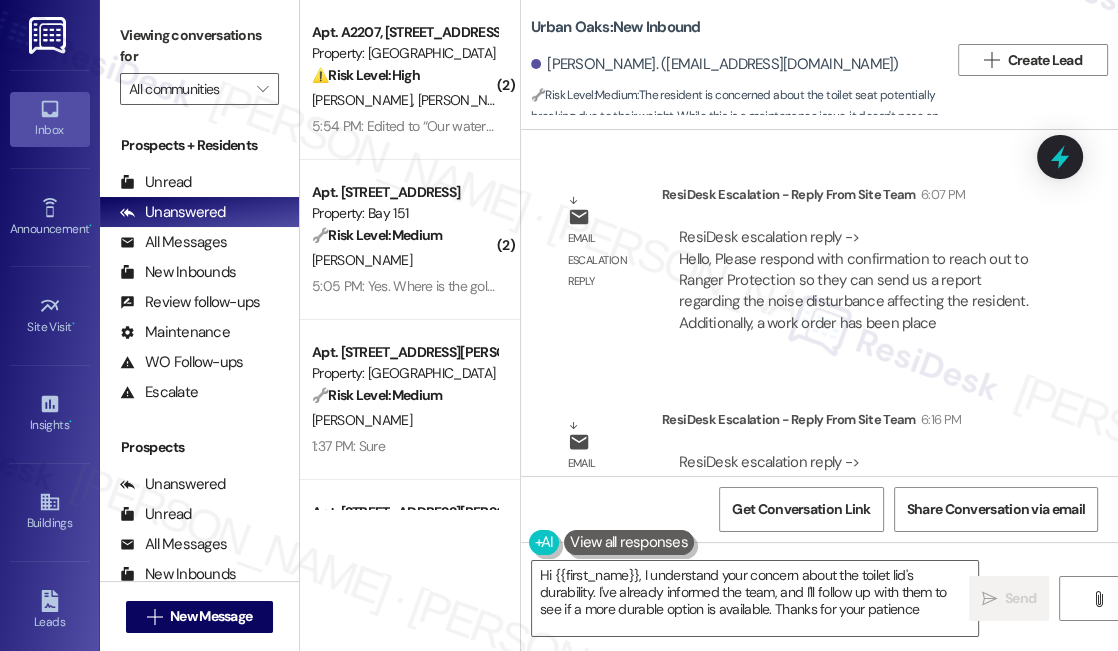 type on "Hi {{first_name}}, I understand your concern about the toilet lid's durability. I've already informed the team, and I'll follow up with them to see if a more durable option is available. Thanks for your patience!" 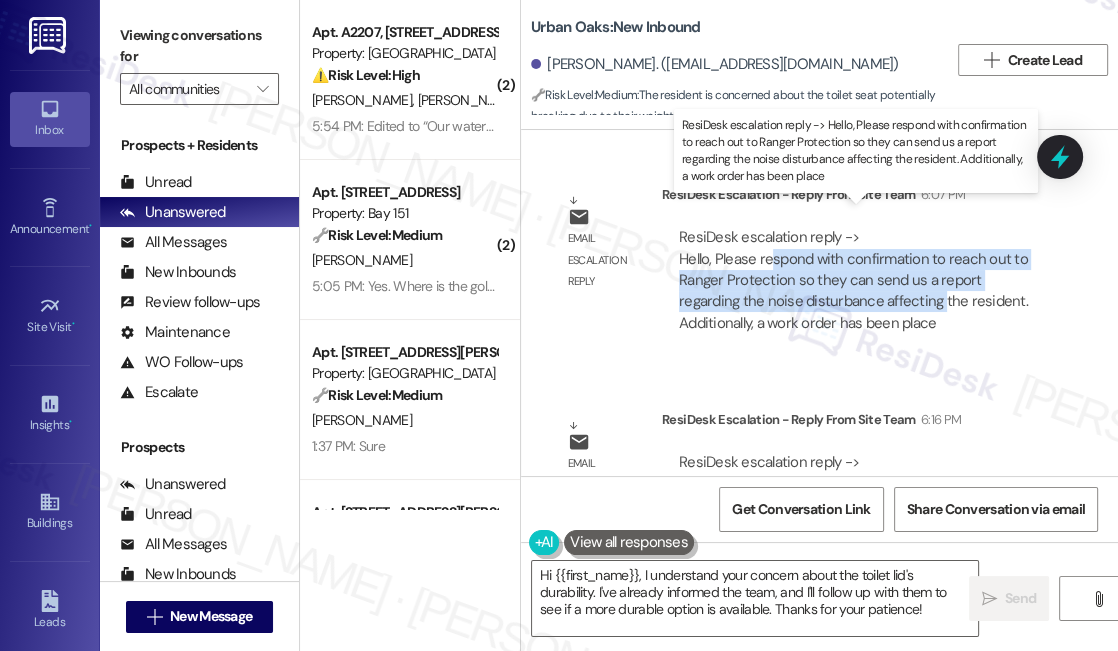 drag, startPoint x: 768, startPoint y: 227, endPoint x: 874, endPoint y: 272, distance: 115.15642 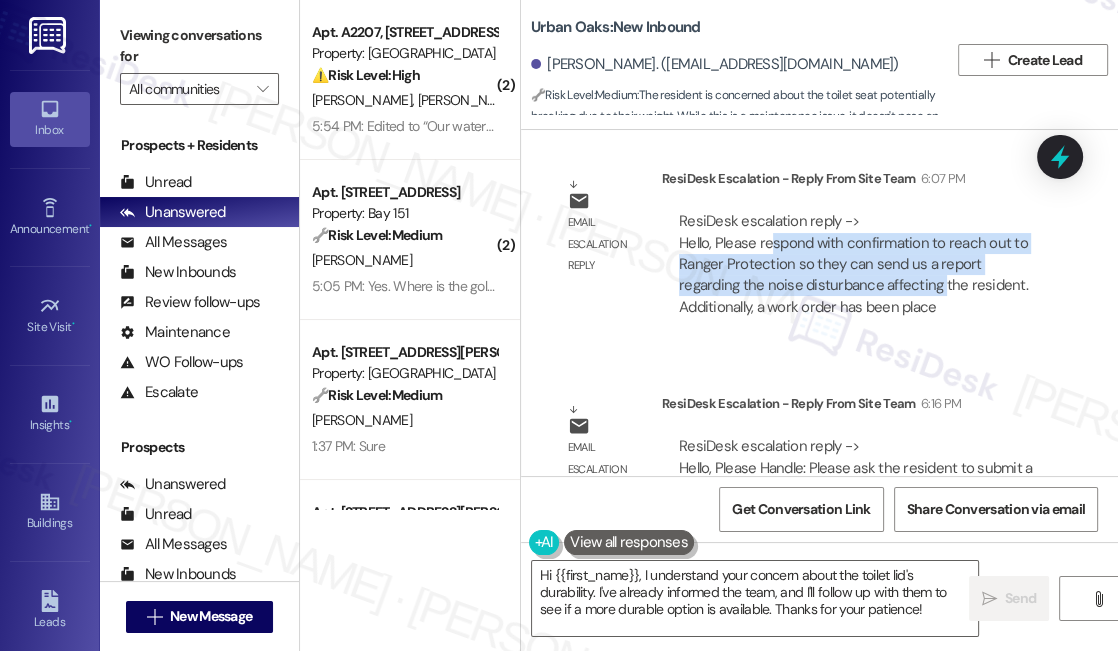 scroll, scrollTop: 16901, scrollLeft: 0, axis: vertical 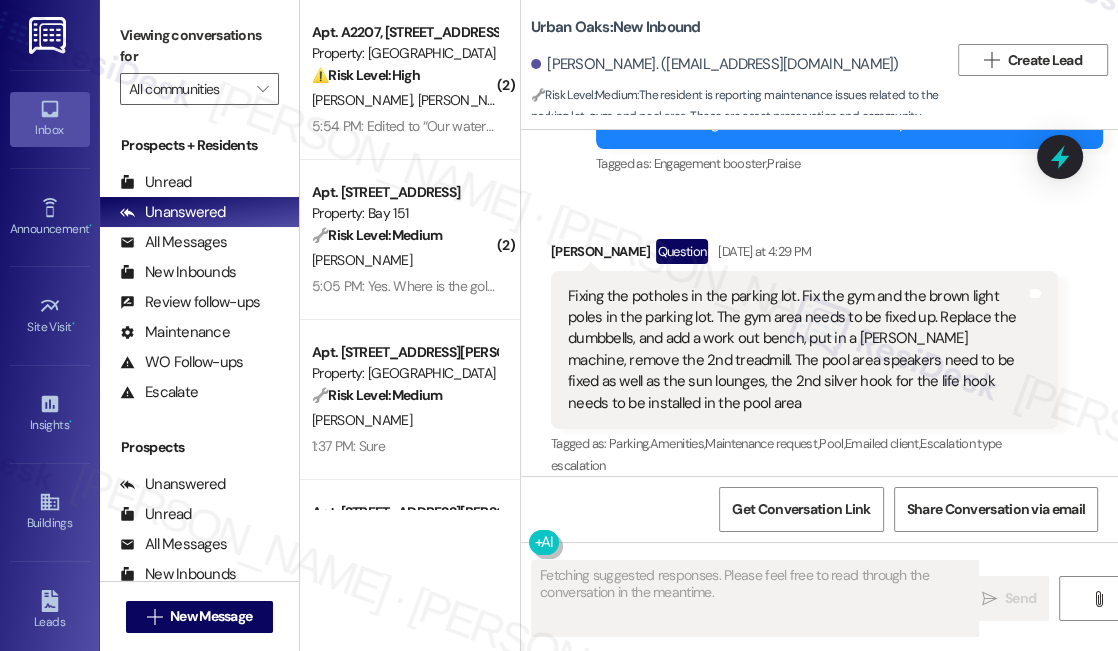 click on "Fixing the potholes in the parking lot. Fix the gym and the brown light poles in the parking lot. The gym area needs to be fixed up. Replace the dumbbells, and add a work out bench, put in a [PERSON_NAME] machine, remove the 2nd treadmill. The pool area speakers need to be fixed as well as the sun lounges, the 2nd silver hook for the life hook needs to be installed in the pool area" at bounding box center [797, 350] 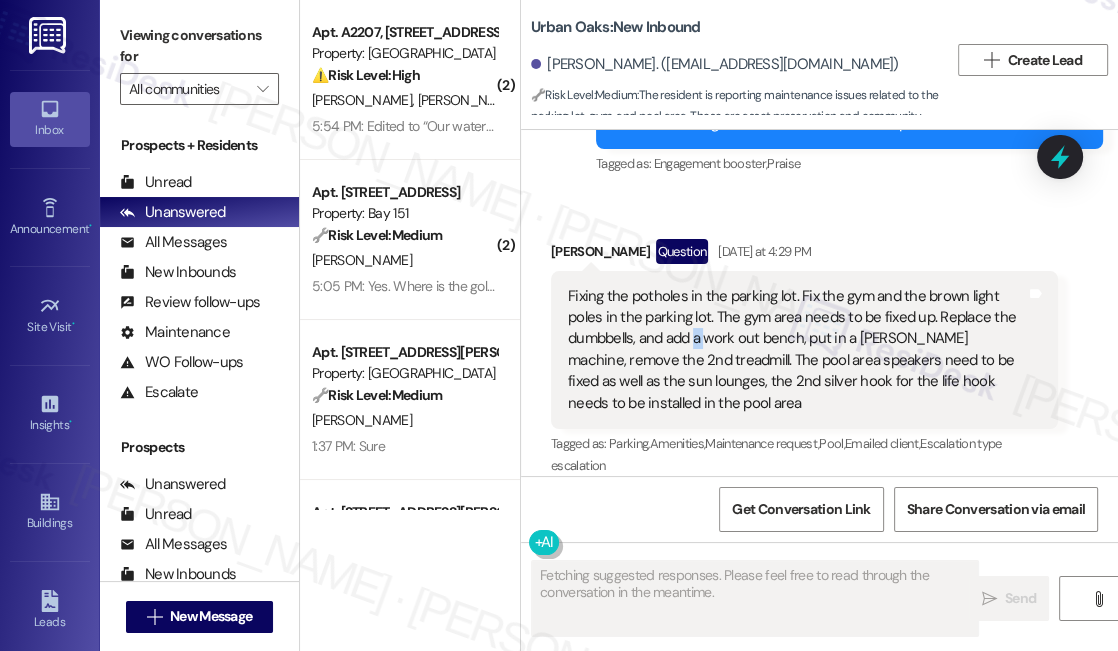 click on "Fixing the potholes in the parking lot. Fix the gym and the brown light poles in the parking lot. The gym area needs to be fixed up. Replace the dumbbells, and add a work out bench, put in a [PERSON_NAME] machine, remove the 2nd treadmill. The pool area speakers need to be fixed as well as the sun lounges, the 2nd silver hook for the life hook needs to be installed in the pool area" at bounding box center [797, 350] 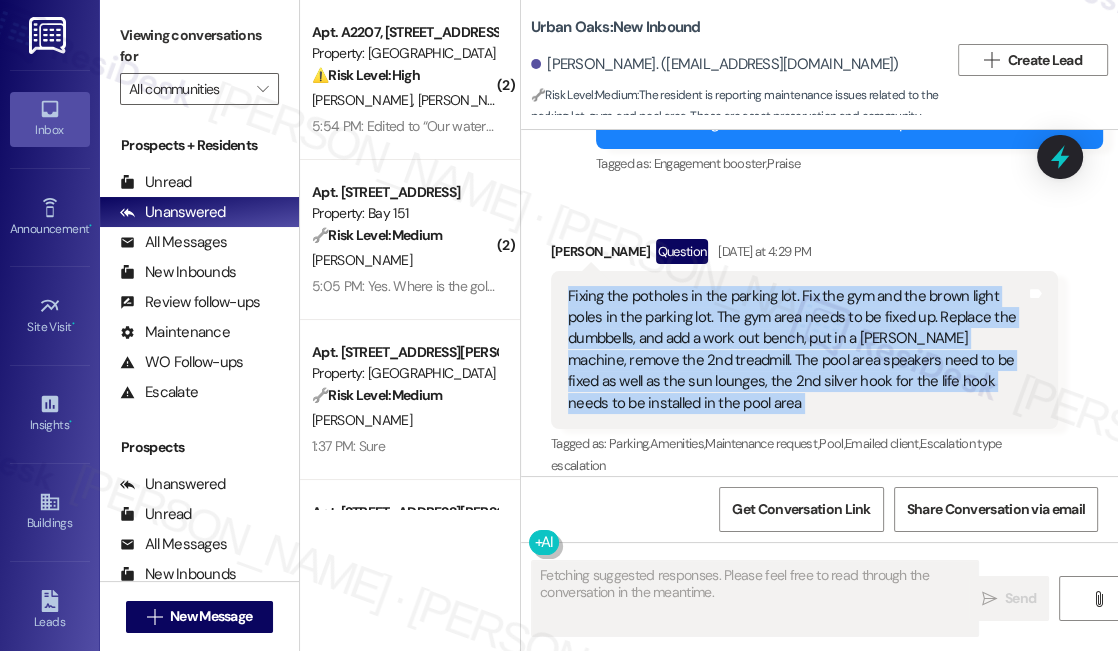 click on "Fixing the potholes in the parking lot. Fix the gym and the brown light poles in the parking lot. The gym area needs to be fixed up. Replace the dumbbells, and add a work out bench, put in a [PERSON_NAME] machine, remove the 2nd treadmill. The pool area speakers need to be fixed as well as the sun lounges, the 2nd silver hook for the life hook needs to be installed in the pool area" at bounding box center [797, 350] 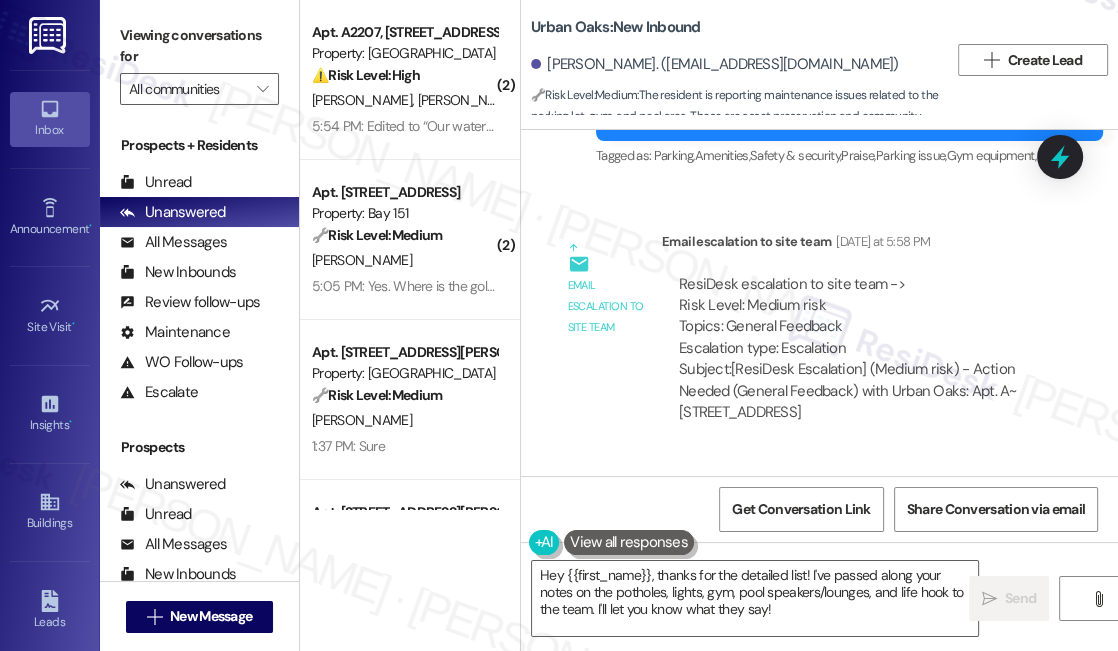 scroll, scrollTop: 6023, scrollLeft: 0, axis: vertical 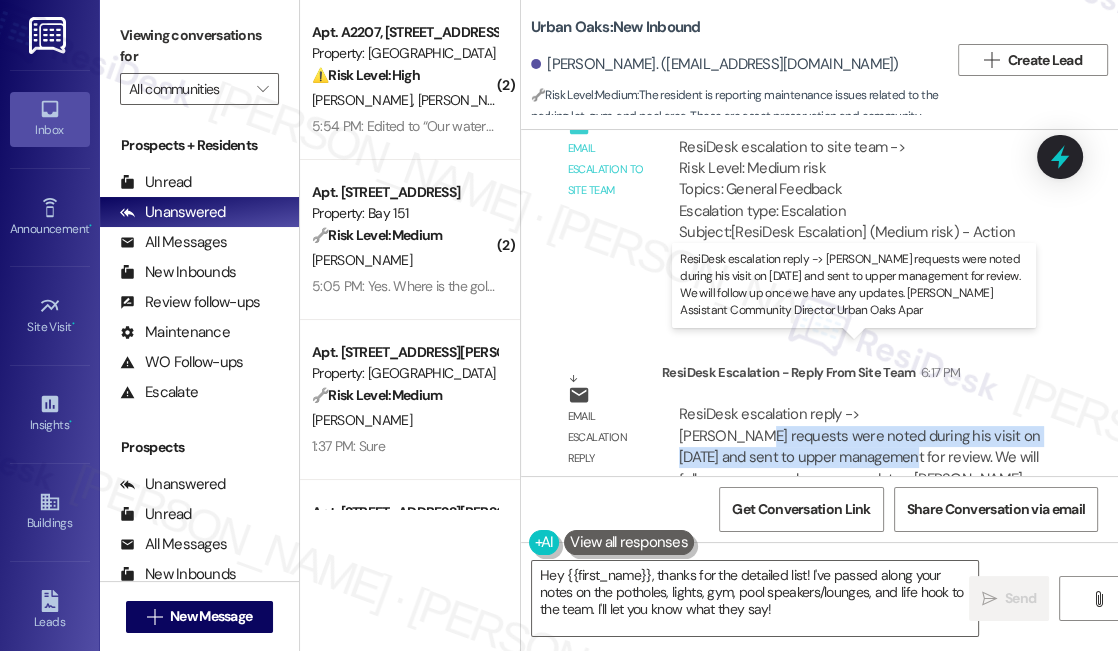 drag, startPoint x: 755, startPoint y: 372, endPoint x: 960, endPoint y: 382, distance: 205.24376 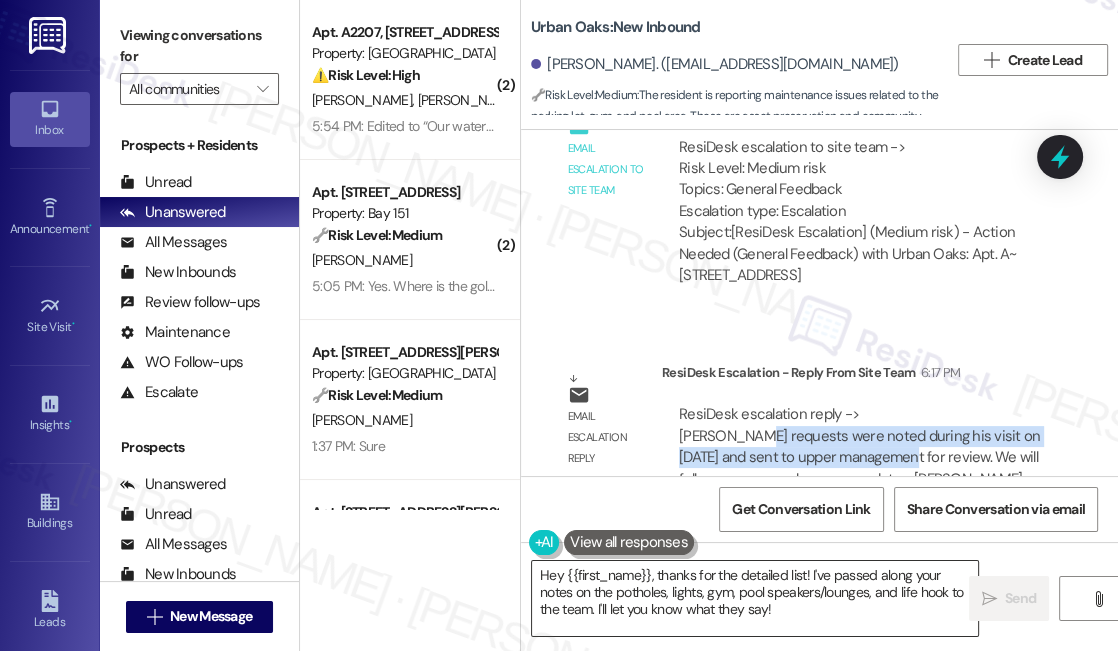 click on "Hey {{first_name}}, thanks for the detailed list! I've passed along your notes on the potholes, lights, gym, pool speakers/lounges, and life hook to the team. I'll let you know what they say!" at bounding box center [755, 598] 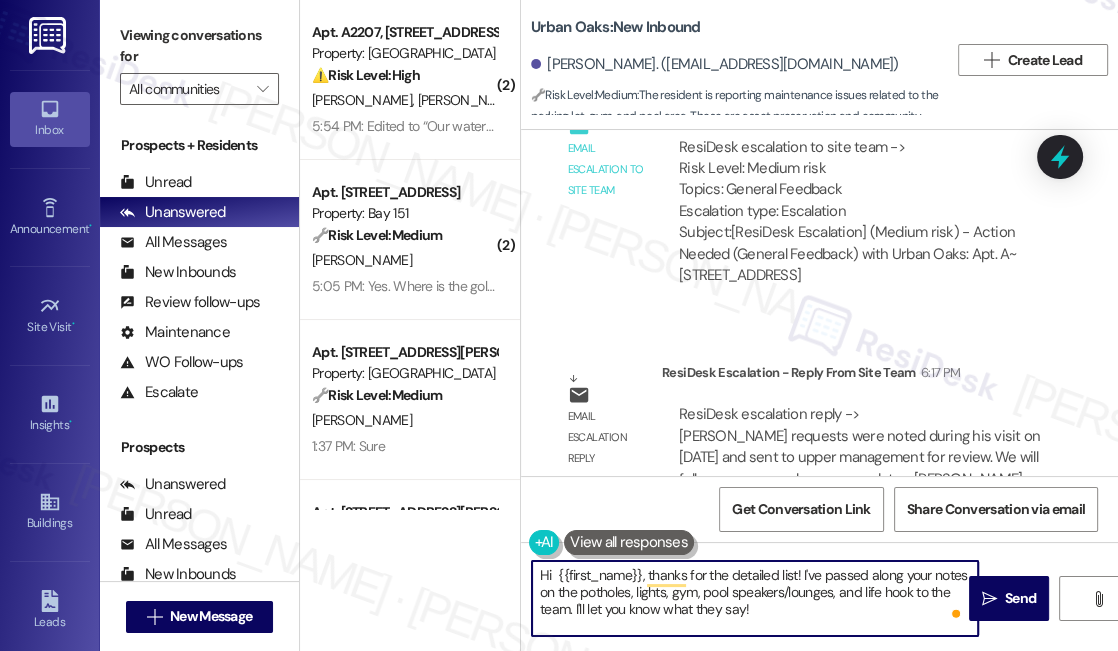 click on "Hi  {{first_name}}, thanks for the detailed list! I've passed along your notes on the potholes, lights, gym, pool speakers/lounges, and life hook to the team. I'll let you know what they say!" at bounding box center [755, 598] 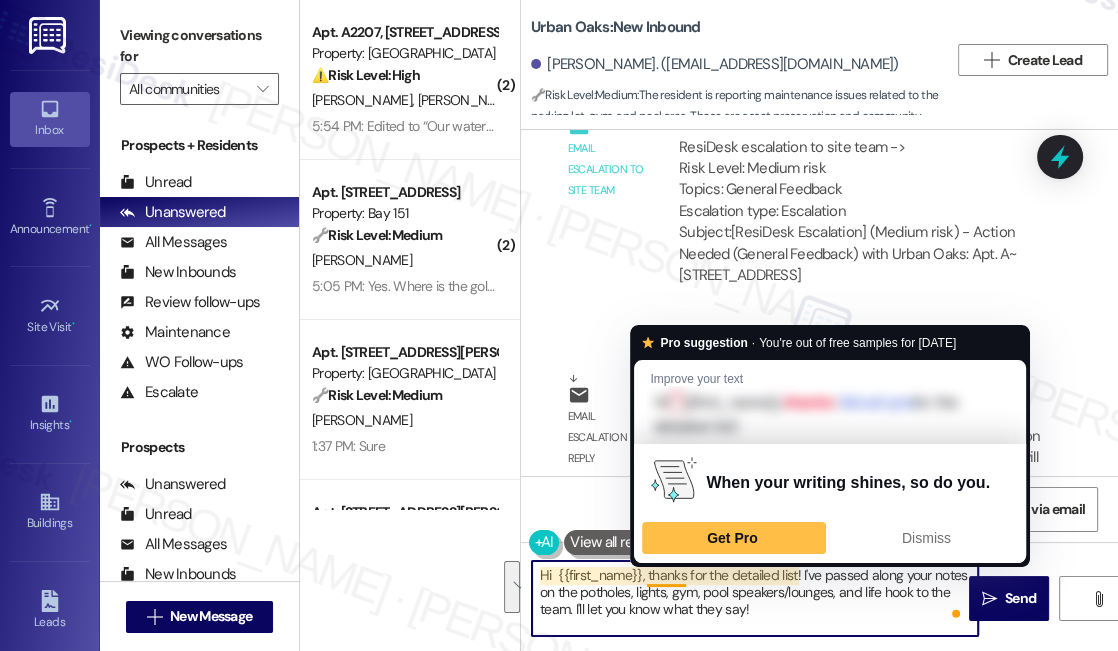 drag, startPoint x: 834, startPoint y: 611, endPoint x: 645, endPoint y: 569, distance: 193.61043 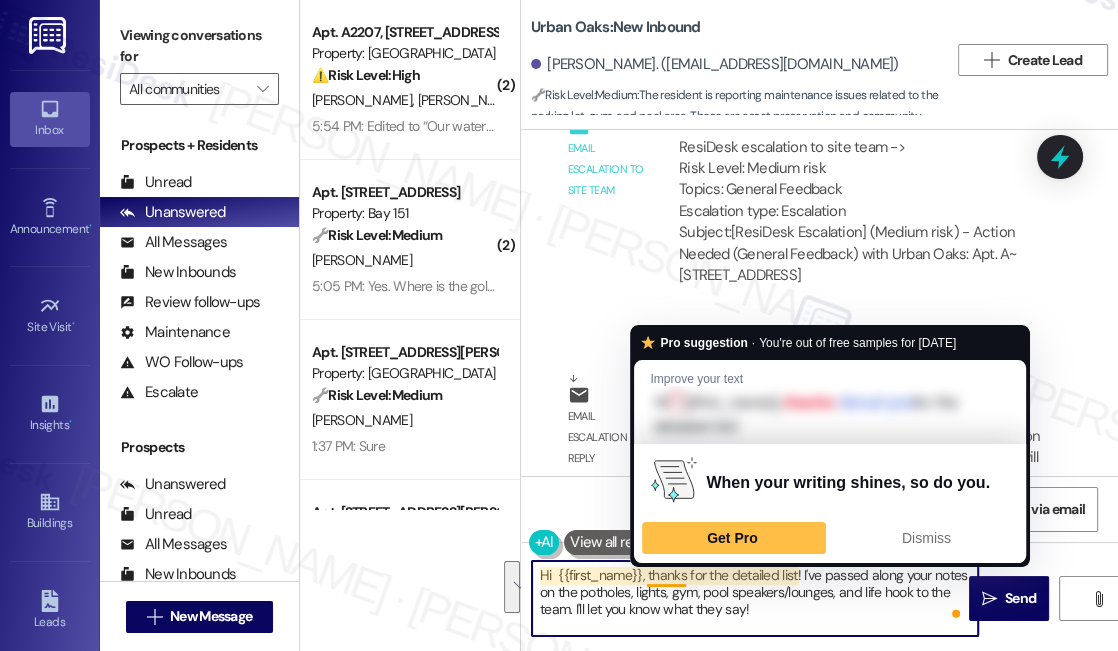 click on "Hi  {{first_name}}, thanks for the detailed list! I've passed along your notes on the potholes, lights, gym, pool speakers/lounges, and life hook to the team. I'll let you know what they say!" at bounding box center [755, 598] 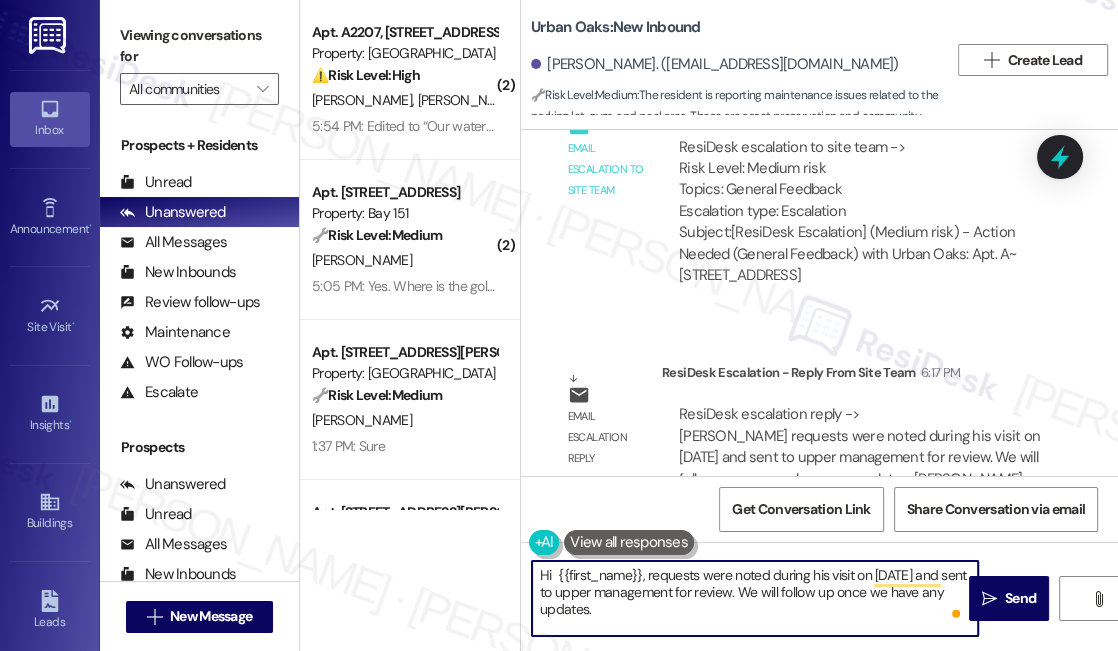 click on "Hi  {{first_name}}, requests were noted during his visit on 07/01/2025 and sent to upper management for review. We will follow up once we have any updates." at bounding box center (755, 598) 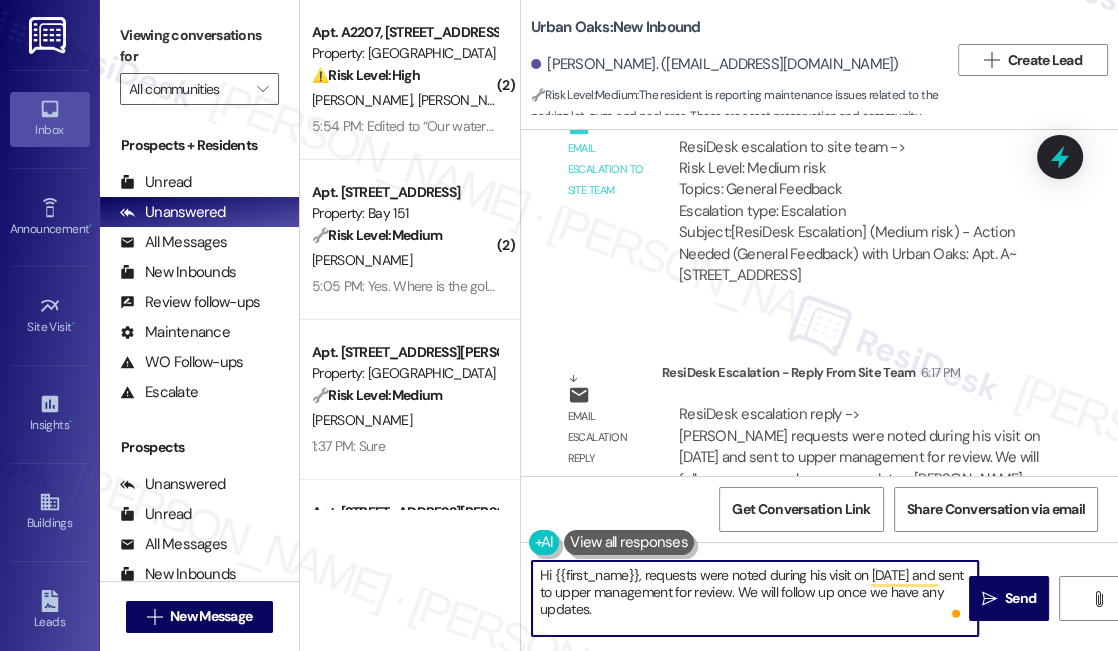 drag, startPoint x: 646, startPoint y: 574, endPoint x: 669, endPoint y: 576, distance: 23.086792 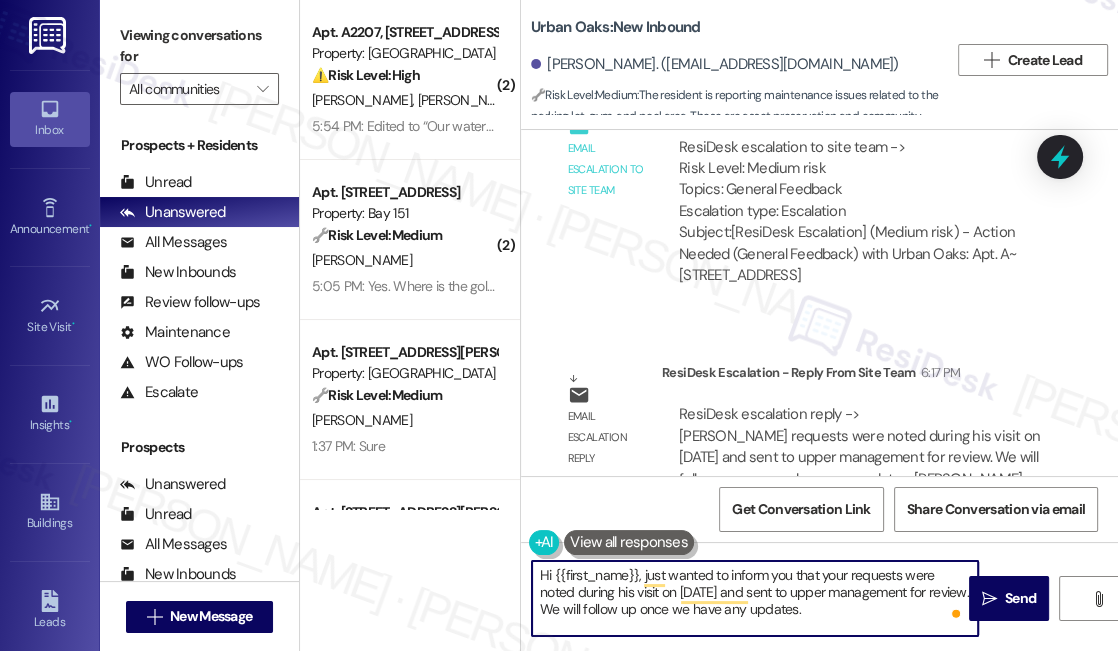 click on "Hi {{first_name}}, just wanted to inform you that your requests were noted during his visit on 07/01/2025 and sent to upper management for review. We will follow up once we have any updates." at bounding box center (755, 598) 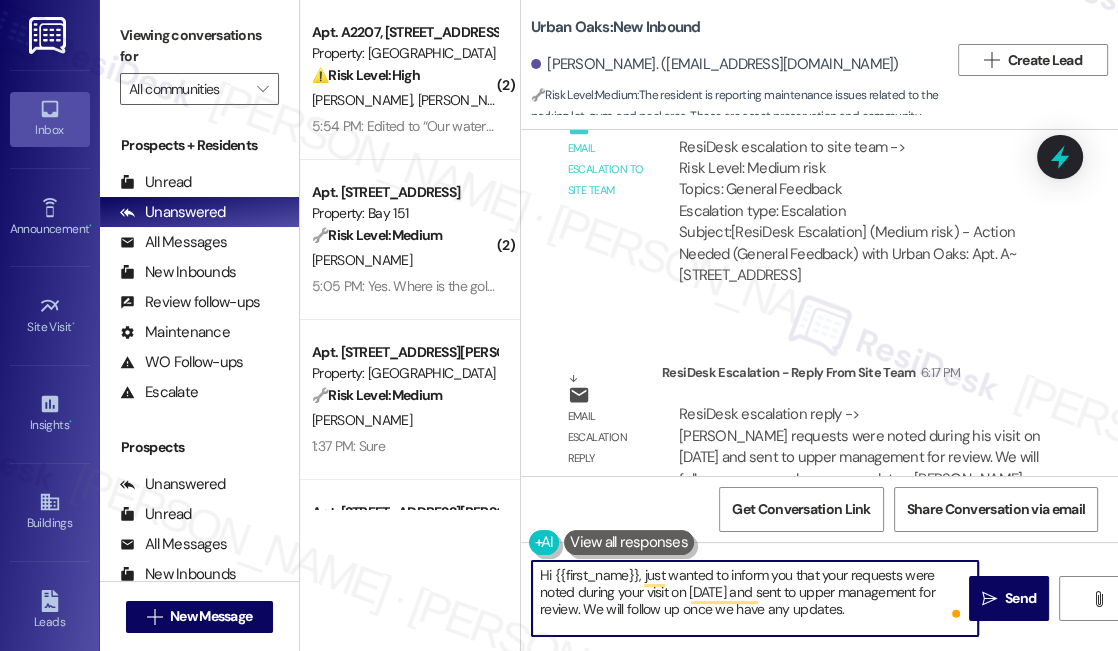 click on "Hi {{first_name}}, just wanted to inform you that your requests were noted during your visit on 07/01/2025 and sent to upper management for review. We will follow up once we have any updates." at bounding box center (755, 598) 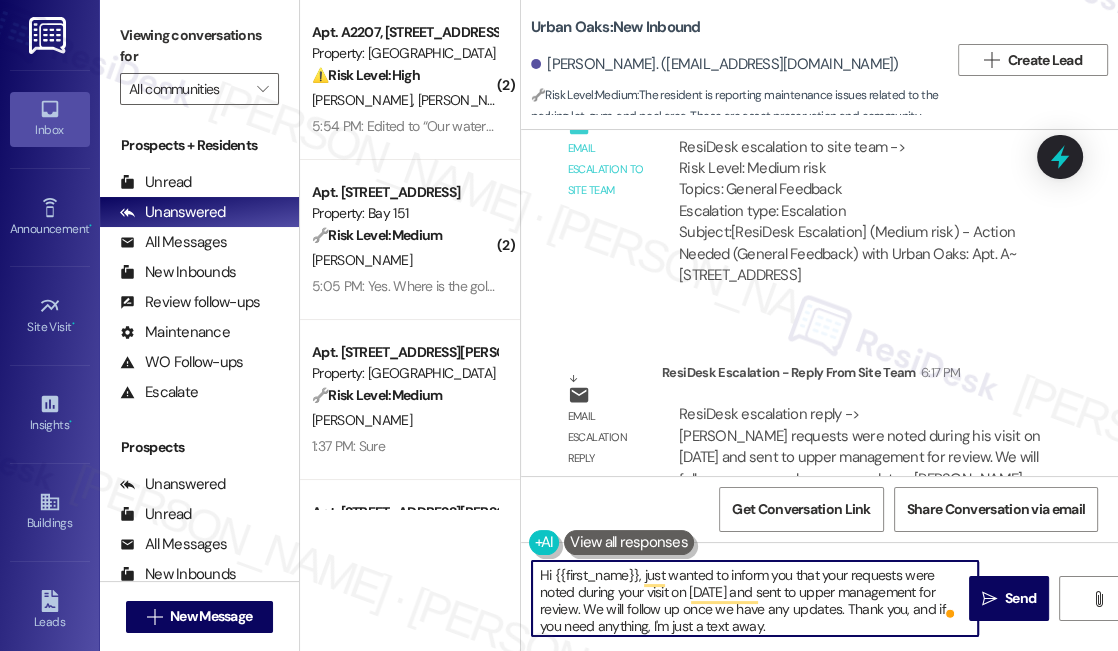 click on "Hi {{first_name}}, just wanted to inform you that your requests were noted during your visit on 07/01/2025 and sent to upper management for review. We will follow up once we have any updates. Thank you, and if you need anything, I'm just a text away." at bounding box center (755, 598) 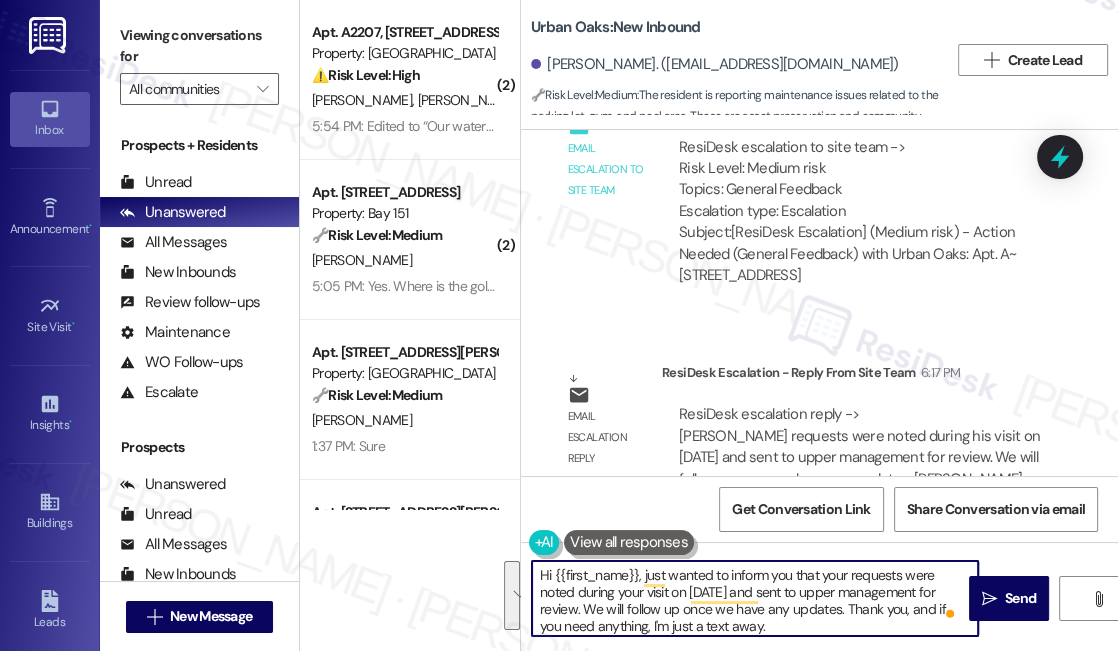 click on "Hi {{first_name}}, just wanted to inform you that your requests were noted during your visit on 07/01/2025 and sent to upper management for review. We will follow up once we have any updates. Thank you, and if you need anything, I'm just a text away." at bounding box center [755, 598] 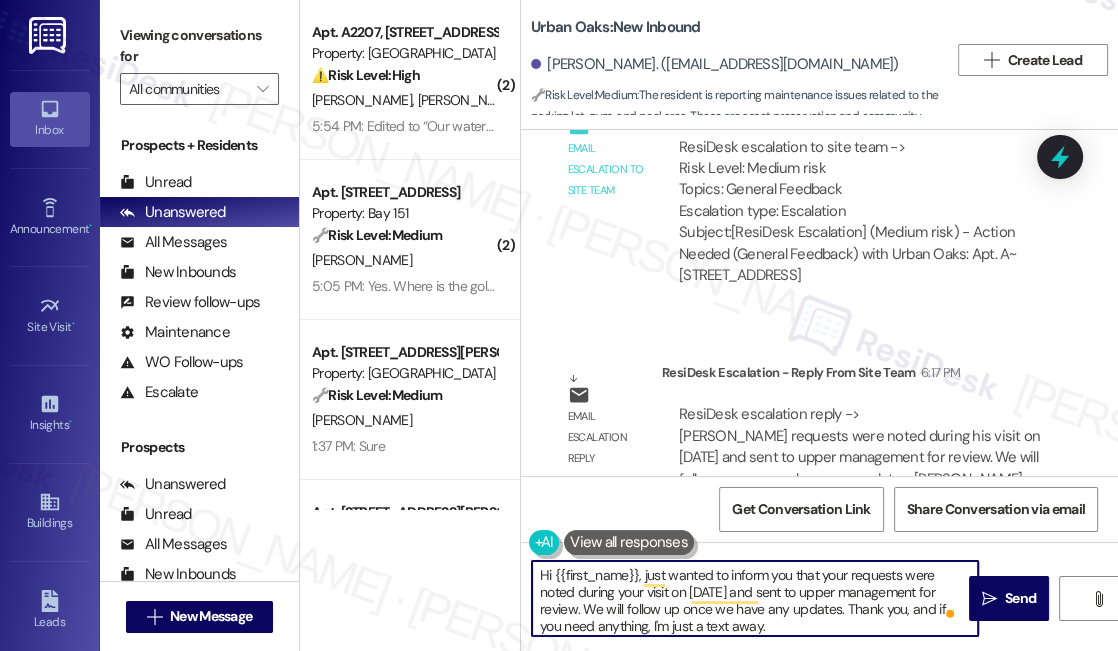 click on "Hi {{first_name}}, just wanted to inform you that your requests were noted during your visit on 07/01/2025 and sent to upper management for review. We will follow up once we have any updates. Thank you, and if you need anything, I'm just a text away." at bounding box center [755, 598] 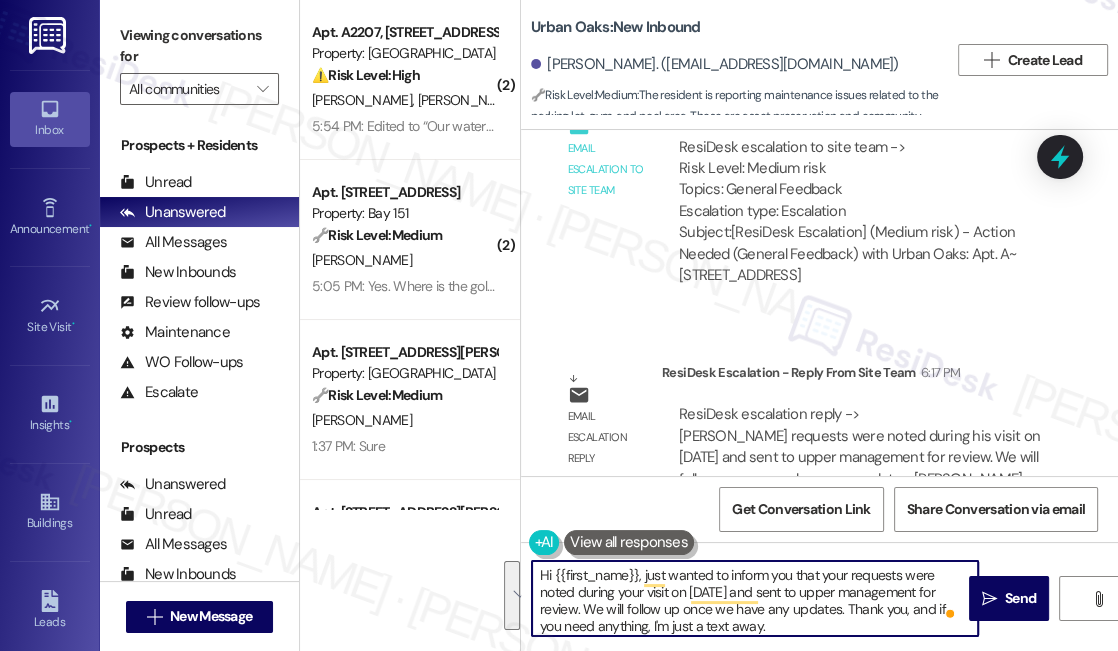 click on "Hi {{first_name}}, just wanted to inform you that your requests were noted during your visit on 07/01/2025 and sent to upper management for review. We will follow up once we have any updates. Thank you, and if you need anything, I'm just a text away." at bounding box center (755, 598) 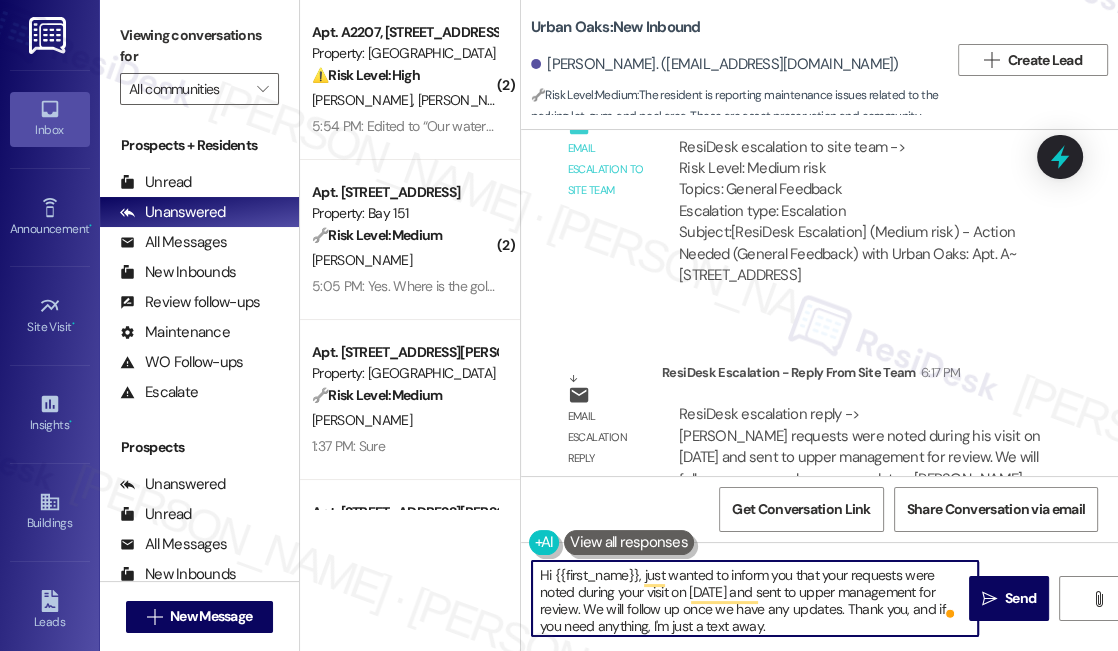 click on "Hi {{first_name}}, just wanted to inform you that your requests were noted during your visit on 07/01/2025 and sent to upper management for review. We will follow up once we have any updates. Thank you, and if you need anything, I'm just a text away." at bounding box center (755, 598) 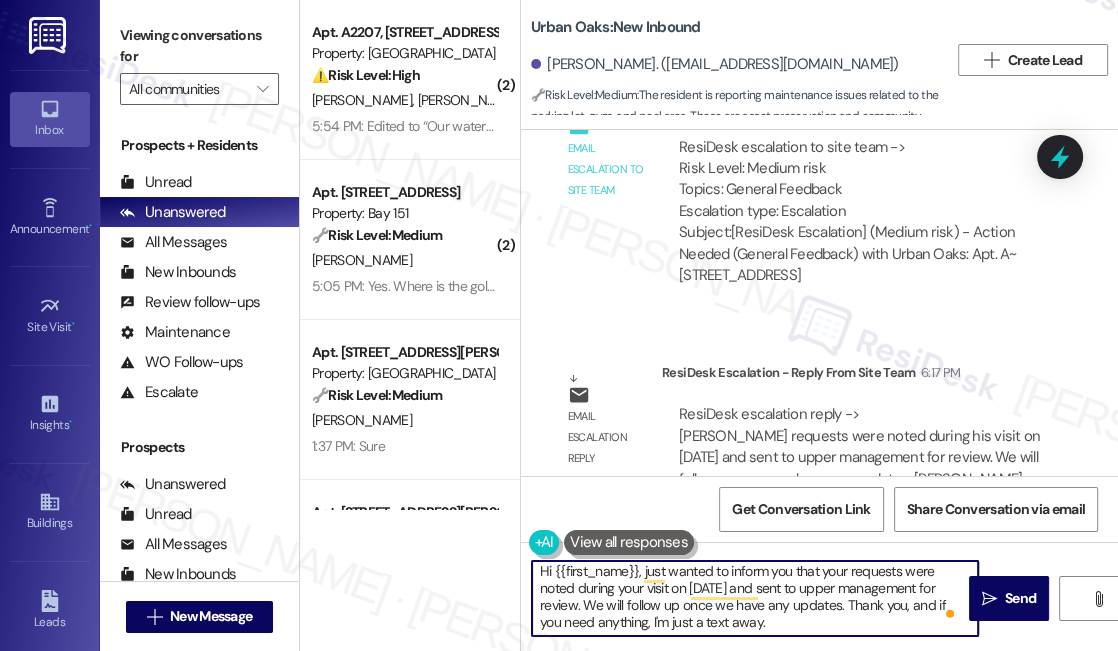 scroll, scrollTop: 5, scrollLeft: 0, axis: vertical 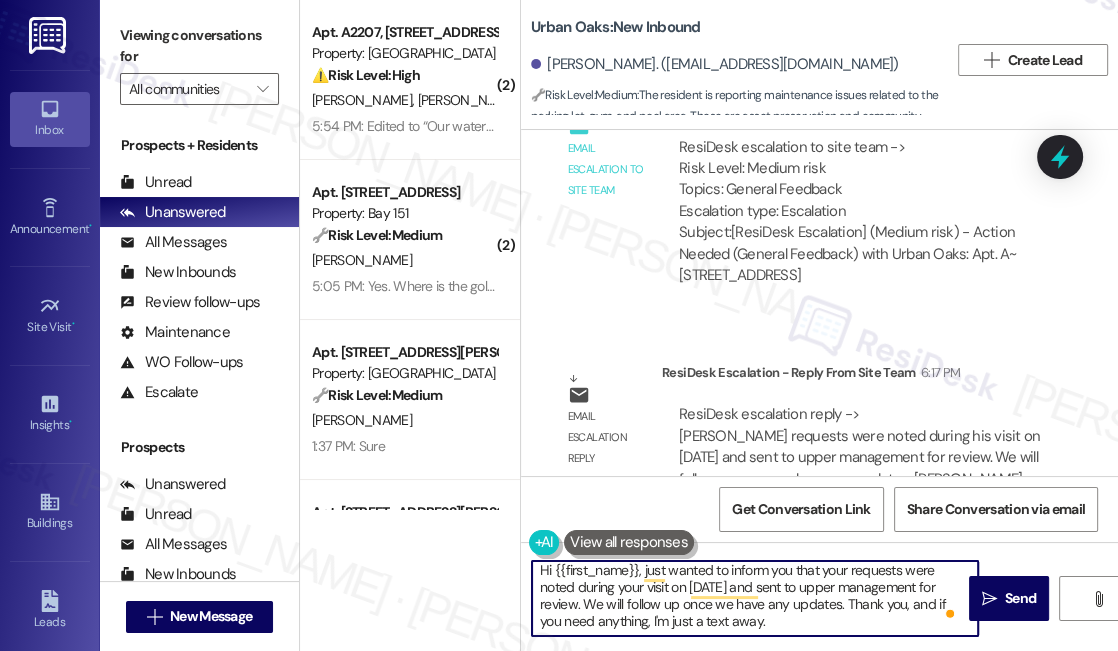 click on "Hi {{first_name}}, just wanted to inform you that your requests were noted during your visit on 07/01/2025 and sent to upper management for review. We will follow up once we have any updates. Thank you, and if you need anything, I'm just a text away." at bounding box center [755, 598] 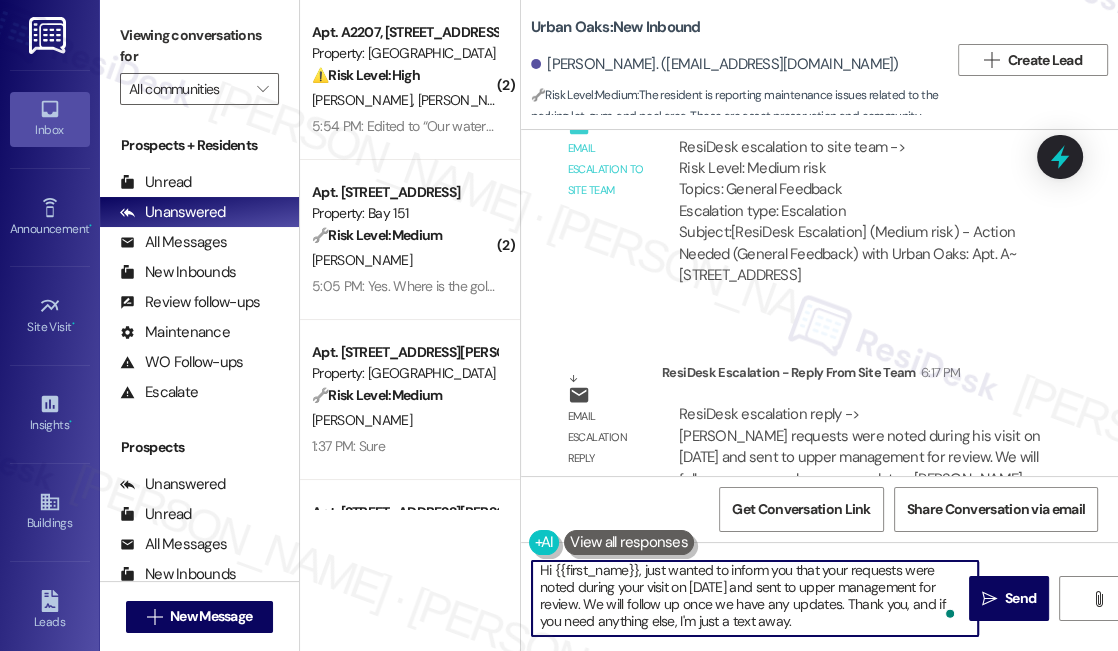 click on "Hi {{first_name}}, just wanted to inform you that your requests were noted during your visit on 07/01/2025 and sent to upper management for review. We will follow up once we have any updates. Thank you, and if you need anything else, I'm just a text away." at bounding box center (755, 598) 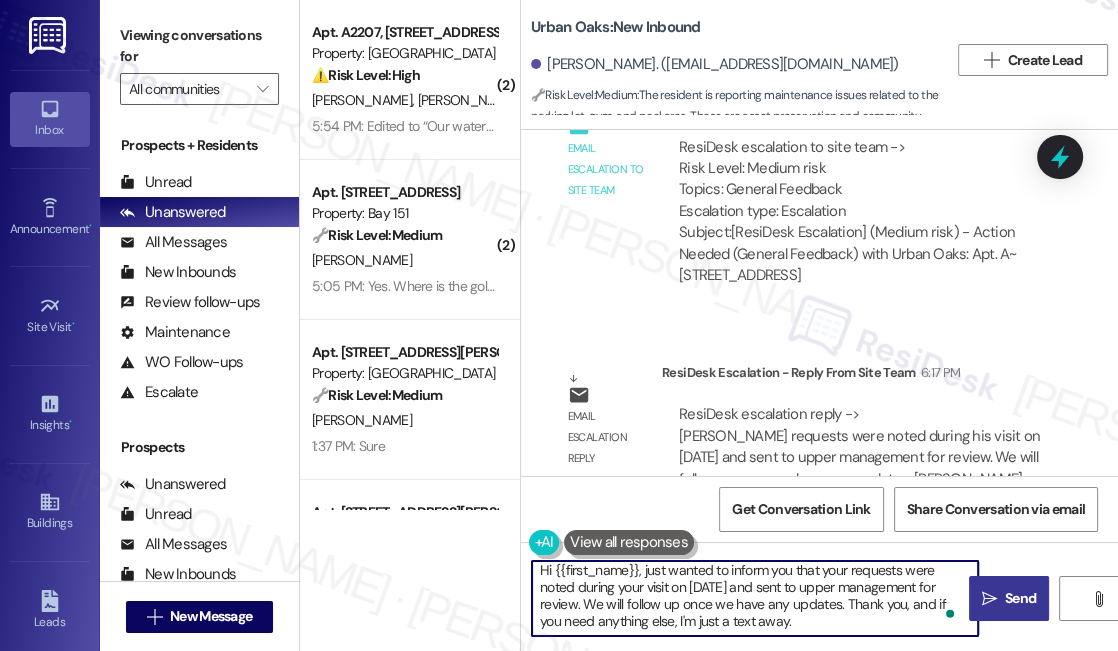 type on "Hi {{first_name}}, just wanted to inform you that your requests were noted during your visit on 07/01/2025 and sent to upper management for review. We will follow up once we have any updates. Thank you, and if you need anything else, I'm just a text away." 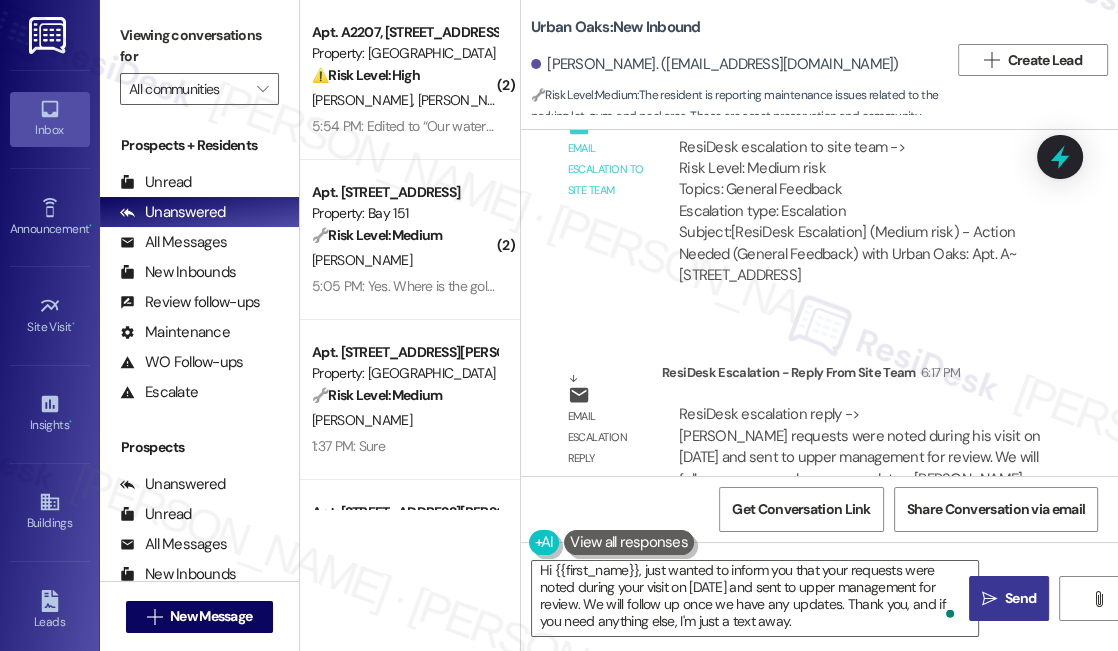 click on " Send" at bounding box center (1009, 598) 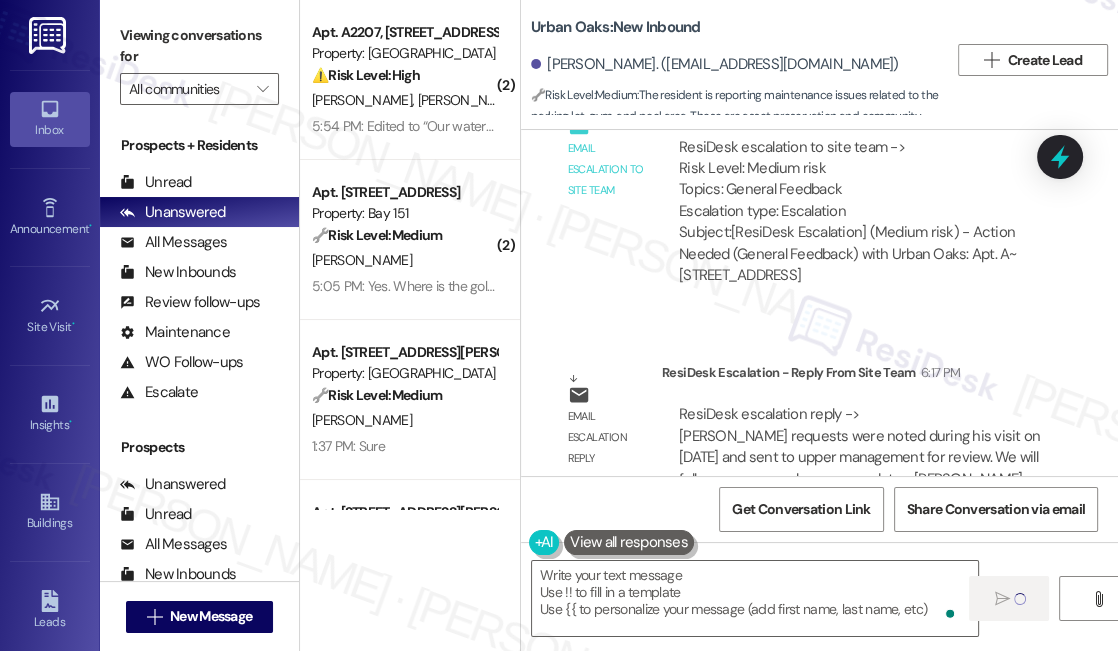 scroll, scrollTop: 0, scrollLeft: 0, axis: both 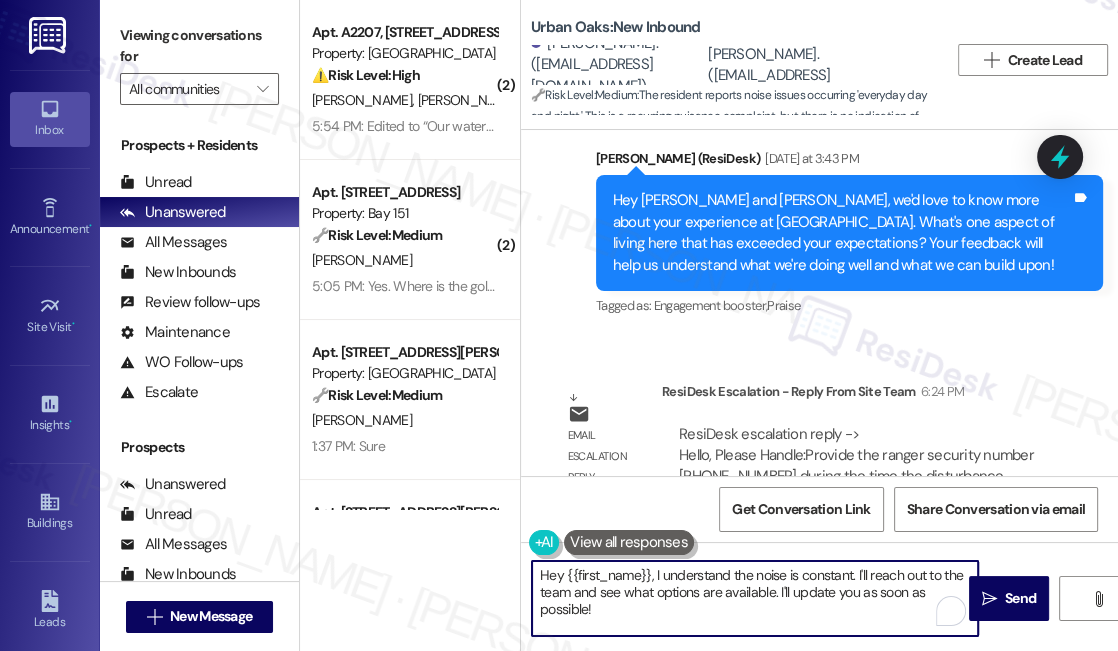 drag, startPoint x: 697, startPoint y: 613, endPoint x: 654, endPoint y: 573, distance: 58.728188 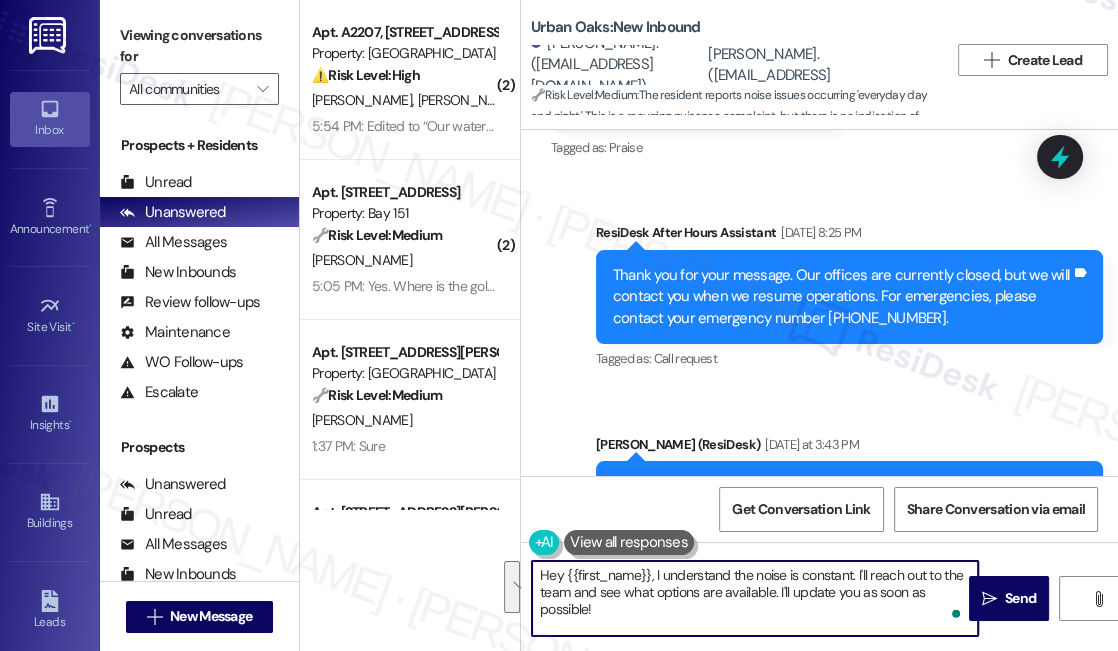 scroll, scrollTop: 3199, scrollLeft: 0, axis: vertical 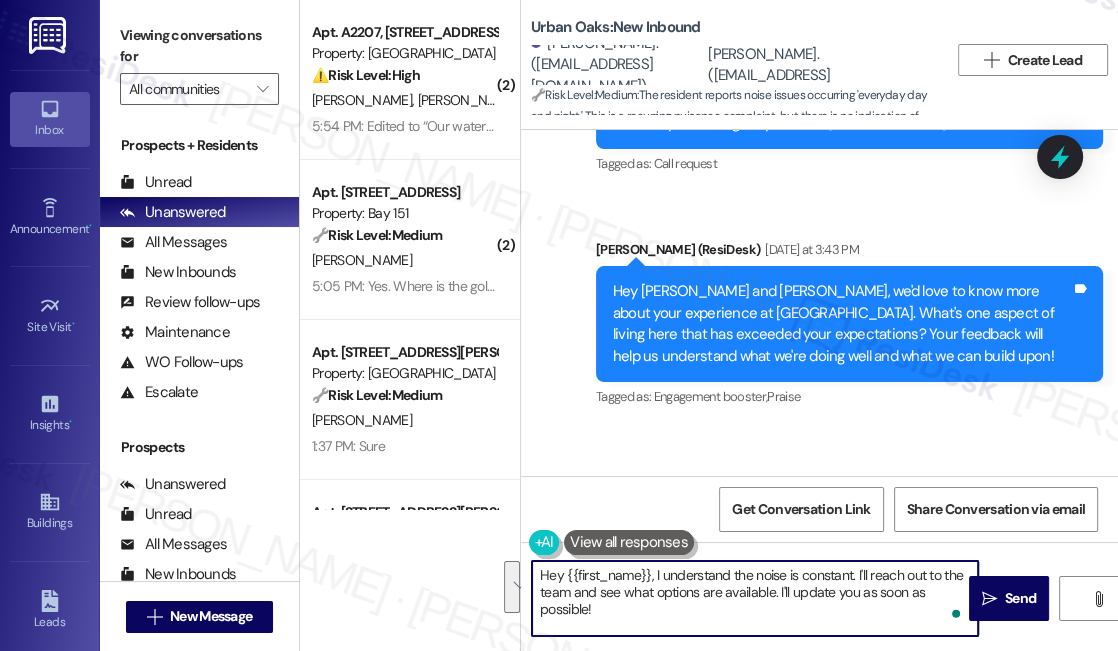 click on "Hey {{first_name}}, I understand the noise is constant. I'll reach out to the team and see what options are available. I'll update you as soon as possible!" at bounding box center (755, 598) 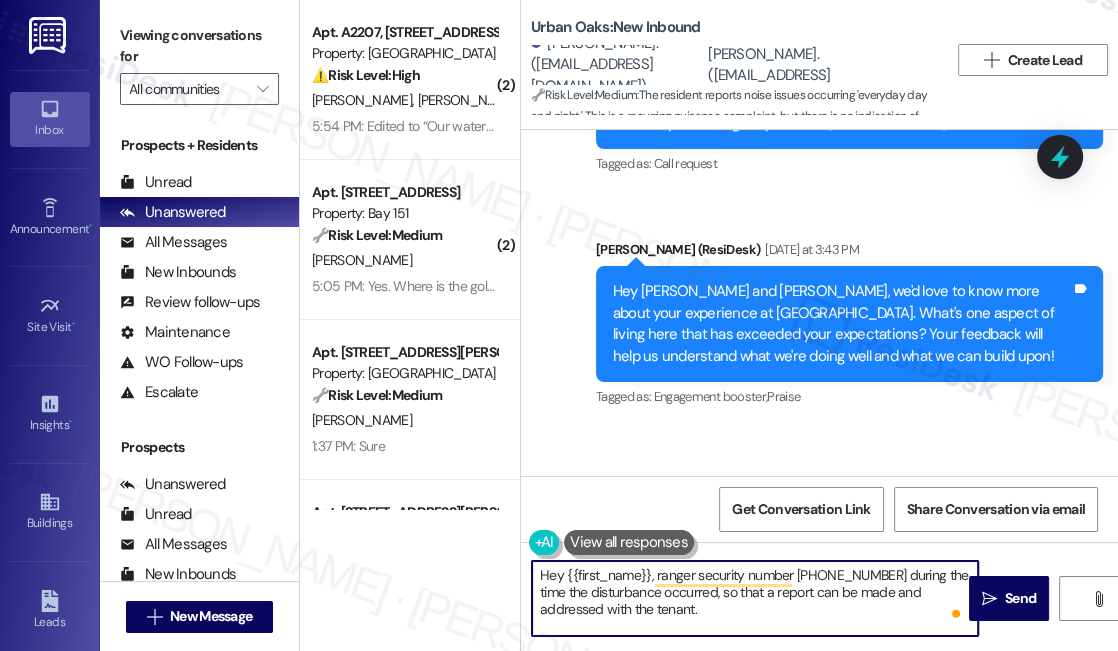 click on "Hey {{first_name}}, ranger security number [PHONE_NUMBER] during the time the disturbance occurred, so that a report can be made and addressed with the tenant." at bounding box center [755, 598] 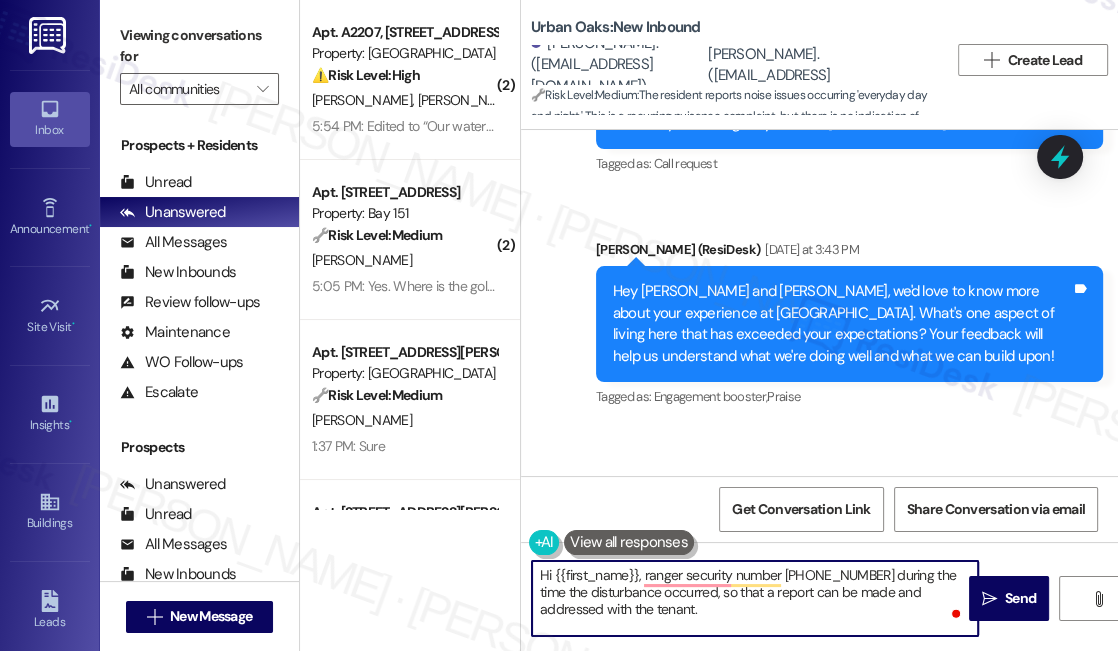 click on "[PERSON_NAME] [PERSON_NAME]. ([EMAIL_ADDRESS][DOMAIN_NAME])" at bounding box center [820, 65] 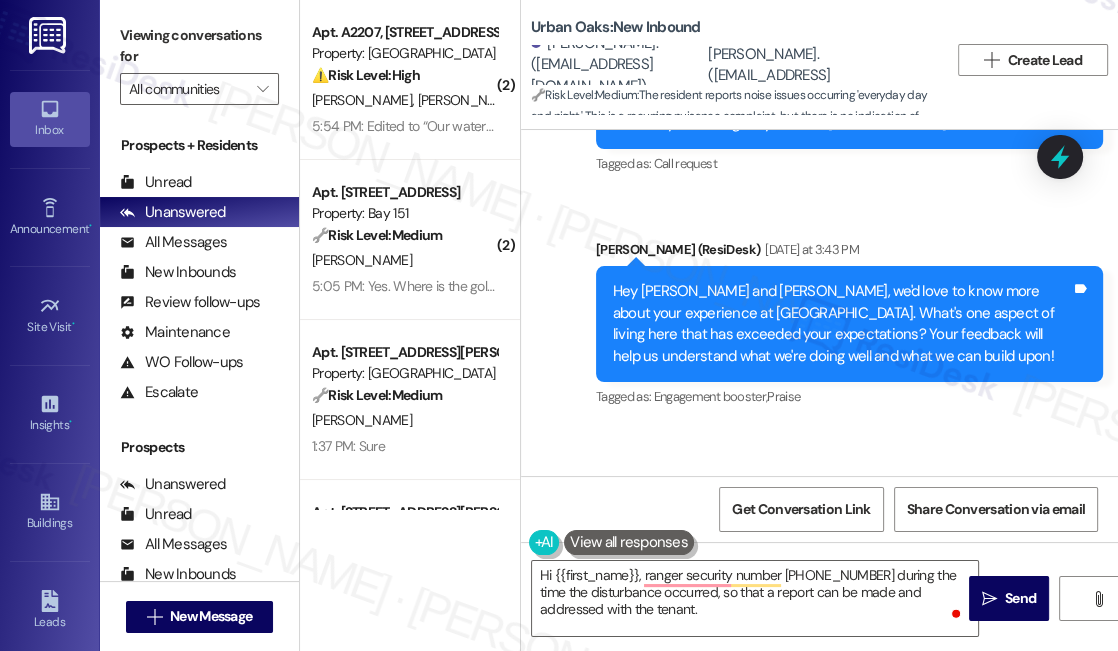 copy on "Mario" 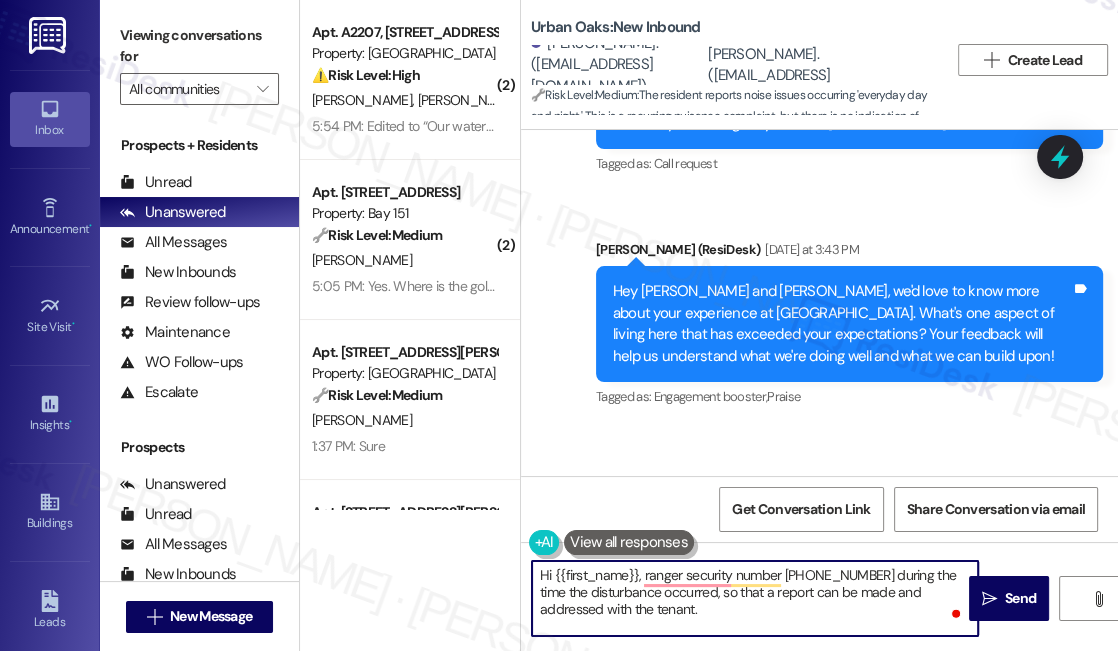 drag, startPoint x: 555, startPoint y: 576, endPoint x: 640, endPoint y: 569, distance: 85.28775 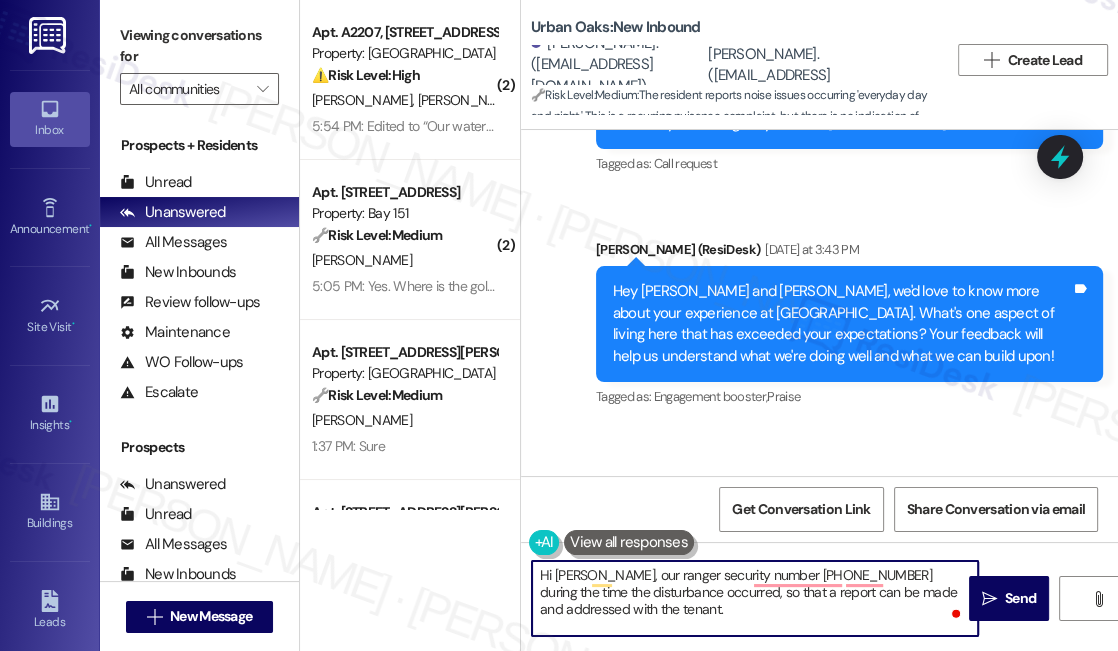 type on "Hi [PERSON_NAME], our ranger security number [PHONE_NUMBER] during the time the disturbance occurred, so that a report can be made and addressed with the tenant." 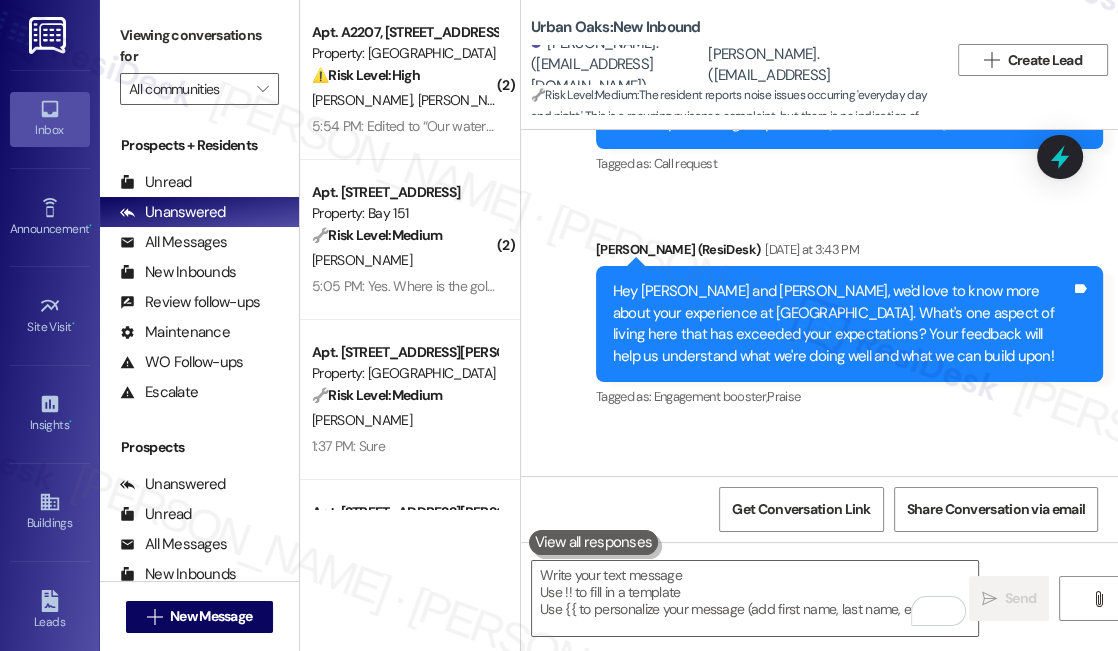 click on "Viewing conversations for All communities " at bounding box center [199, 62] 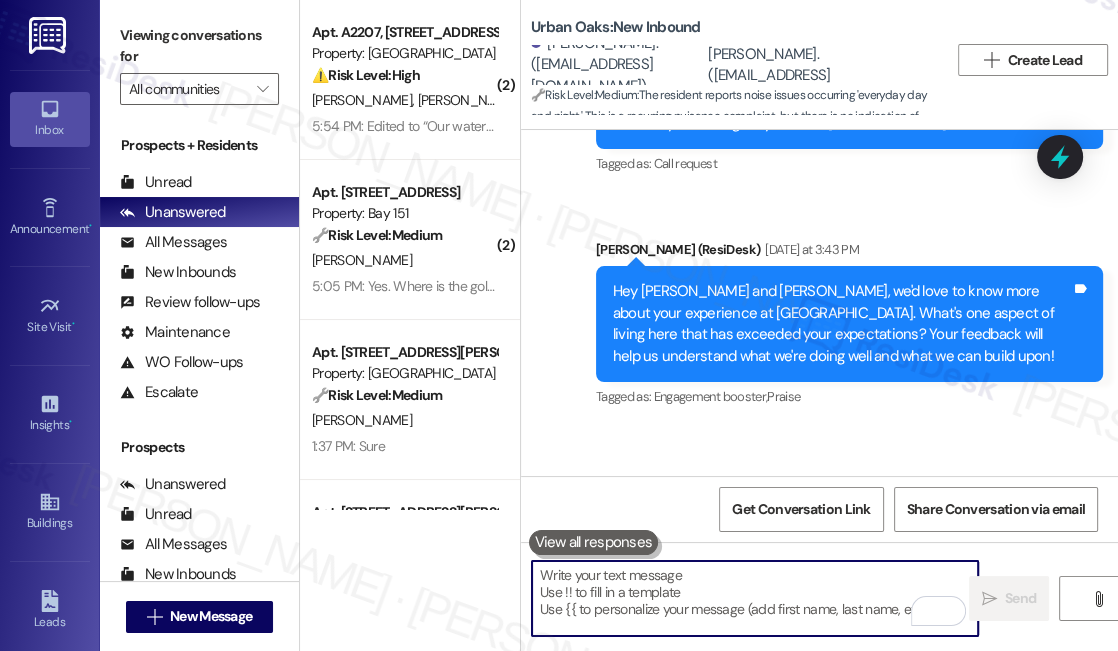 click at bounding box center [755, 598] 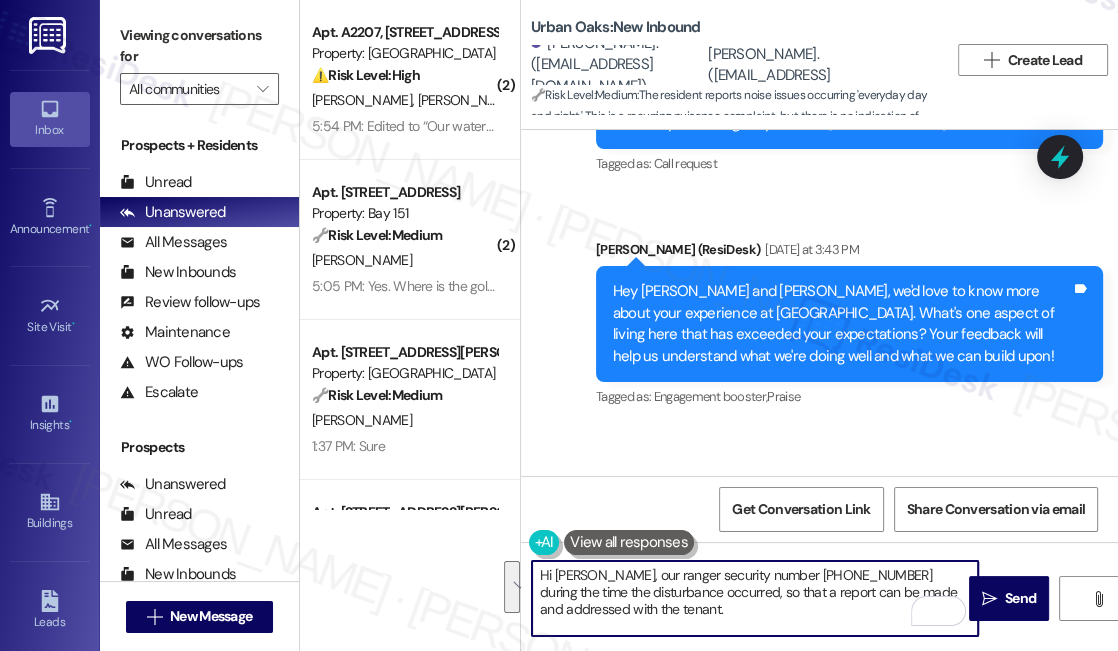 click on "Hi [PERSON_NAME], our ranger security number [PHONE_NUMBER] during the time the disturbance occurred, so that a report can be made and addressed with the tenant." at bounding box center [755, 598] 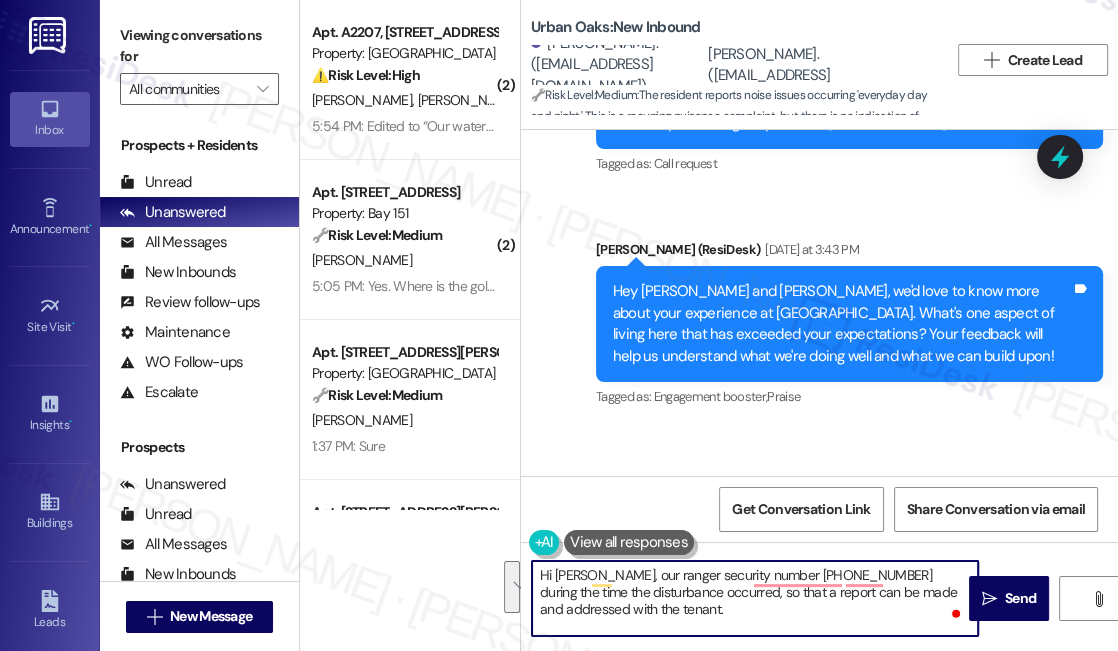 drag, startPoint x: 623, startPoint y: 603, endPoint x: 592, endPoint y: 565, distance: 49.0408 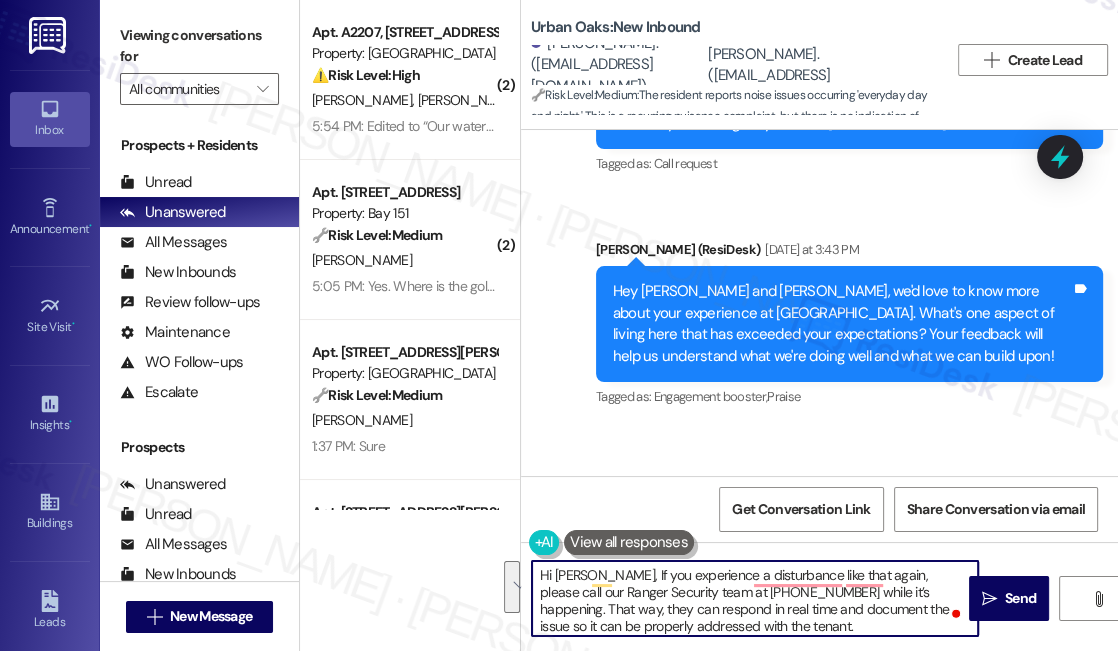 scroll, scrollTop: 34, scrollLeft: 0, axis: vertical 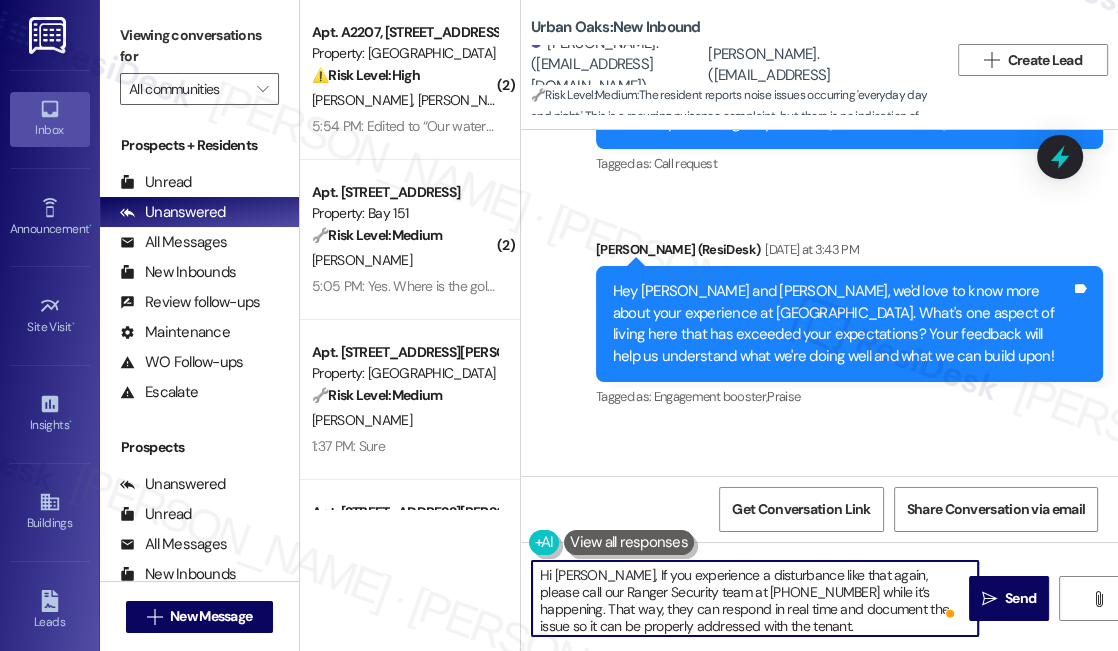 click on "Hi Mario, If you experience a disturbance like that again, please call our Ranger Security team at 844-272-6437 while it’s happening. That way, they can respond in real time and document the issue so it can be properly addressed with the tenant.
If you need anything else in the meantime, feel free to reach out" at bounding box center [755, 598] 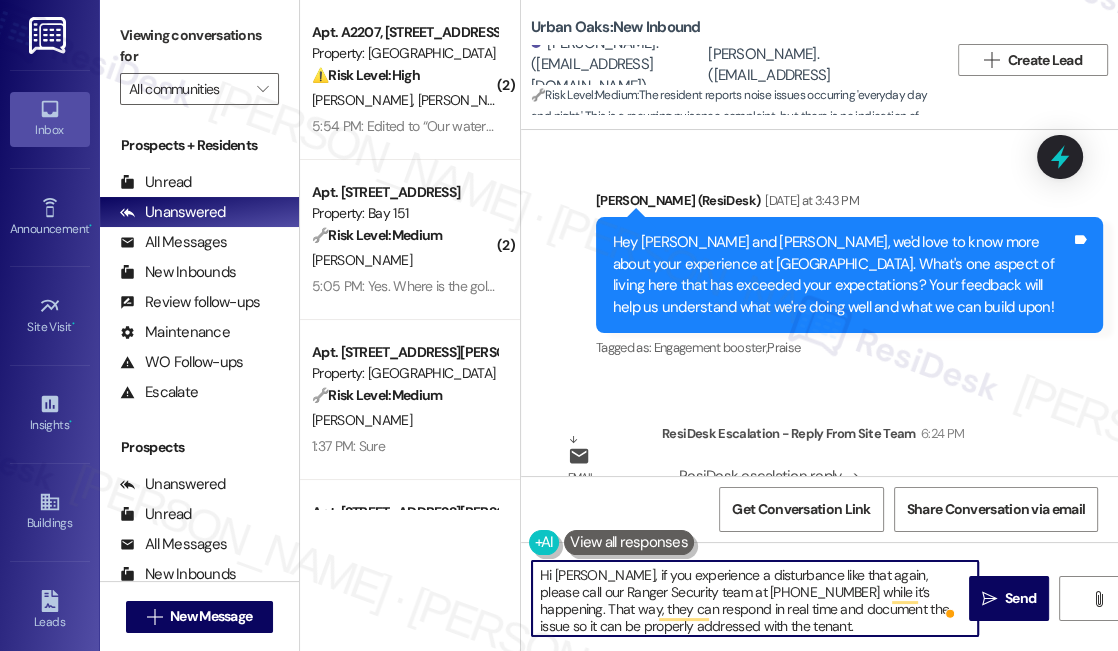 scroll, scrollTop: 3290, scrollLeft: 0, axis: vertical 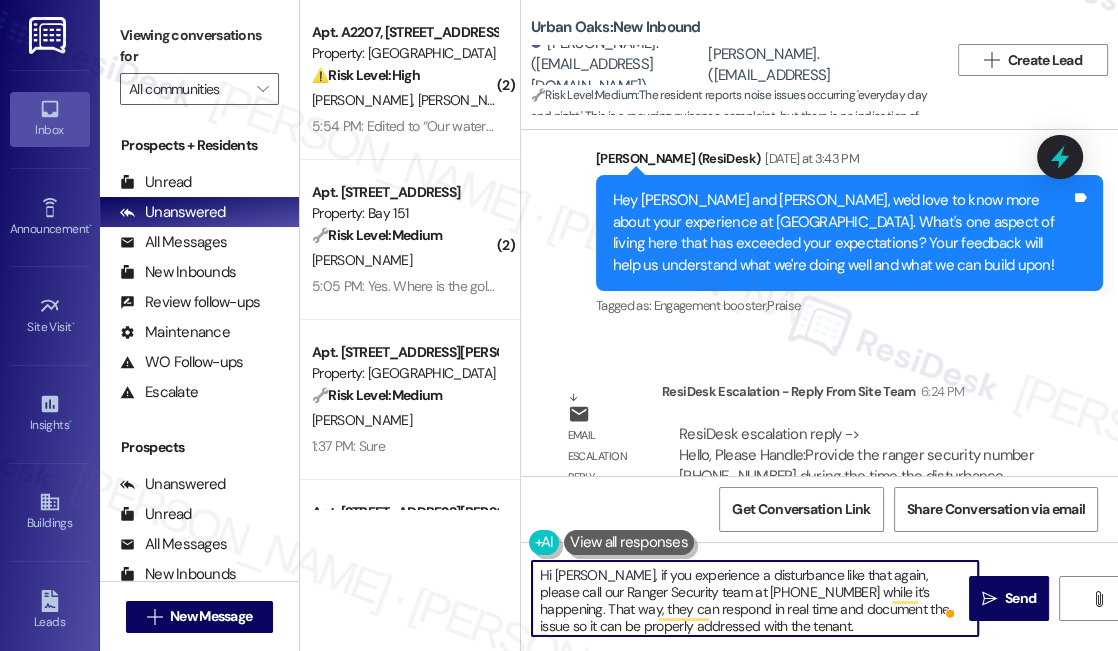 click on "Hi Mario, if you experience a disturbance like that again, please call our Ranger Security team at 844-272-6437 while it’s happening. That way, they can respond in real time and document the issue so it can be properly addressed with the tenant.
If you need anything else in the meantime, feel free to reach out" at bounding box center (755, 598) 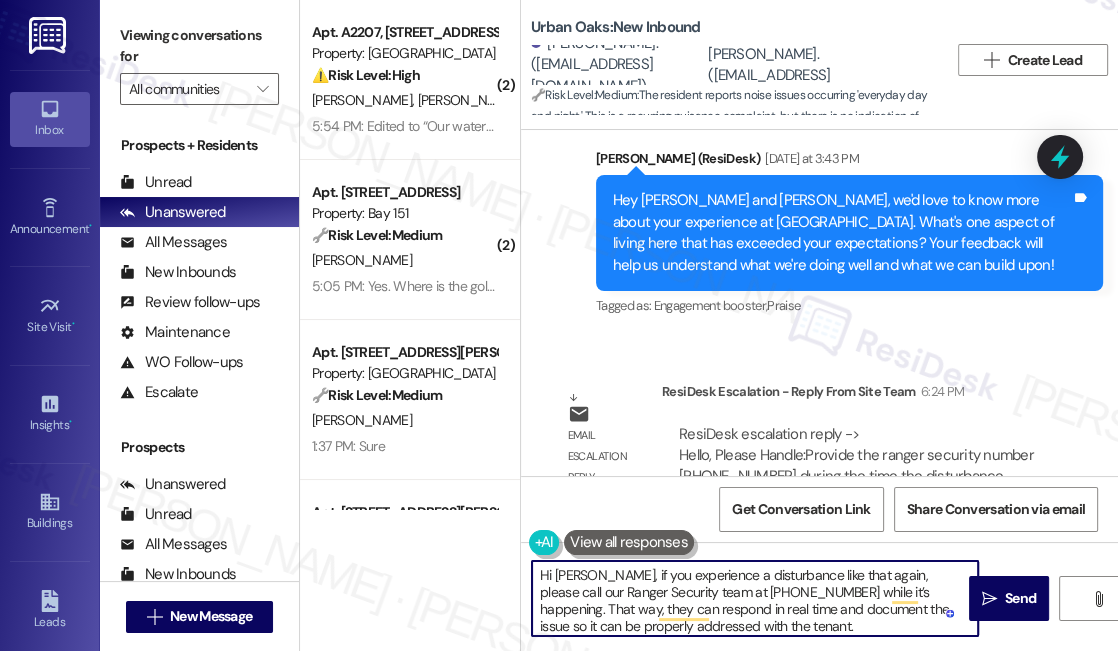 click on "Hi Mario, if you experience a disturbance like that again, please call our Ranger Security team at 844-272-6437 while it’s happening. That way, they can respond in real time and document the issue so it can be properly addressed with the tenant.
If you need anything else in the meantime, feel free to reach out" at bounding box center (755, 598) 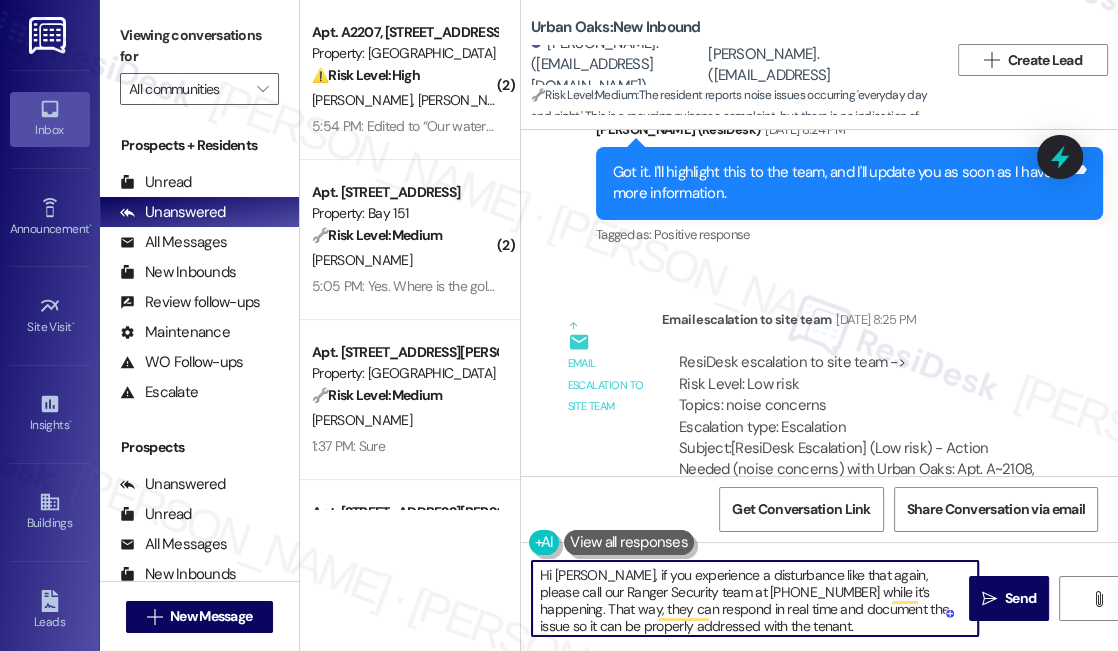 scroll, scrollTop: 2472, scrollLeft: 0, axis: vertical 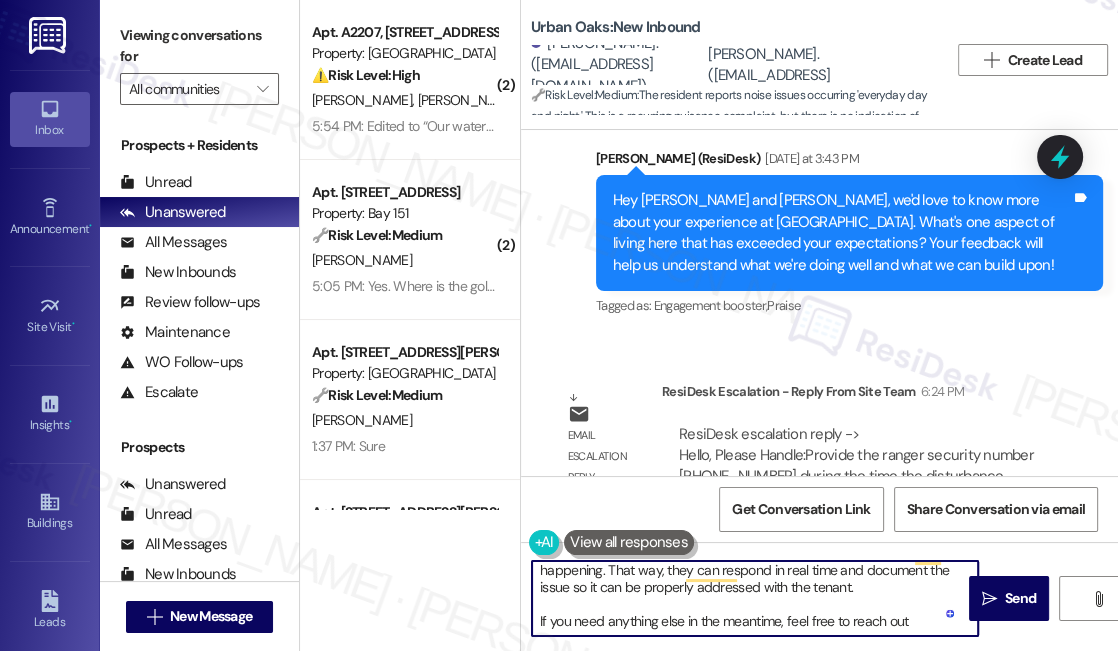 click on "Hi Mario, if you experience a noise disturbance like that again, please call our Ranger Security team at 844-272-6437 while it’s happening. That way, they can respond in real time and document the issue so it can be properly addressed with the tenant.
If you need anything else in the meantime, feel free to reach out" at bounding box center (755, 598) 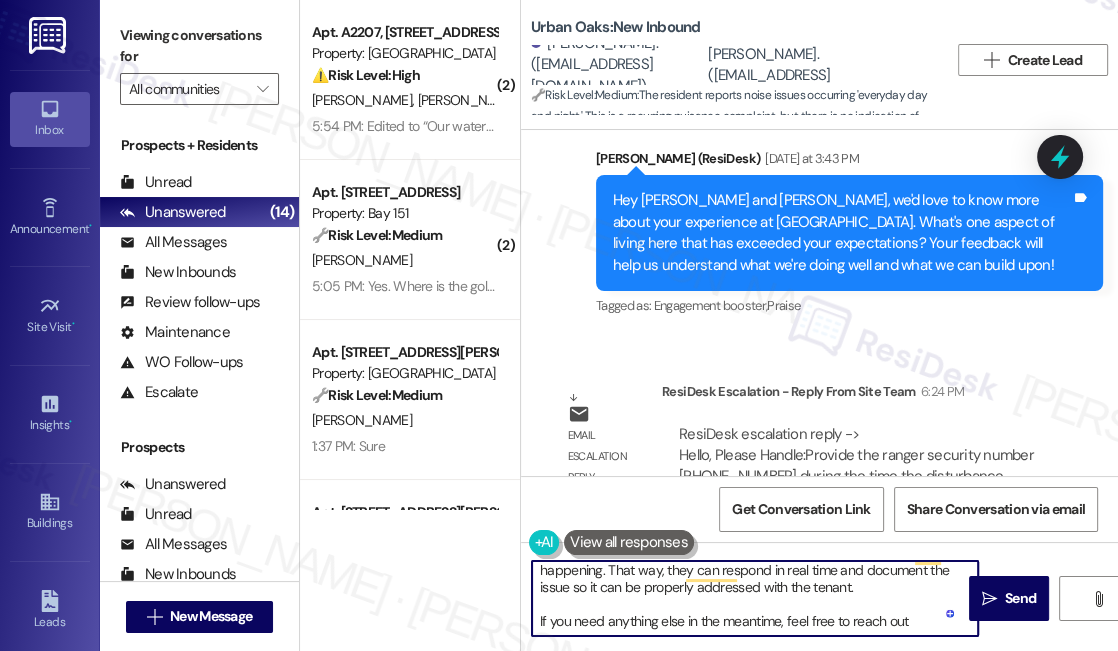 drag, startPoint x: 536, startPoint y: 621, endPoint x: 613, endPoint y: 606, distance: 78.44743 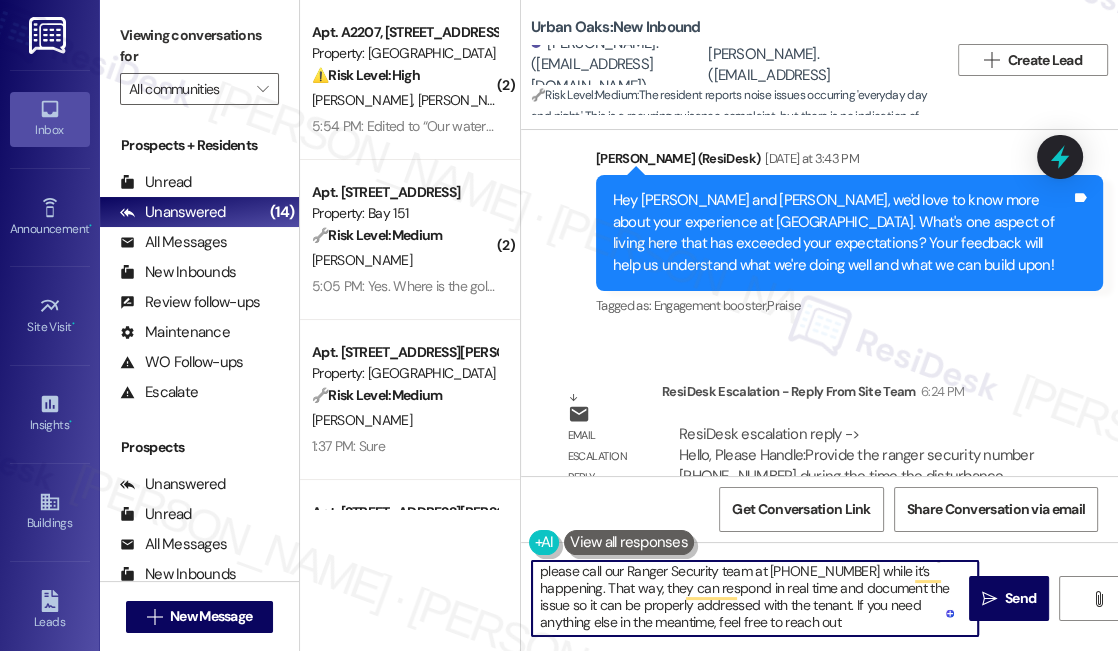 click on "Hi Mario, if you experience a noise disturbance like that again, please call our Ranger Security team at 844-272-6437 while it’s happening. That way, they can respond in real time and document the issue so it can be properly addressed with the tenant. If you need anything else in the meantime, feel free to reach out" at bounding box center [755, 598] 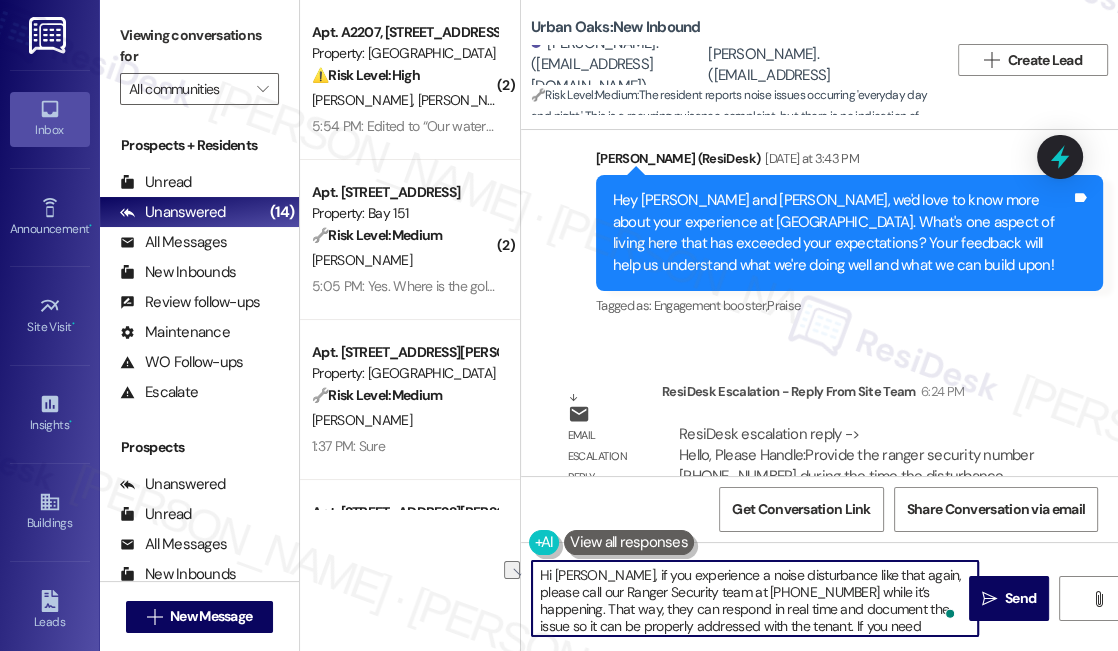 drag, startPoint x: 811, startPoint y: 574, endPoint x: 889, endPoint y: 572, distance: 78.025635 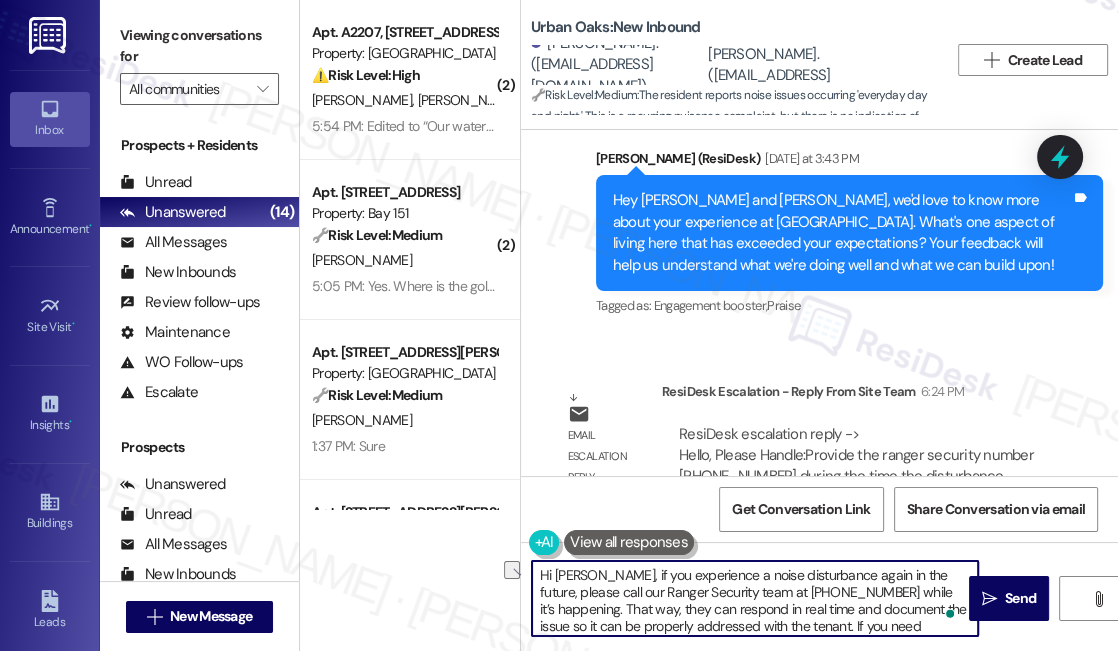 drag, startPoint x: 843, startPoint y: 576, endPoint x: 907, endPoint y: 560, distance: 65.96969 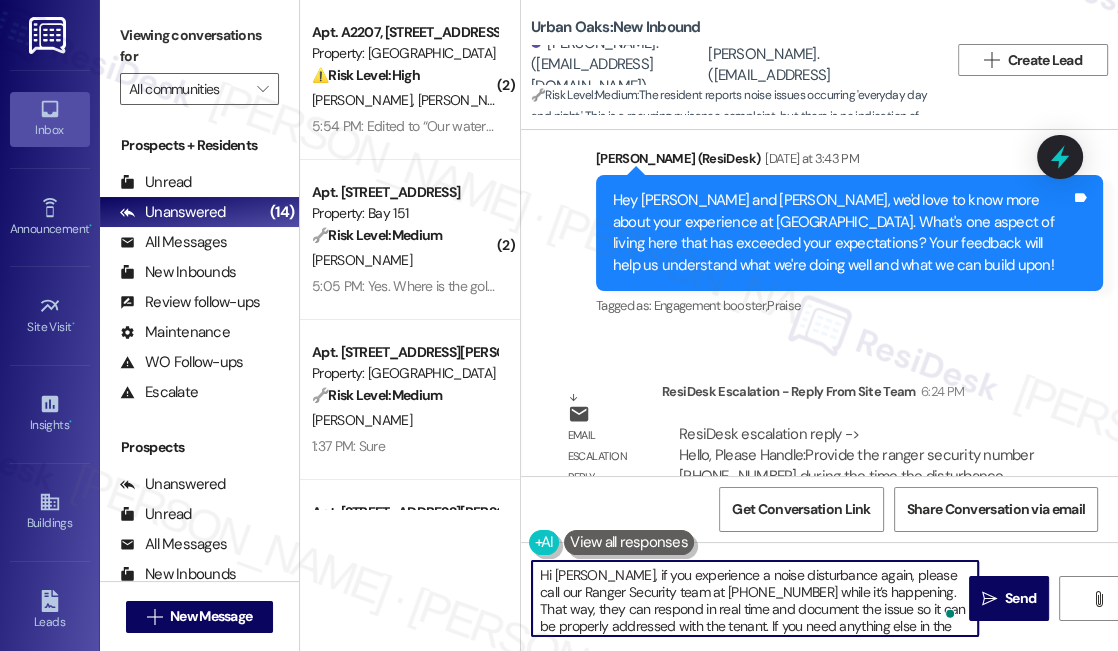 click on "Hi Mario, if you experience a noise disturbance again, please call our Ranger Security team at 844-272-6437 while it’s happening. That way, they can respond in real time and document the issue so it can be properly addressed with the tenant. If you need anything else in the meantime, feel free to reach out" at bounding box center (755, 598) 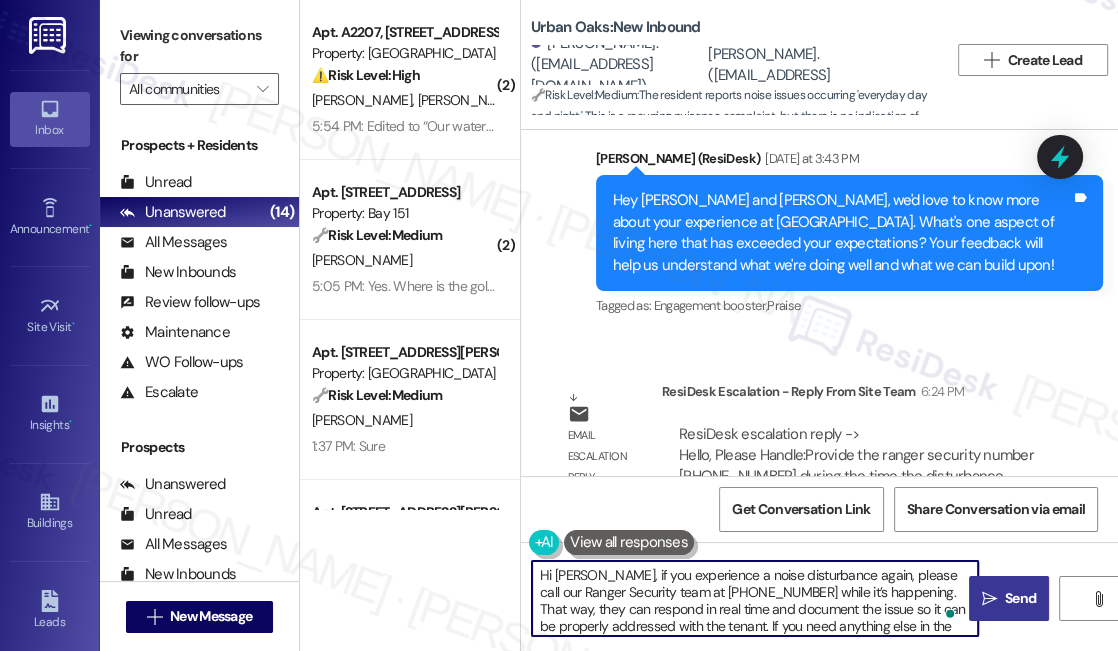 type on "Hi Mario, if you experience a noise disturbance again, please call our Ranger Security team at 844-272-6437 while it’s happening. That way, they can respond in real time and document the issue so it can be properly addressed with the tenant. If you need anything else in the meantime, feel free to reach out" 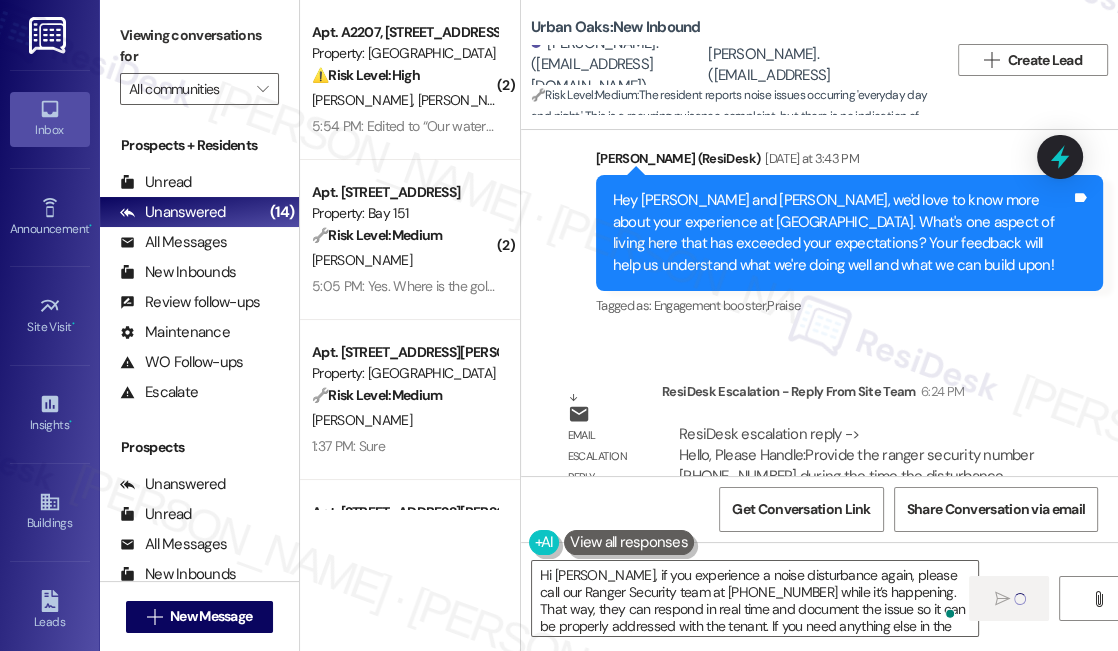type 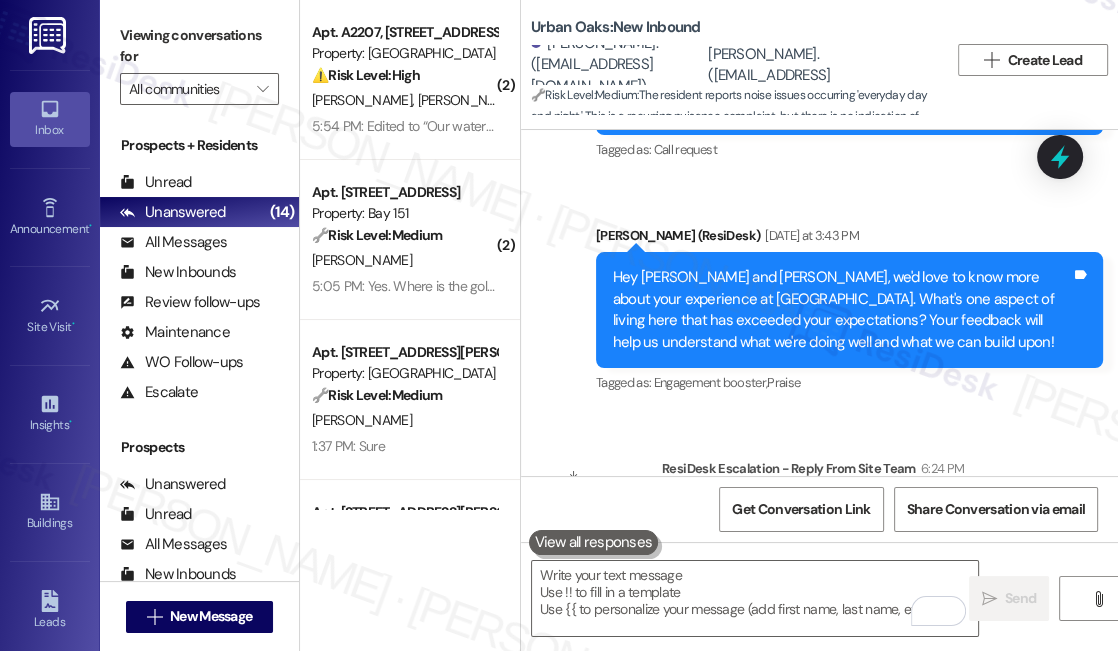 scroll, scrollTop: 3290, scrollLeft: 0, axis: vertical 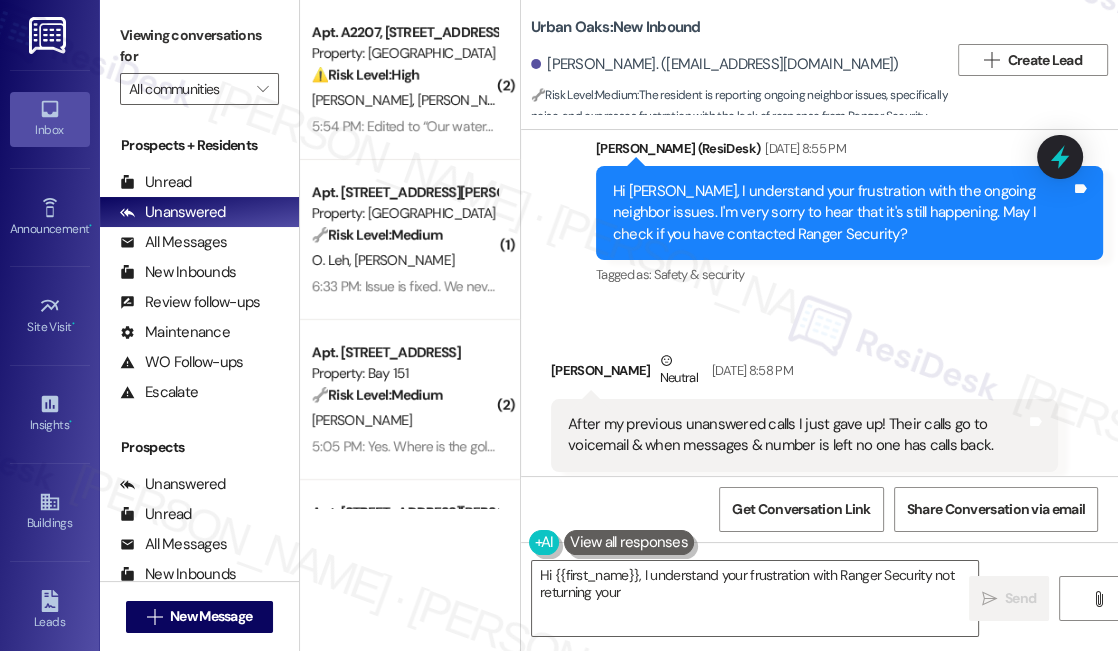 click on "After my previous unanswered calls I just gave up! Their calls go to voicemail & when messages & number is left no one has calls back.  Tags and notes" at bounding box center (804, 435) 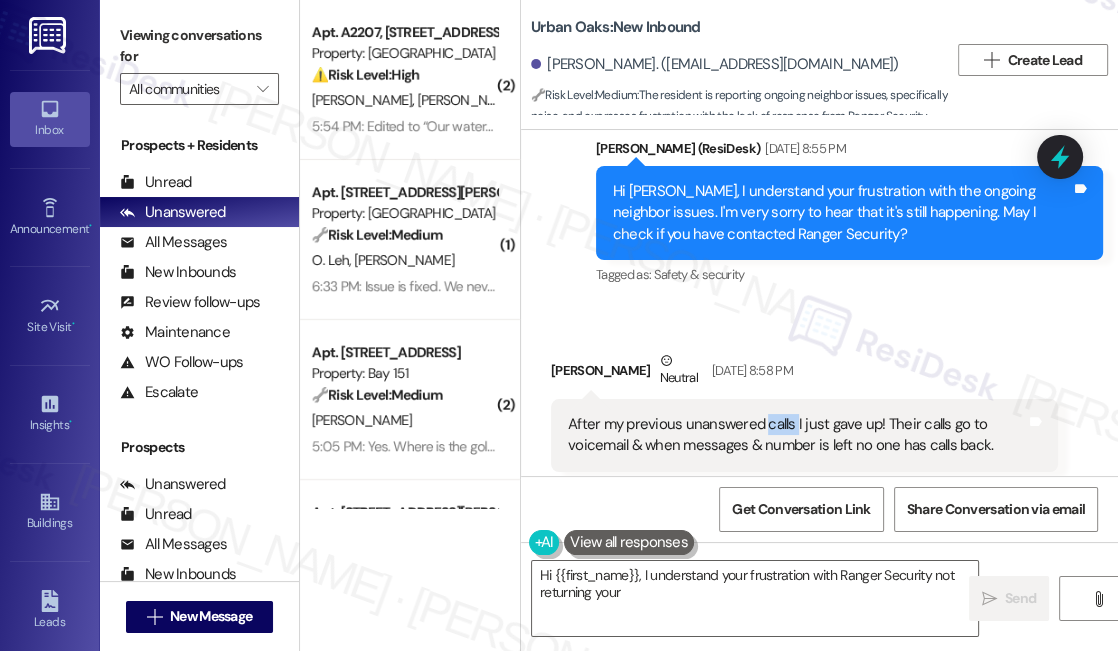 click on "After my previous unanswered calls I just gave up! Their calls go to voicemail & when messages & number is left no one has calls back.  Tags and notes" at bounding box center [804, 435] 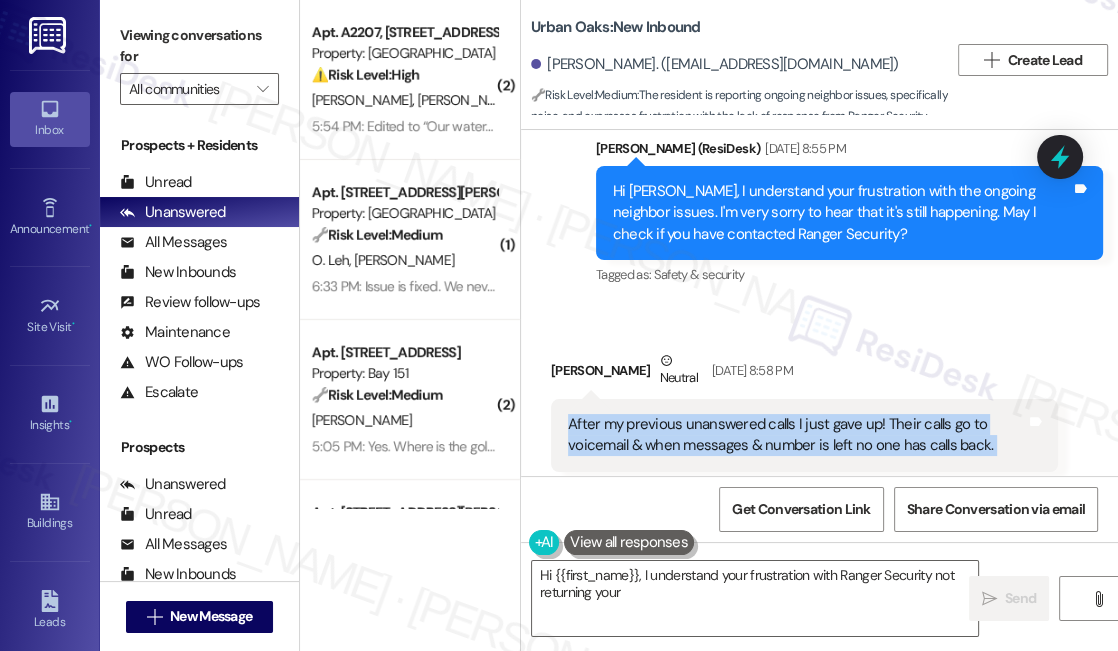 click on "After my previous unanswered calls I just gave up! Their calls go to voicemail & when messages & number is left no one has calls back.  Tags and notes" at bounding box center (804, 435) 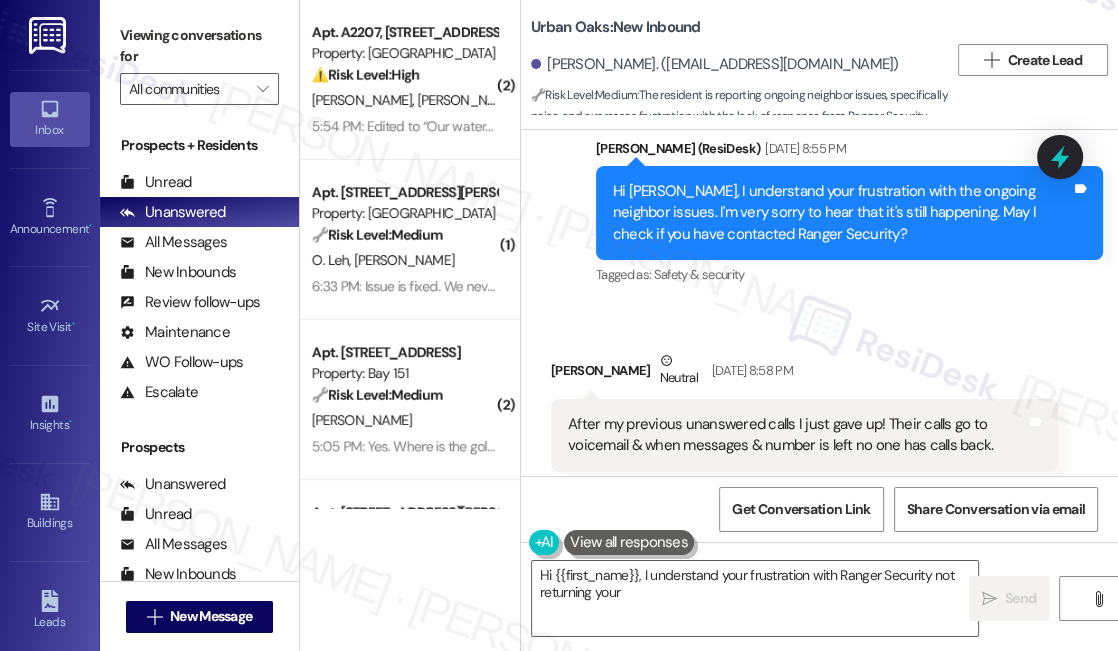 click on "Received via SMS [PERSON_NAME]   Neutral [DATE] 8:58 PM After my previous unanswered calls I just gave up! Their calls go to voicemail & when messages & number is left no one has calls back.  Tags and notes Tagged as:   Bad communication ,  Click to highlight conversations about Bad communication Emailed client ,  Click to highlight conversations about Emailed client Escalation type escalation Click to highlight conversations about Escalation type escalation  Related guidelines Hide Suggestions Apartment Management Pros - Urban Oaks: Lease renewal offer at $[Renewal Rate] for 12 months, effective [Effective Date]; $20/month pet rent;  requires Annual Eligibility Certification (paystubs or award letter); 60-day notice required for move-out; no month-to-month leases.
Created  a month ago Property level guideline  ( 65 % match) FAQs generated by ResiDesk AI What is the new rental rate being offered for a 12-month lease renewal? When is the deadline to sign the new lease? Original Guideline" at bounding box center (819, 570) 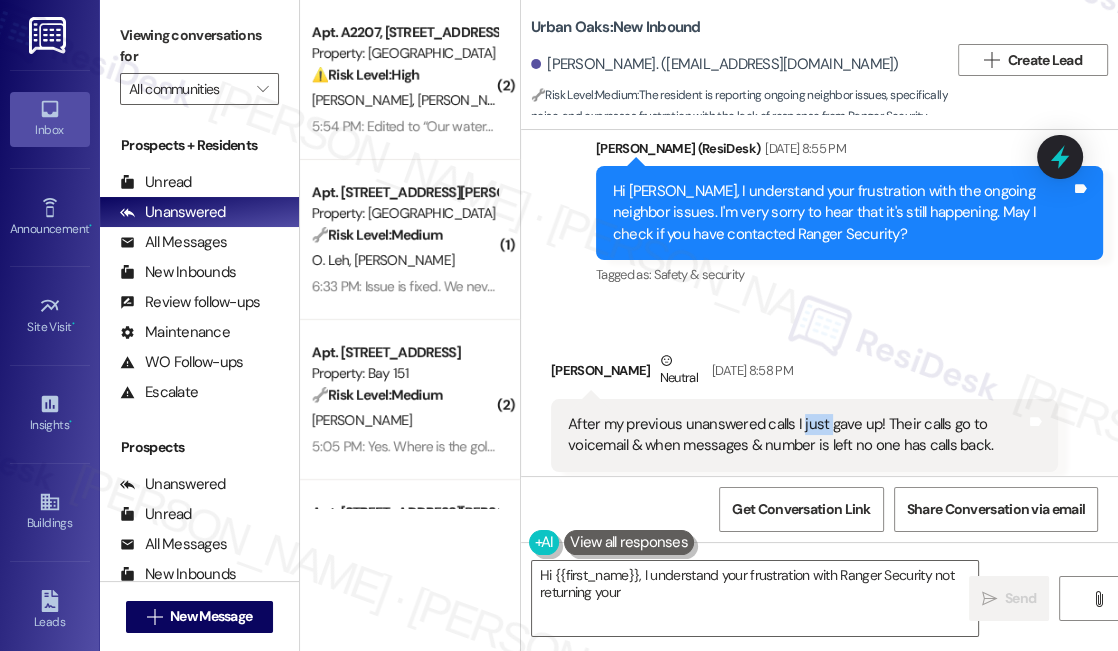 click on "After my previous unanswered calls I just gave up! Their calls go to voicemail & when messages & number is left no one has calls back." at bounding box center [797, 435] 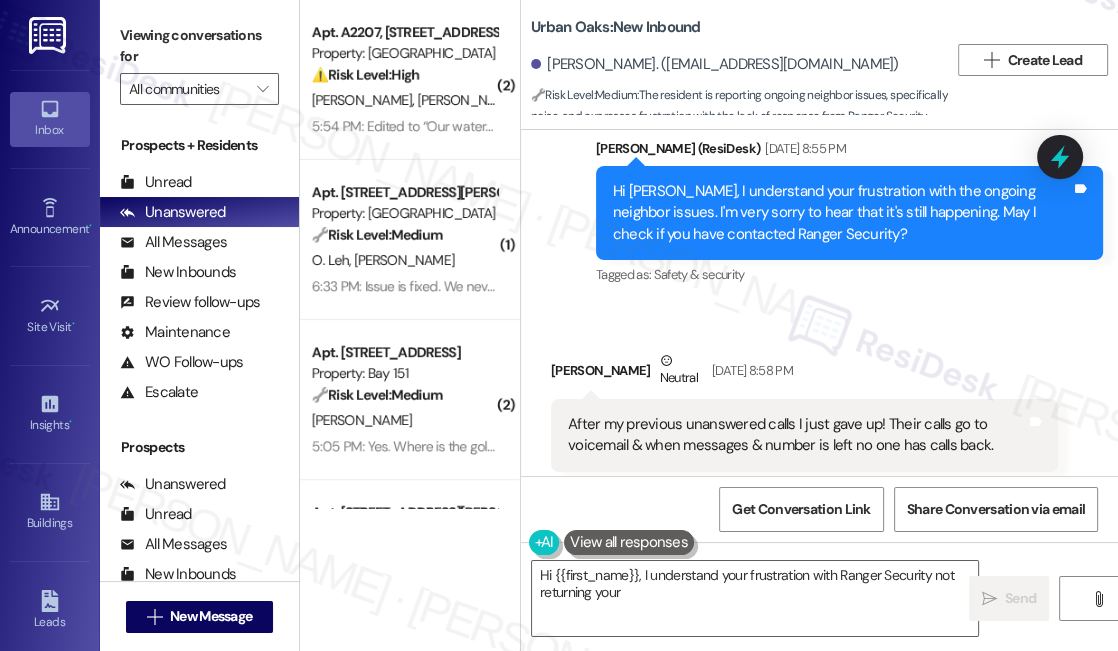 click on "After my previous unanswered calls I just gave up! Their calls go to voicemail & when messages & number is left no one has calls back." at bounding box center (797, 435) 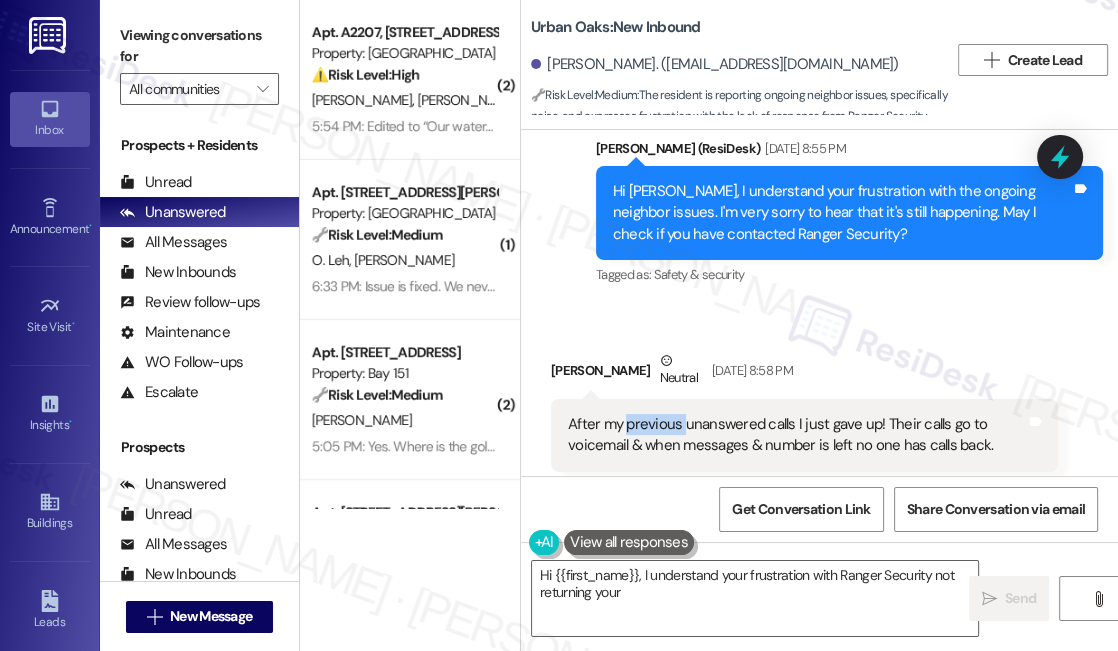 click on "After my previous unanswered calls I just gave up! Their calls go to voicemail & when messages & number is left no one has calls back." at bounding box center [797, 435] 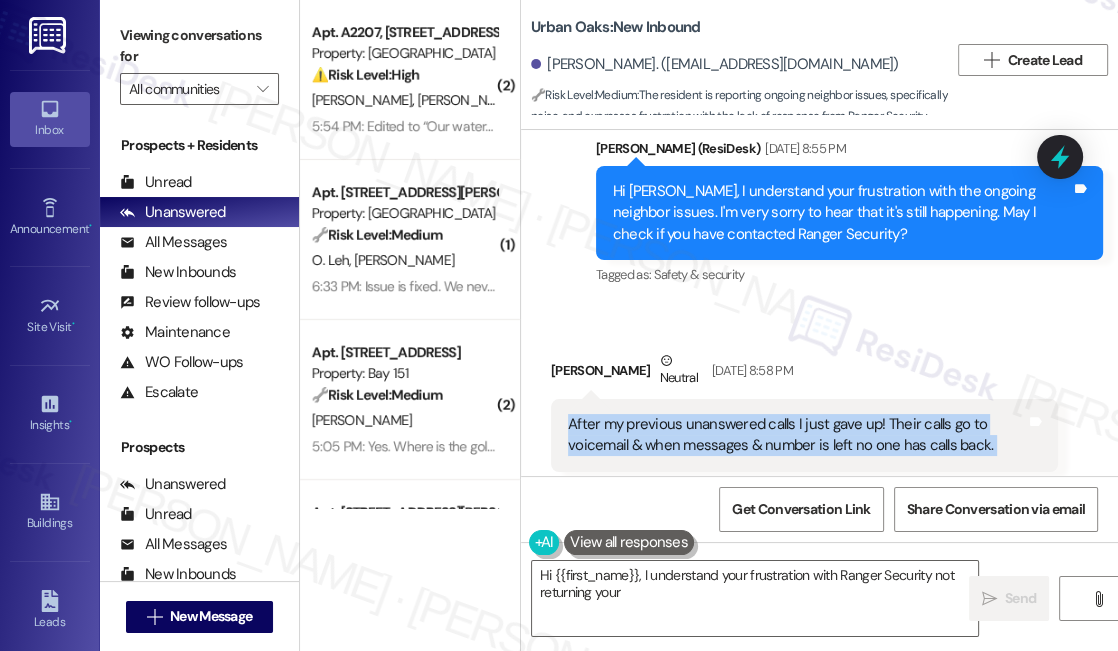 click on "After my previous unanswered calls I just gave up! Their calls go to voicemail & when messages & number is left no one has calls back." at bounding box center (797, 435) 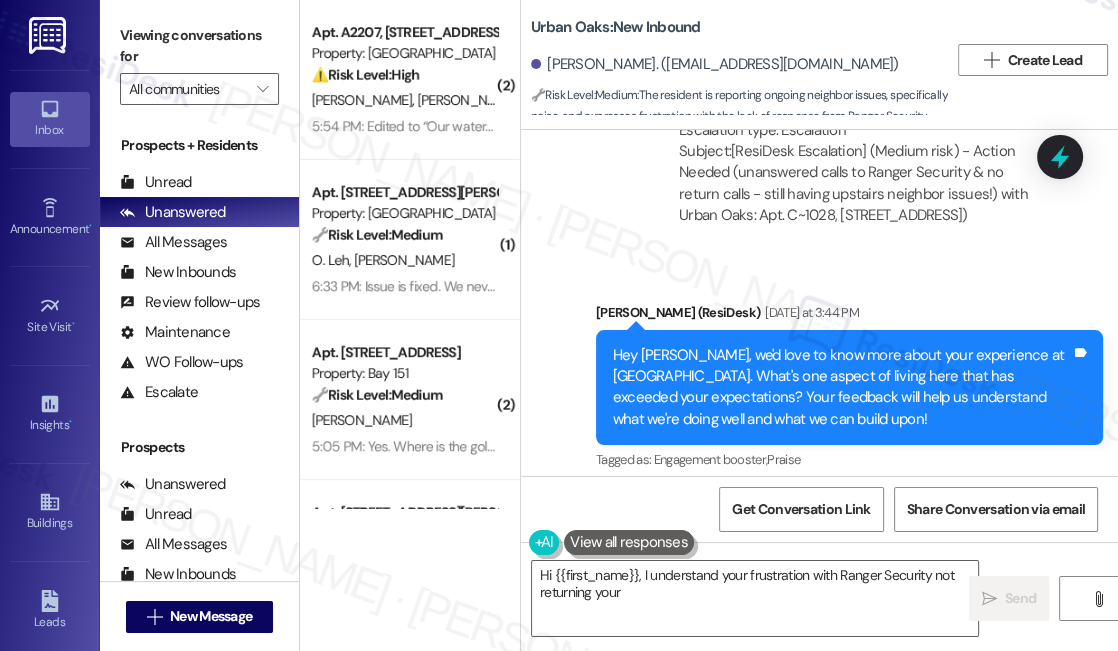 scroll, scrollTop: 6500, scrollLeft: 0, axis: vertical 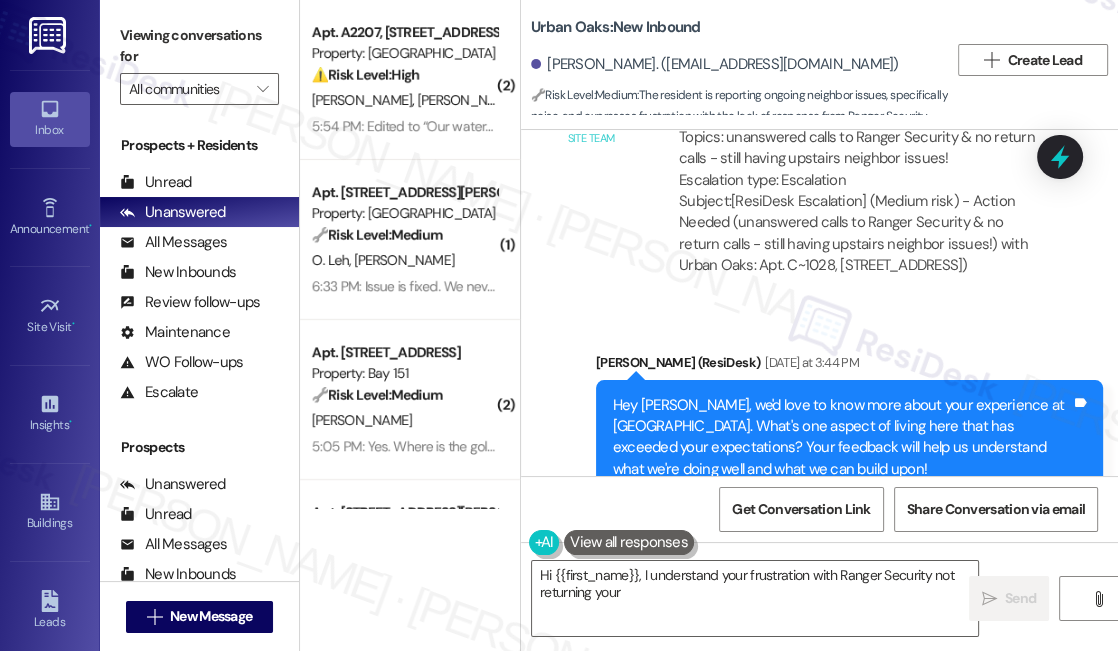 click on "Hey Sandra, we'd love to know more about your experience at Urban Oaks. What's one aspect of living here that has exceeded your expectations? Your feedback will help us understand what we're doing well and what we can build upon!" at bounding box center (842, 438) 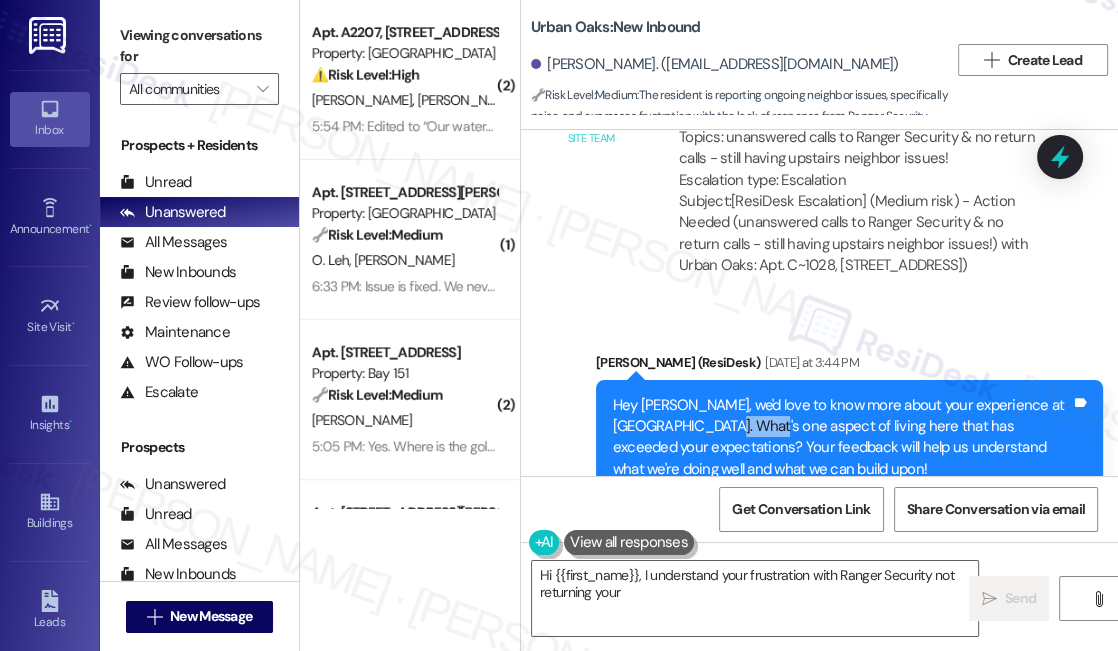 click on "Hey Sandra, we'd love to know more about your experience at Urban Oaks. What's one aspect of living here that has exceeded your expectations? Your feedback will help us understand what we're doing well and what we can build upon!" at bounding box center [842, 438] 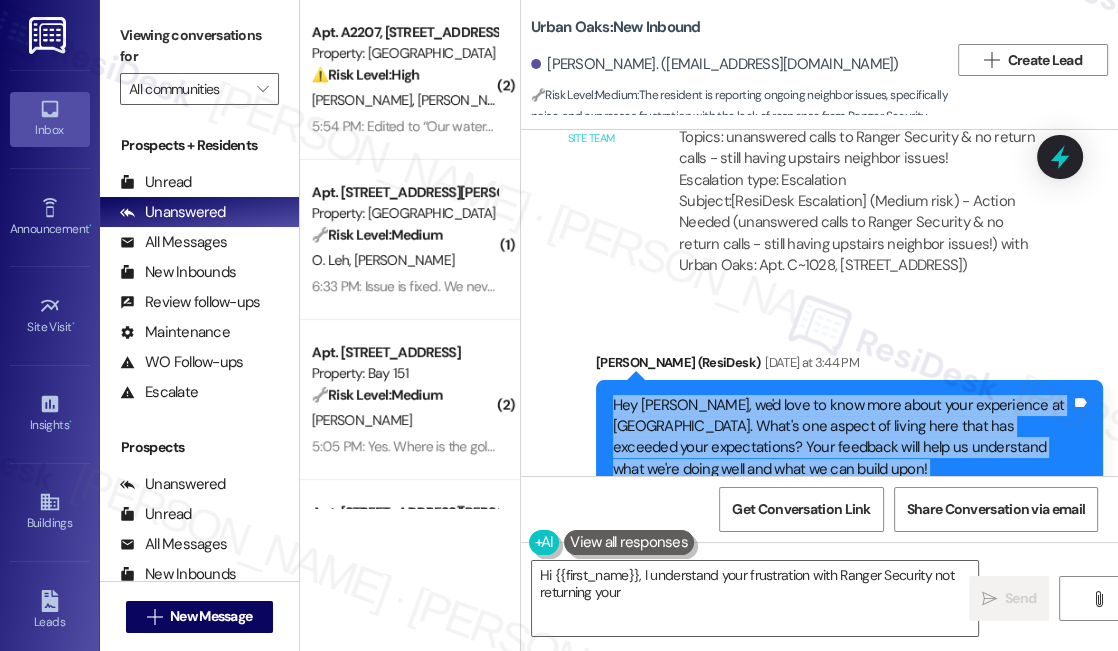 click on "Hey Sandra, we'd love to know more about your experience at Urban Oaks. What's one aspect of living here that has exceeded your expectations? Your feedback will help us understand what we're doing well and what we can build upon!" at bounding box center [842, 438] 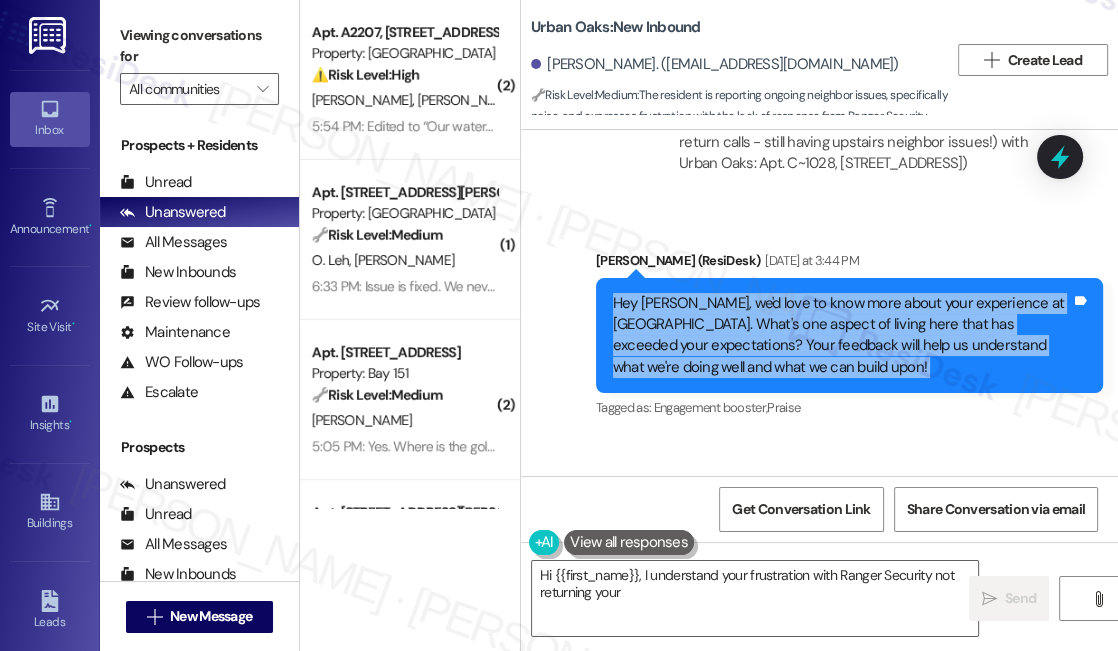 scroll, scrollTop: 6682, scrollLeft: 0, axis: vertical 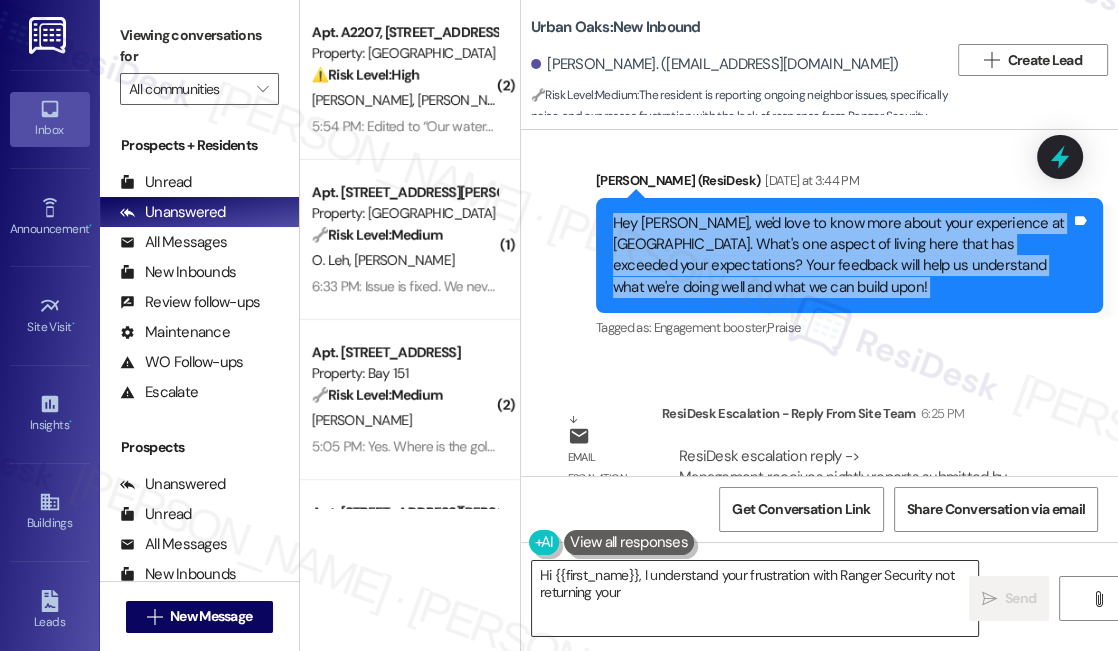 click on "Hi {{first_name}}, I understand your frustration with Ranger Security not returning your calls. I'll follow up with management to ensure they address this issue. I appreciate you bringing this to our attention!" at bounding box center [755, 598] 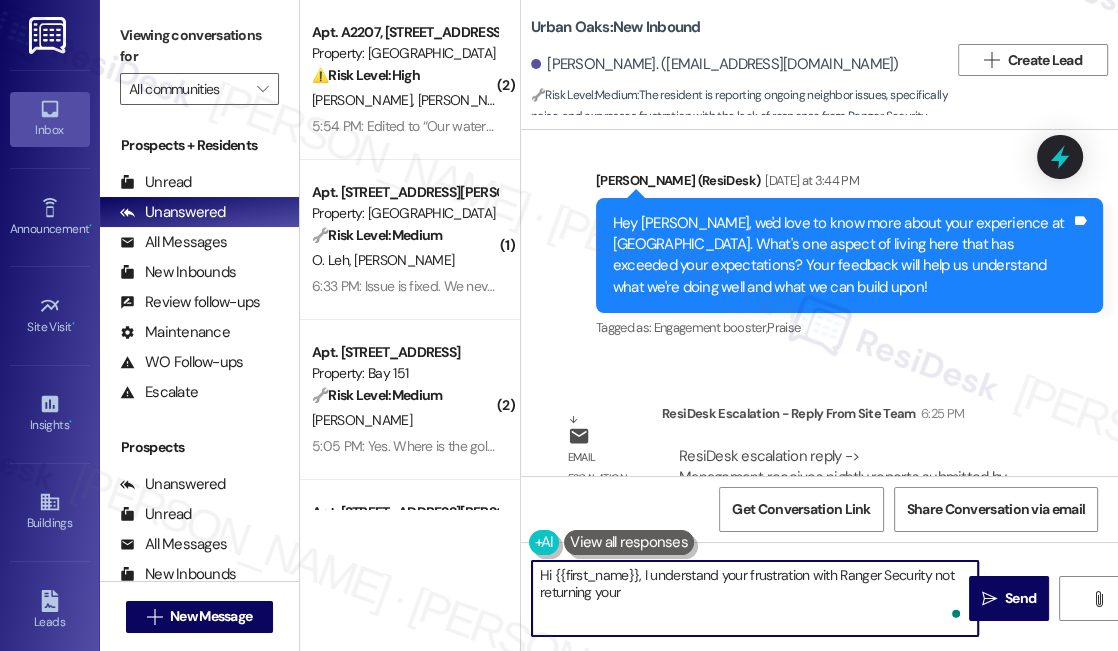 drag, startPoint x: 872, startPoint y: 611, endPoint x: 640, endPoint y: 572, distance: 235.25519 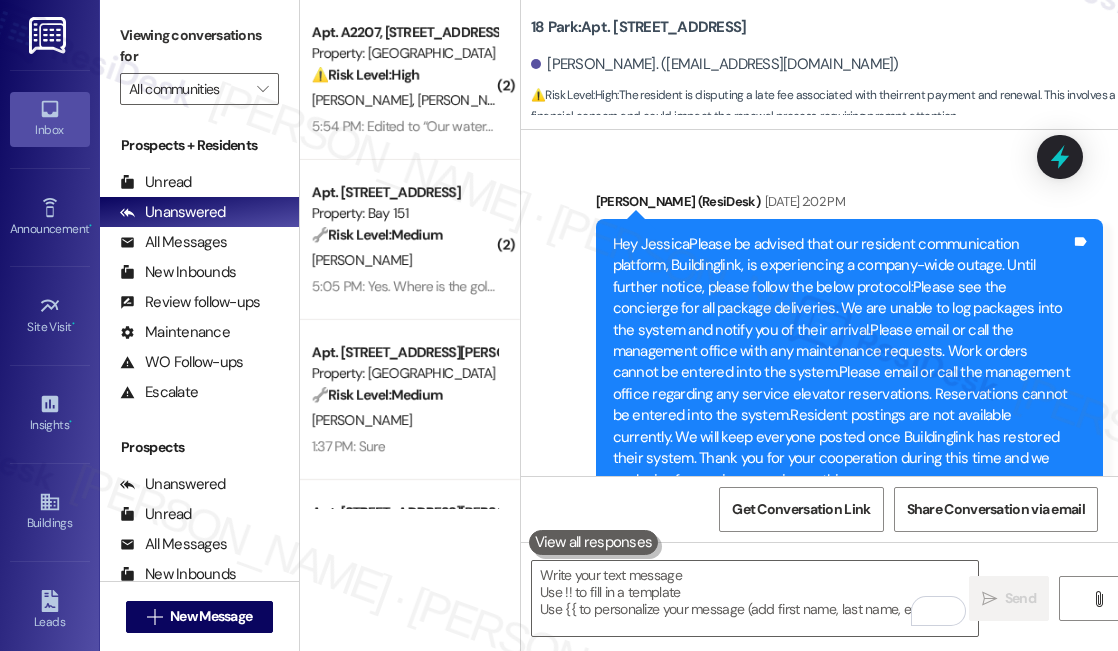 scroll, scrollTop: 0, scrollLeft: 0, axis: both 